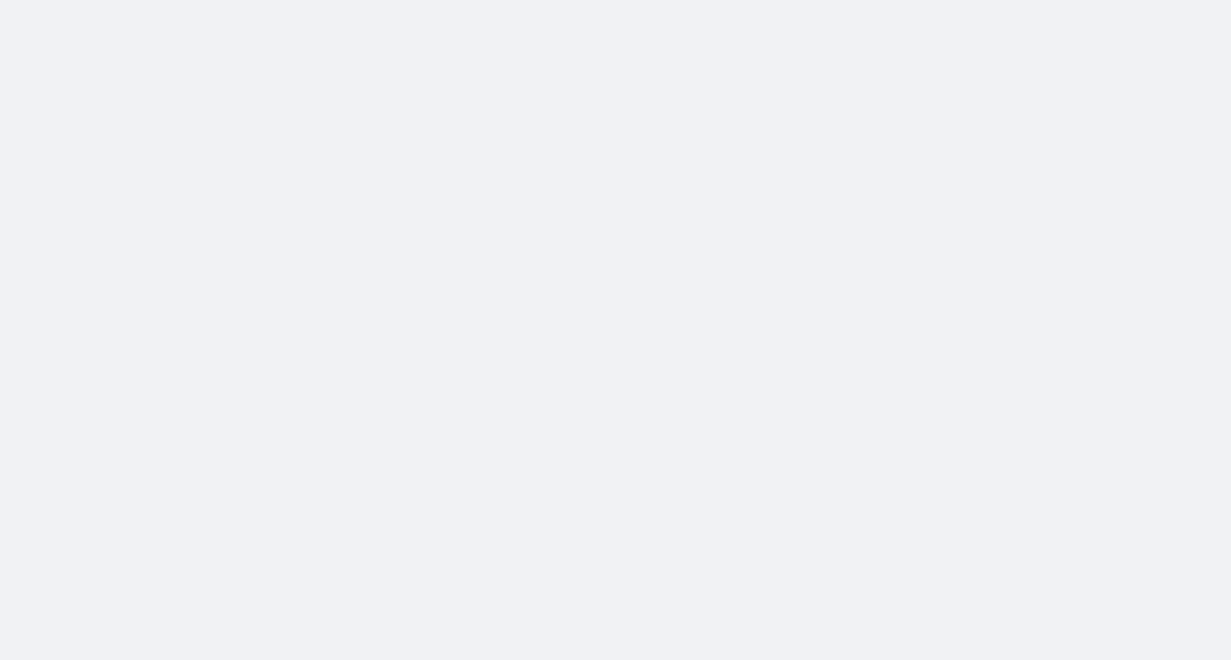 scroll, scrollTop: 0, scrollLeft: 0, axis: both 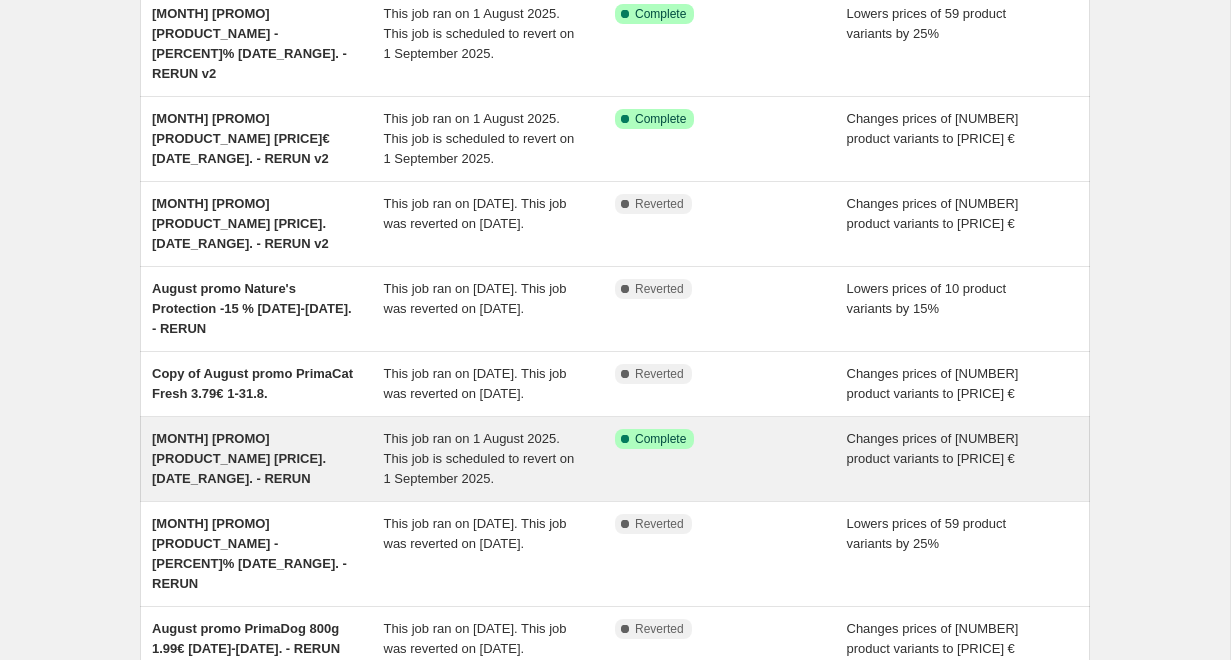 click on "August promo PrimaCat Classic 5.99. 1-[DATE] - RERUN" at bounding box center [268, 459] 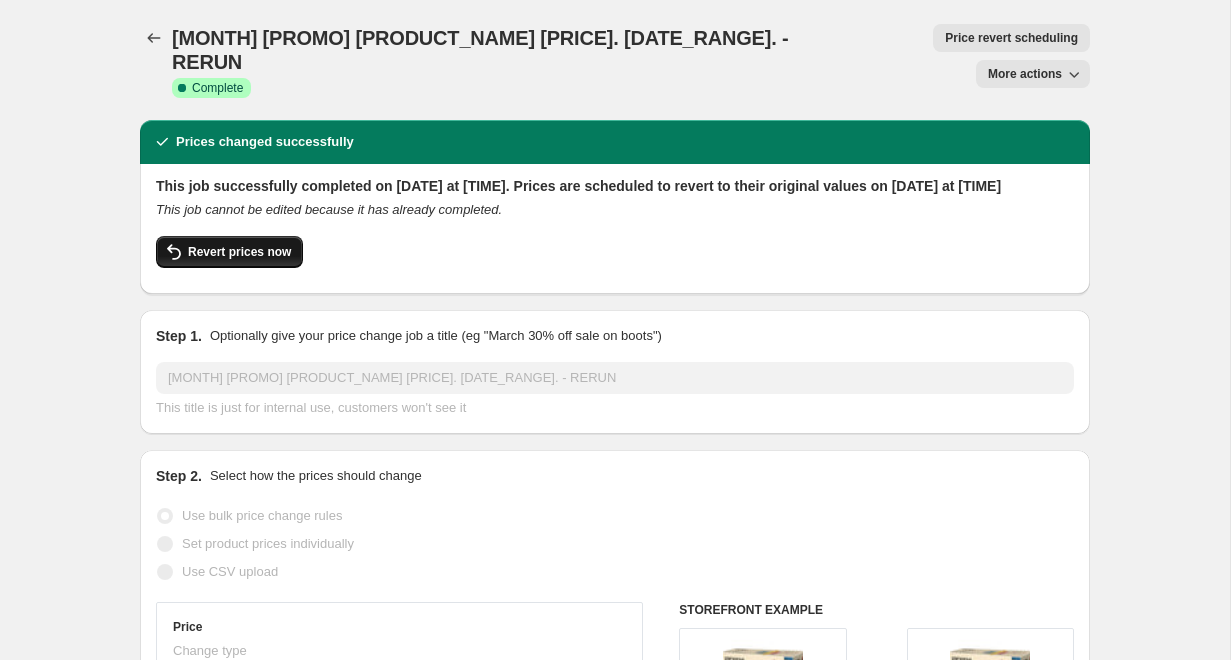 click on "Revert prices now" at bounding box center [229, 252] 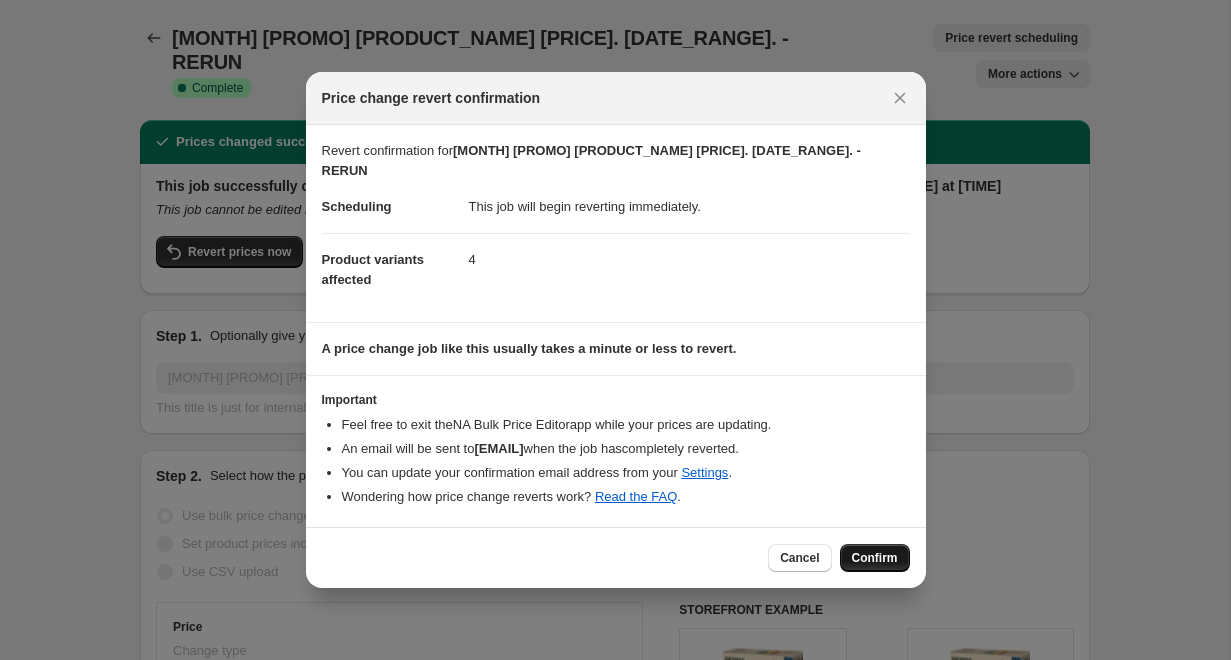 click on "Confirm" at bounding box center [875, 558] 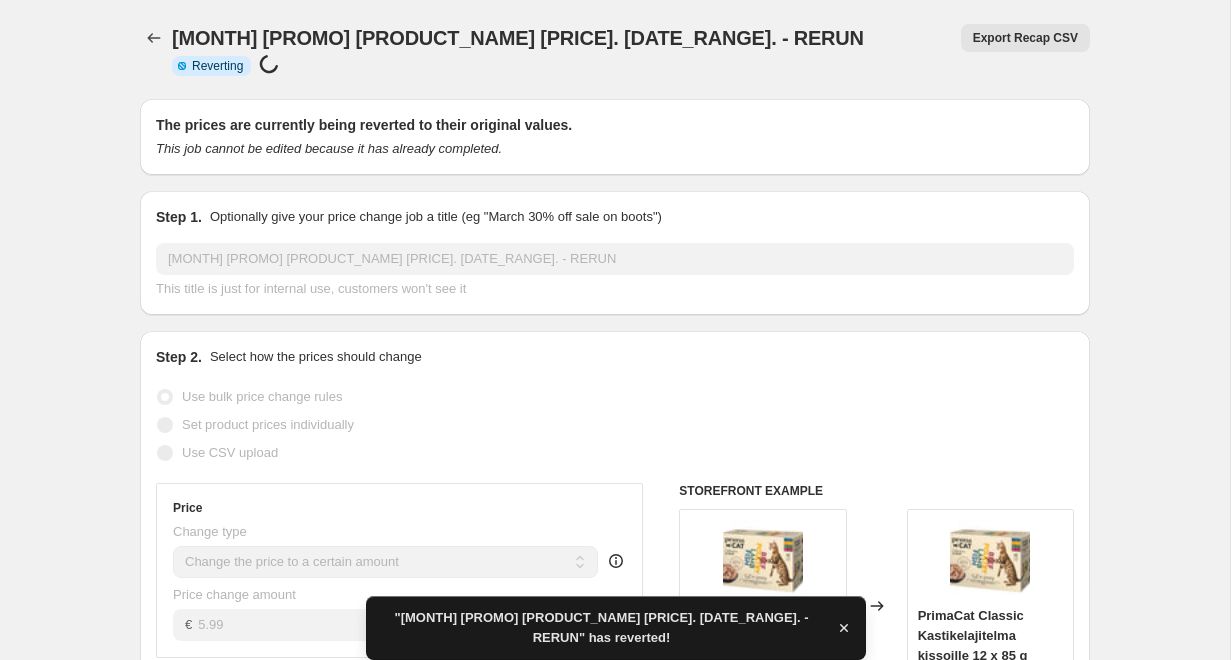 checkbox on "true" 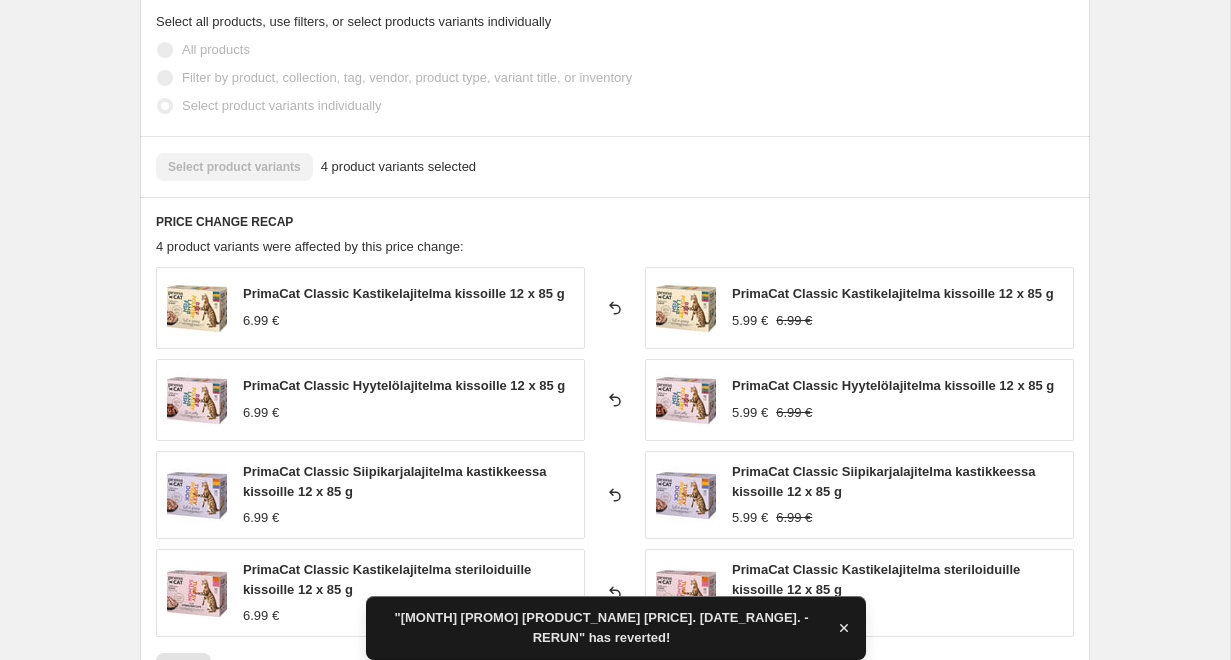 scroll, scrollTop: 1046, scrollLeft: 0, axis: vertical 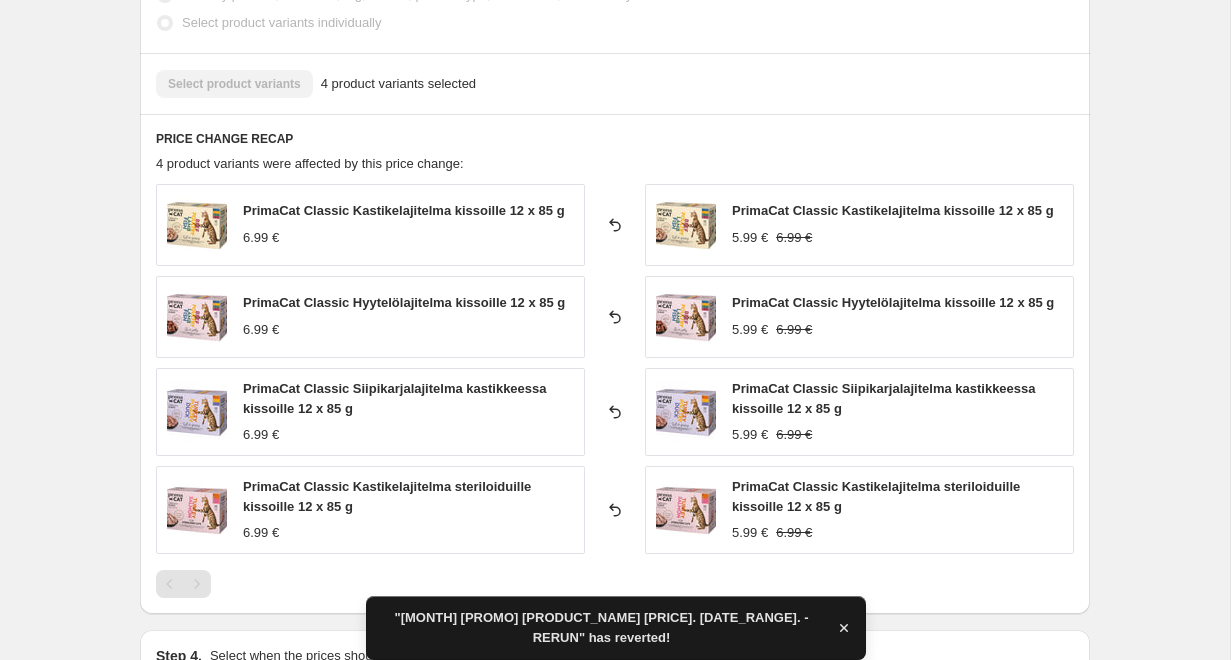 click on "PrimaCat Classic Kastikelajitelma kissoille 12 x 85 g" at bounding box center (893, 210) 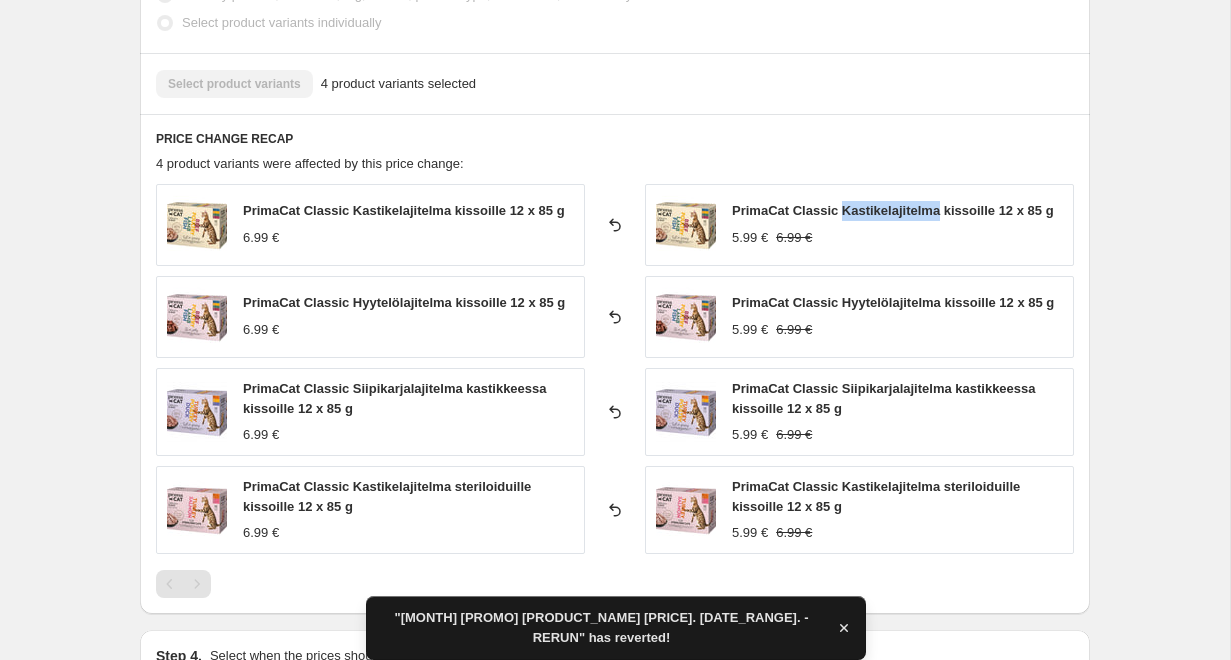 click on "PrimaCat Classic Kastikelajitelma kissoille 12 x 85 g" at bounding box center (893, 210) 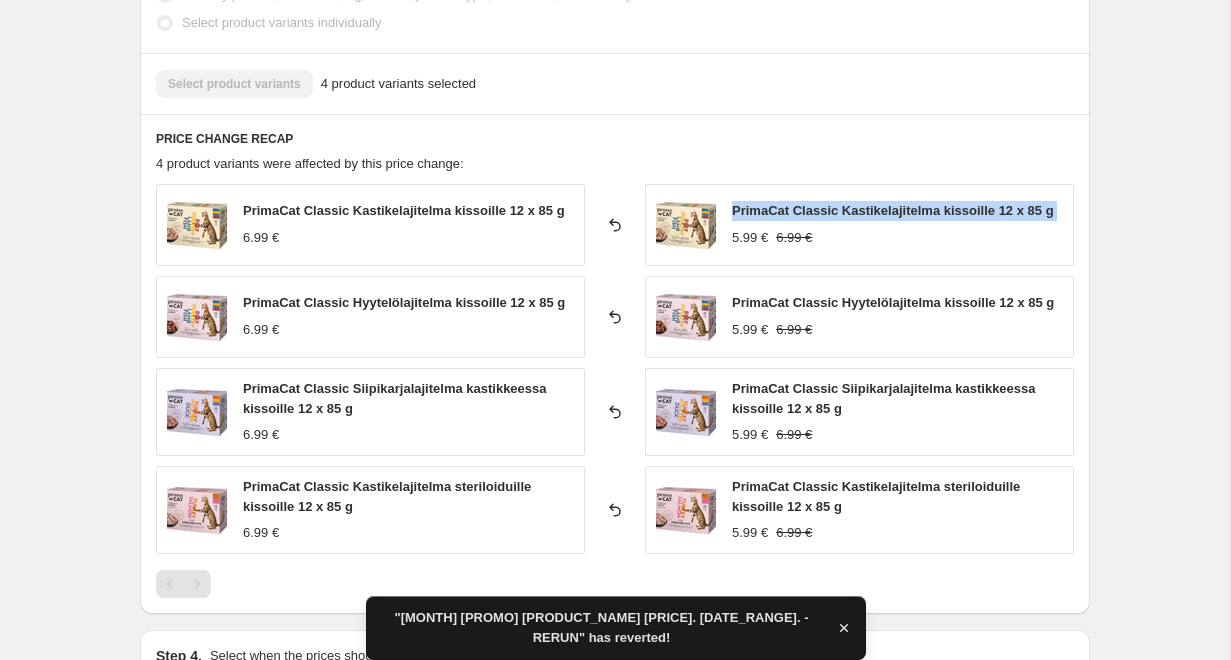 click on "PrimaCat Classic Kastikelajitelma kissoille 12 x 85 g" at bounding box center (893, 210) 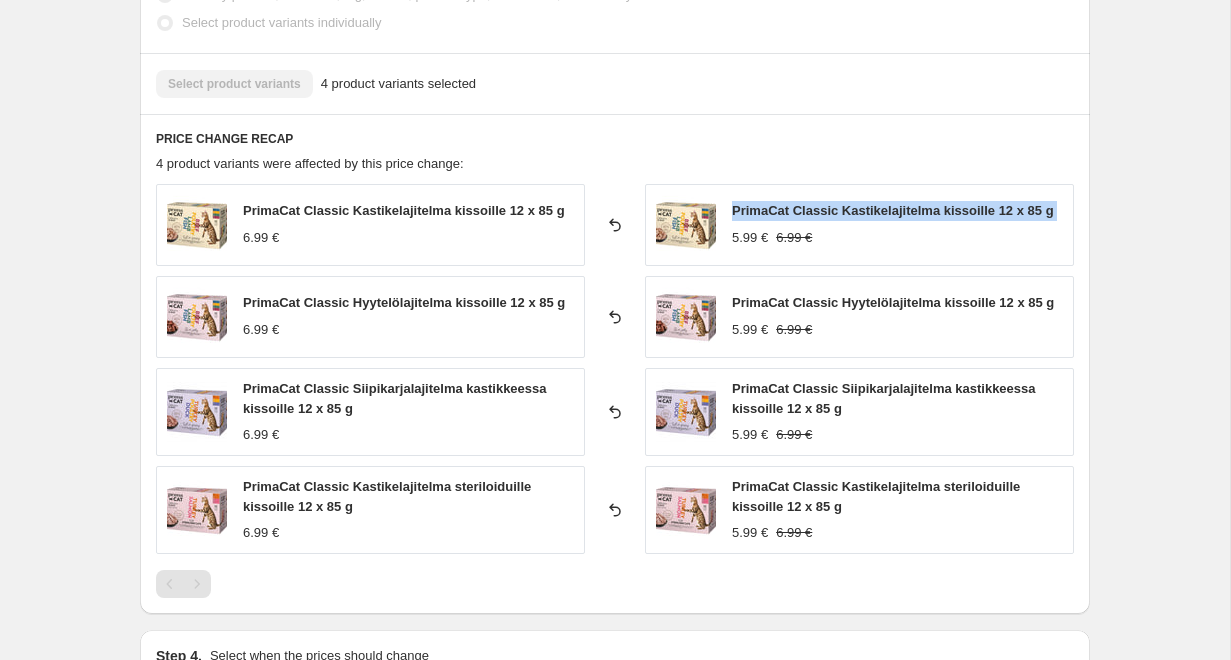 copy on "PrimaCat Classic Kastikelajitelma kissoille 12 x 85 g" 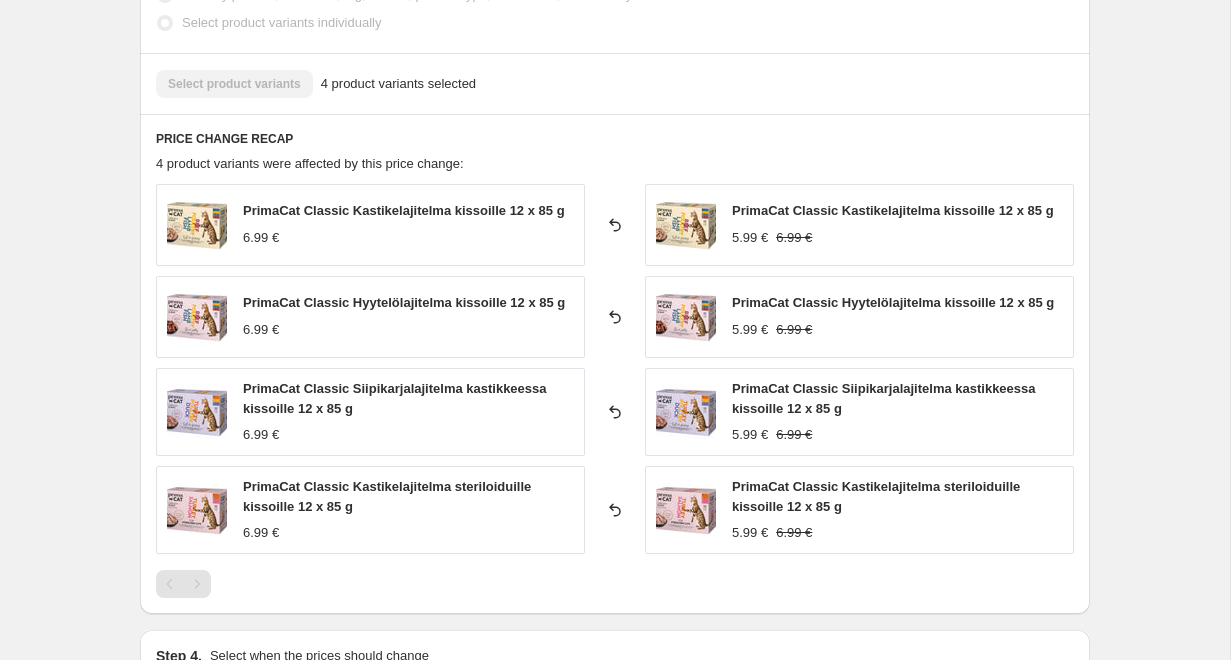click on "PrimaCat Classic Hyytelölajitelma kissoille 12 x 85 g" at bounding box center [893, 302] 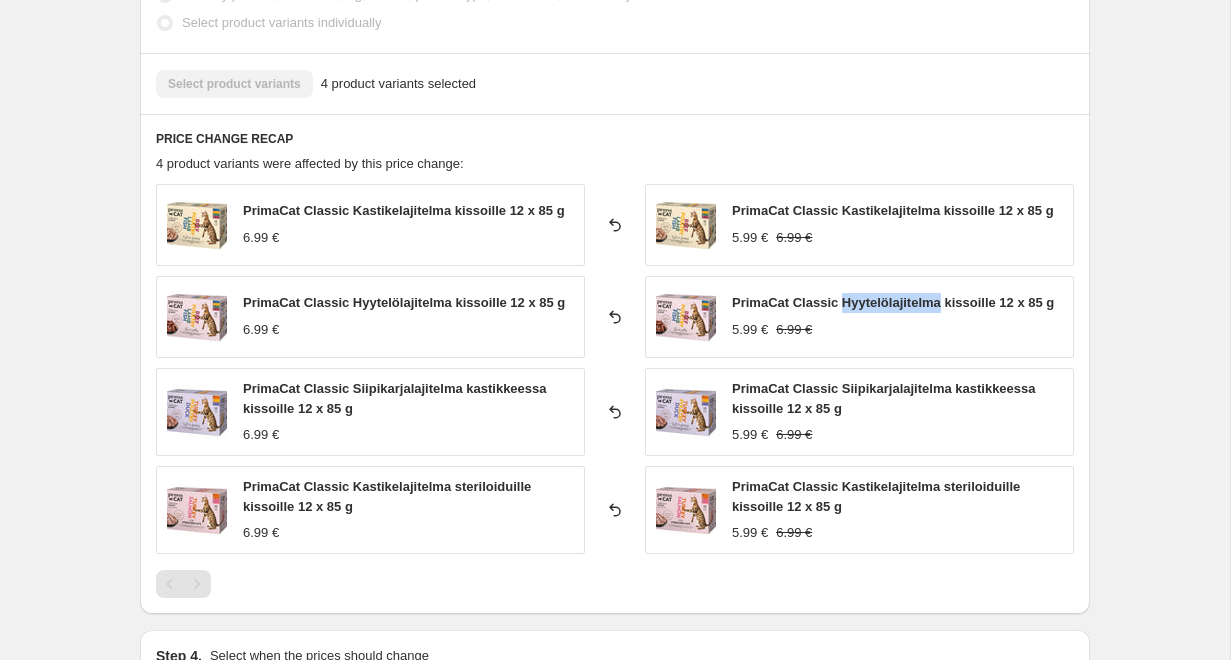 click on "PrimaCat Classic Hyytelölajitelma kissoille 12 x 85 g" at bounding box center [893, 302] 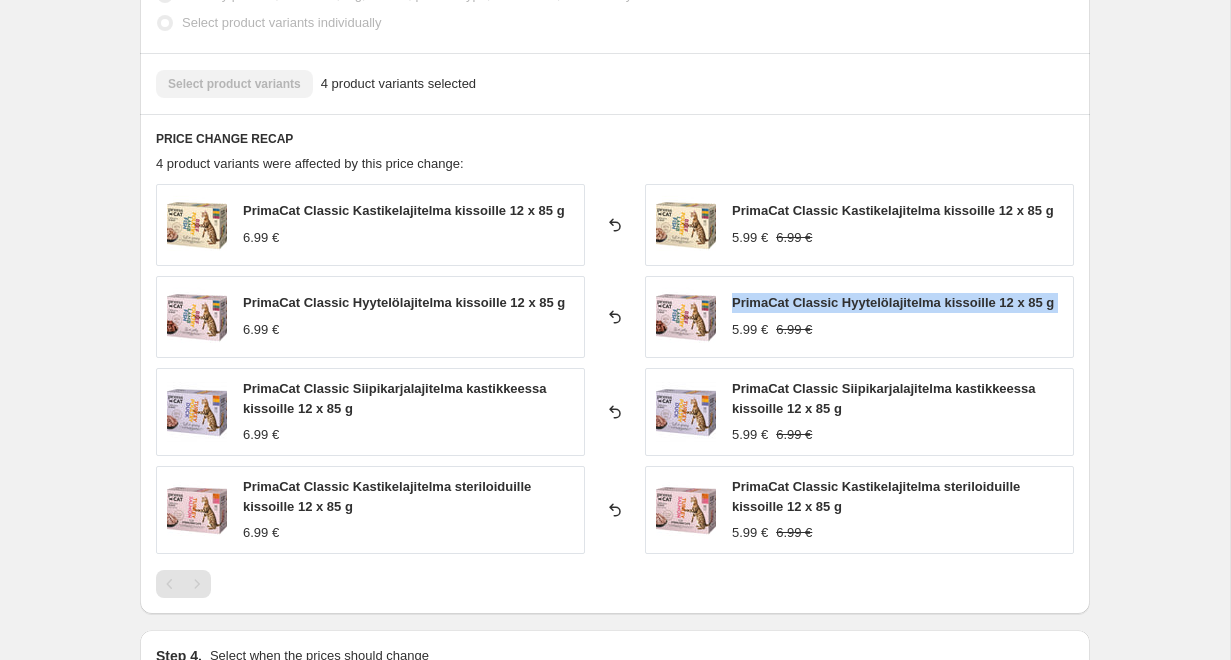 click on "PrimaCat Classic Hyytelölajitelma kissoille 12 x 85 g" at bounding box center (893, 302) 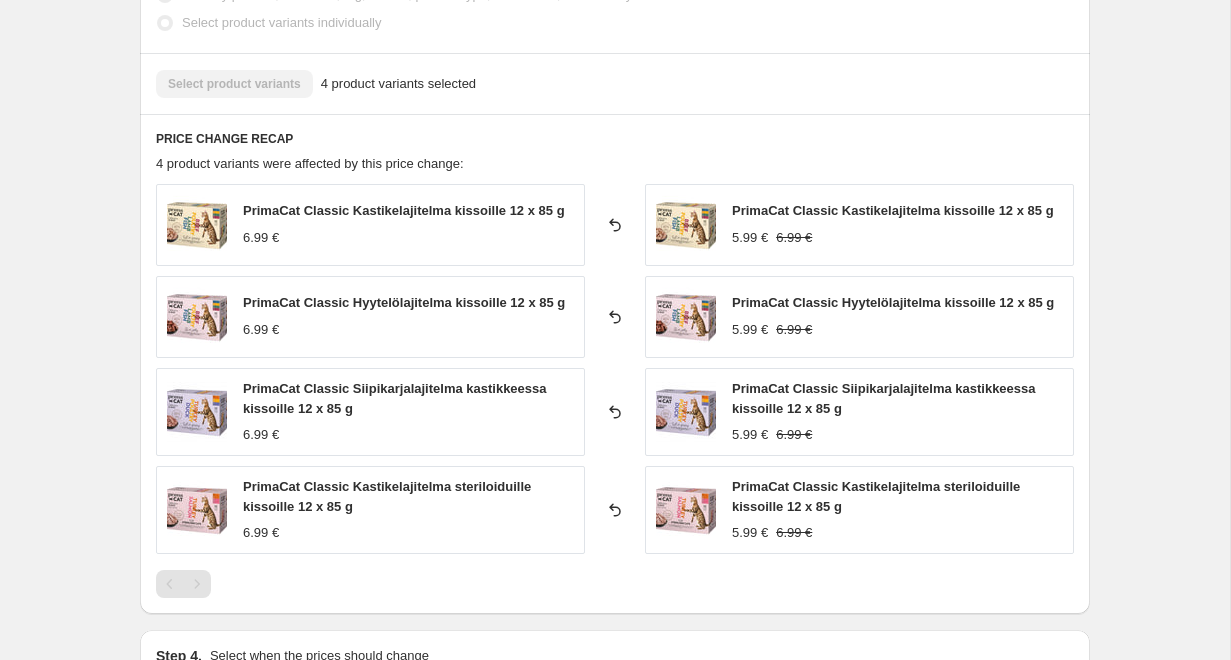 click on "PrimaCat Classic Siipikarjalajitelma kastikkeessa kissoille 12 x 85 g" at bounding box center (884, 398) 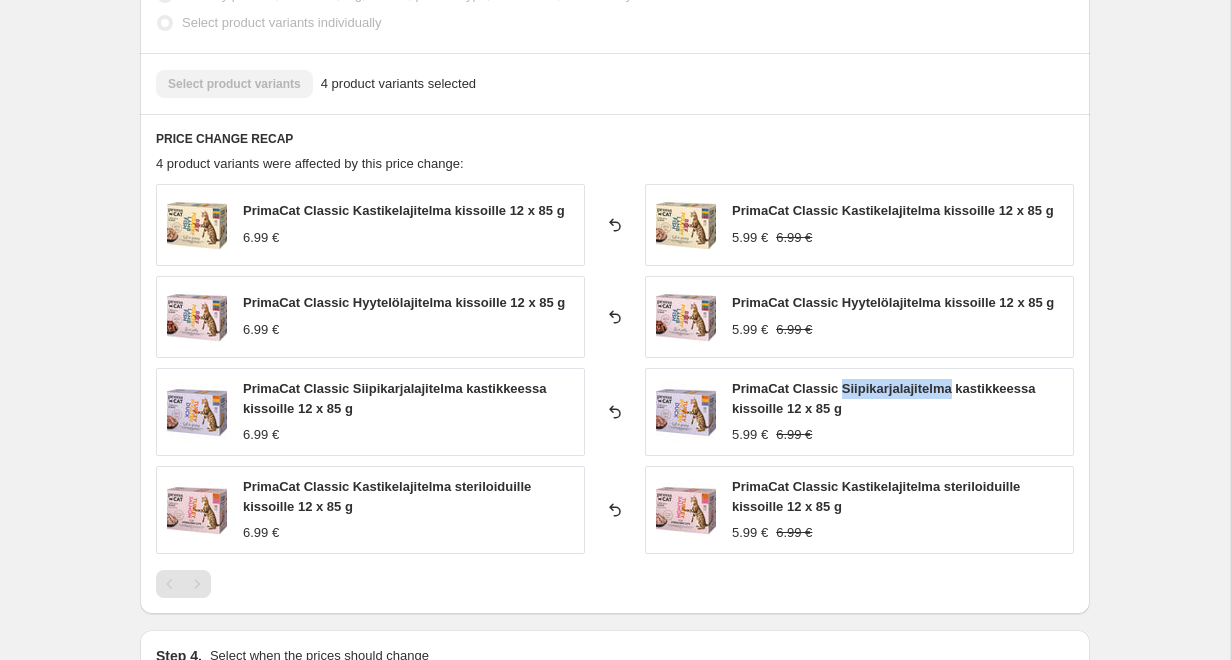 click on "PrimaCat Classic Siipikarjalajitelma kastikkeessa kissoille 12 x 85 g" at bounding box center (884, 398) 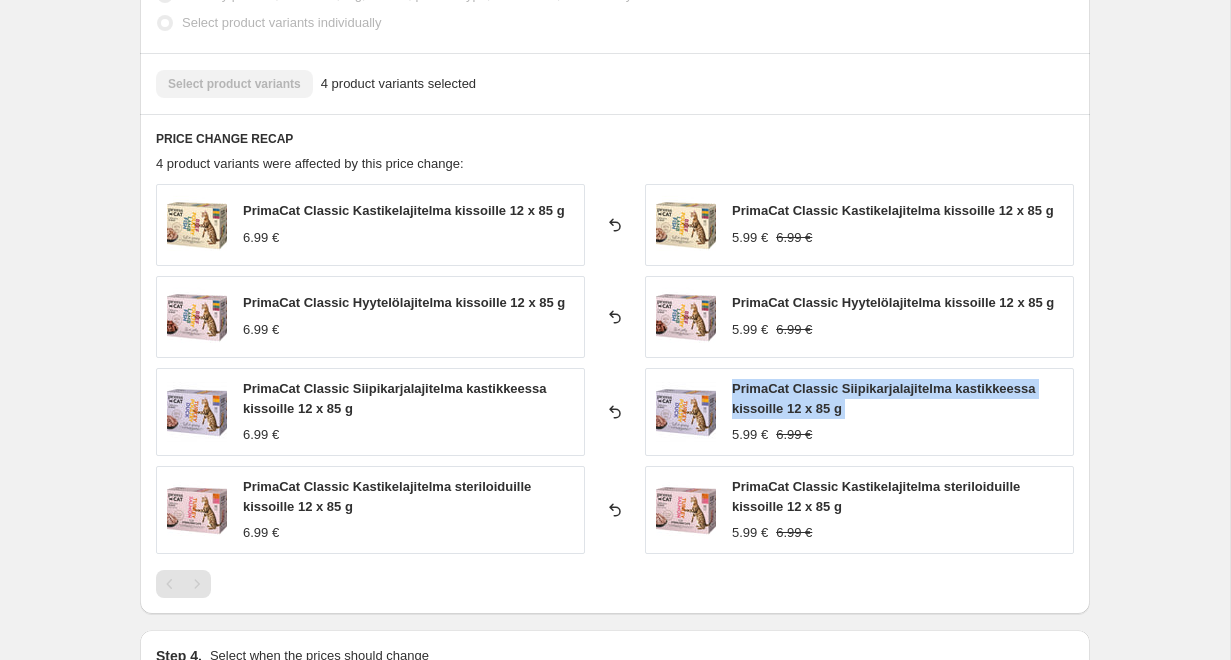 click on "PrimaCat Classic Siipikarjalajitelma kastikkeessa kissoille 12 x 85 g" at bounding box center (884, 398) 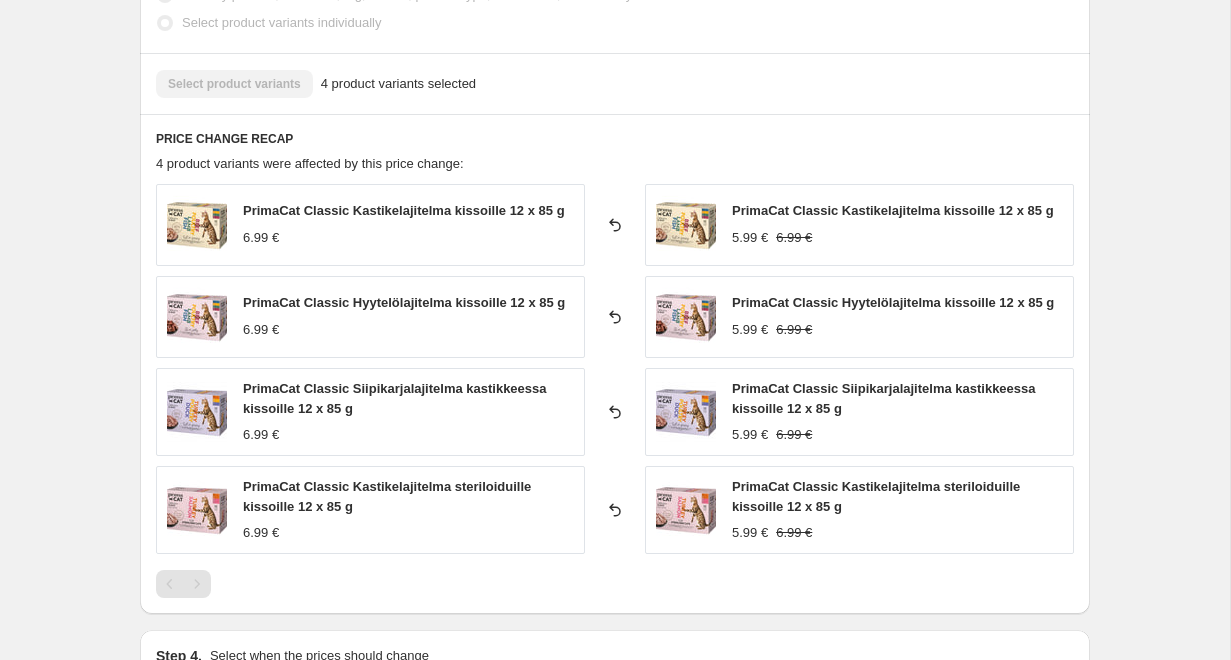 click on "PrimaCat Classic Kastikelajitelma steriloiduille kissoille 12 x 85 g" at bounding box center [876, 496] 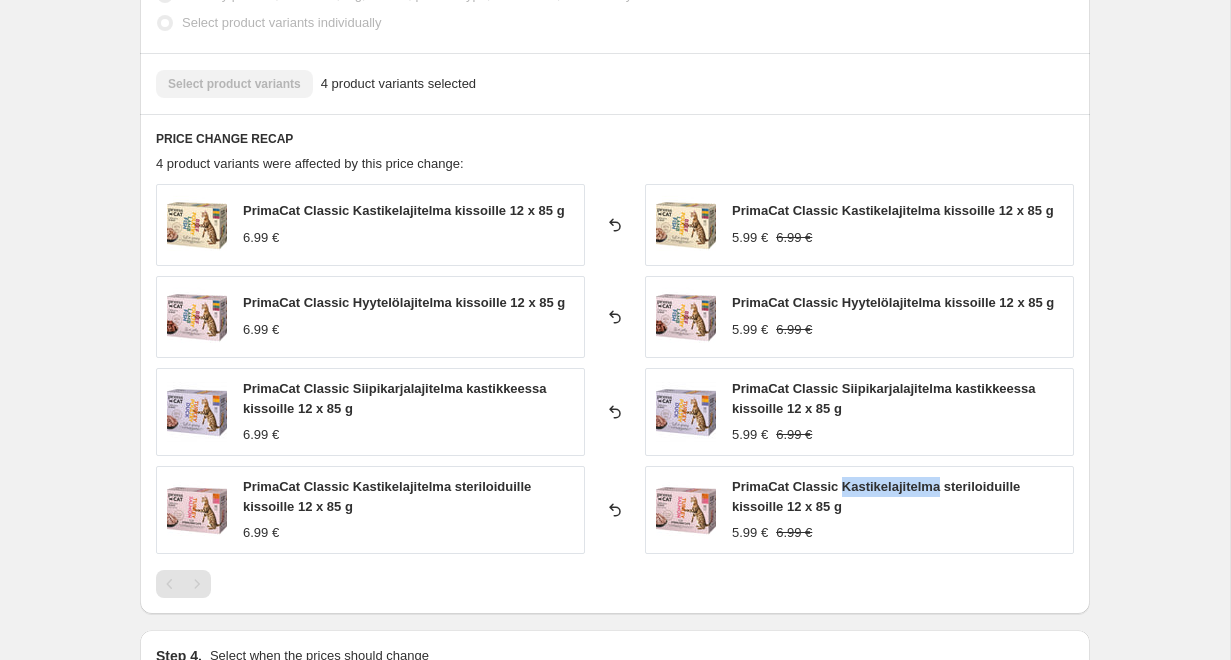 click on "PrimaCat Classic Kastikelajitelma steriloiduille kissoille 12 x 85 g" at bounding box center [876, 496] 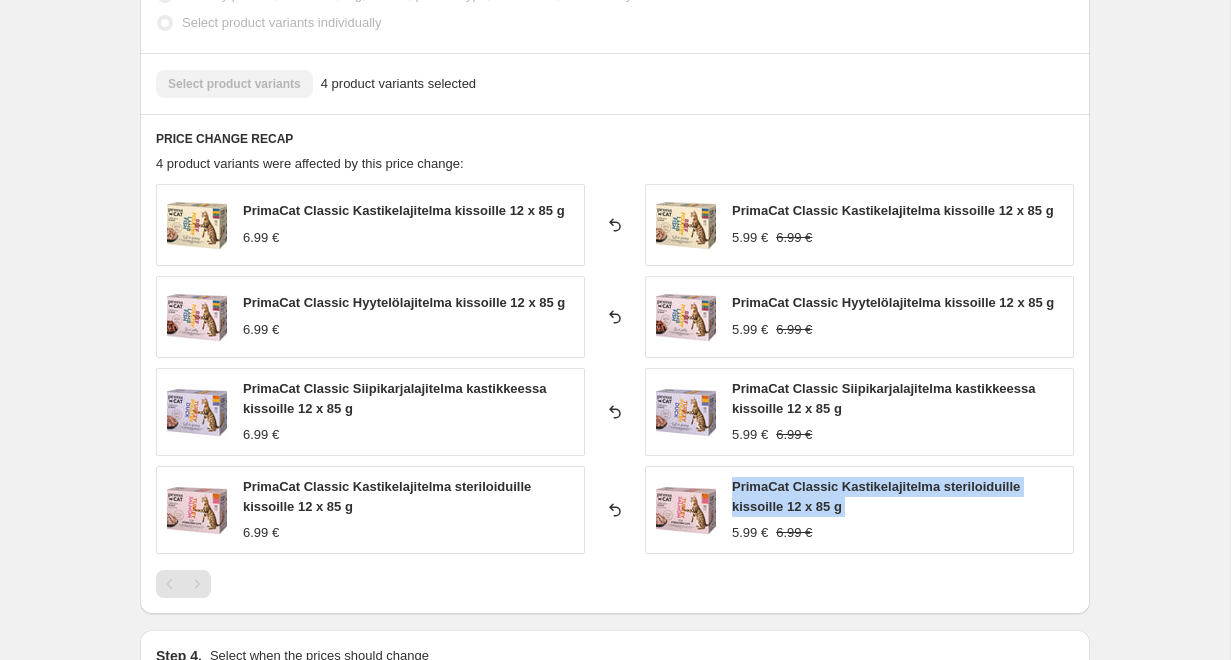 click on "PrimaCat Classic Kastikelajitelma steriloiduille kissoille 12 x 85 g" at bounding box center (876, 496) 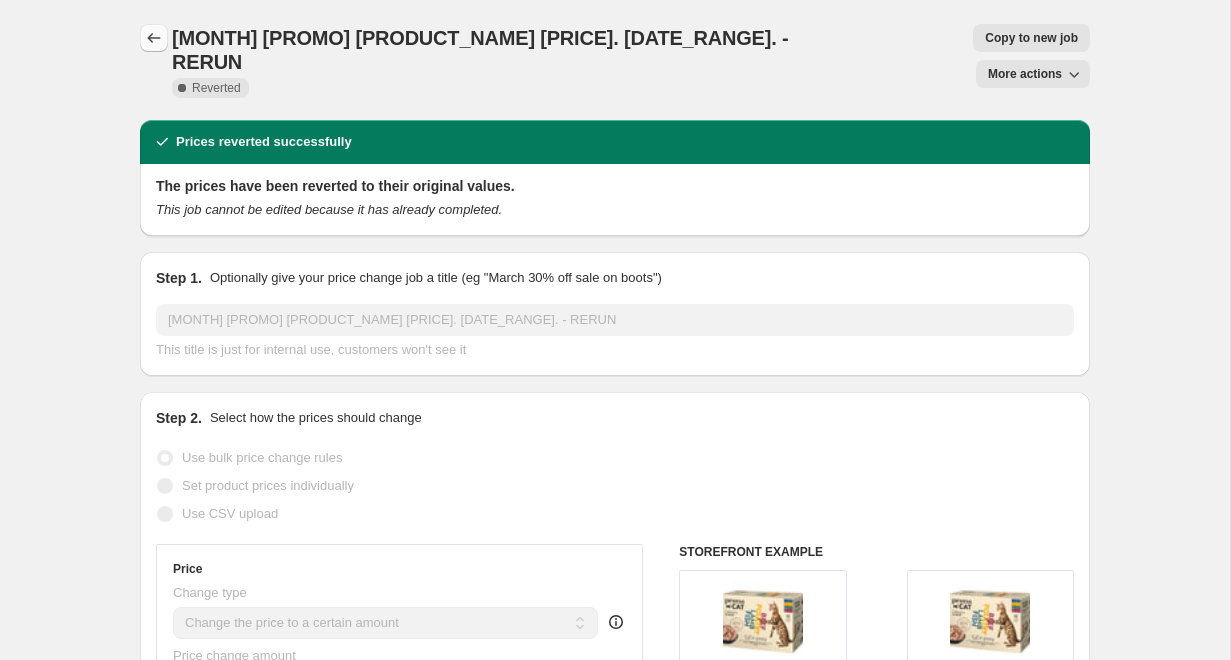 scroll, scrollTop: 0, scrollLeft: 0, axis: both 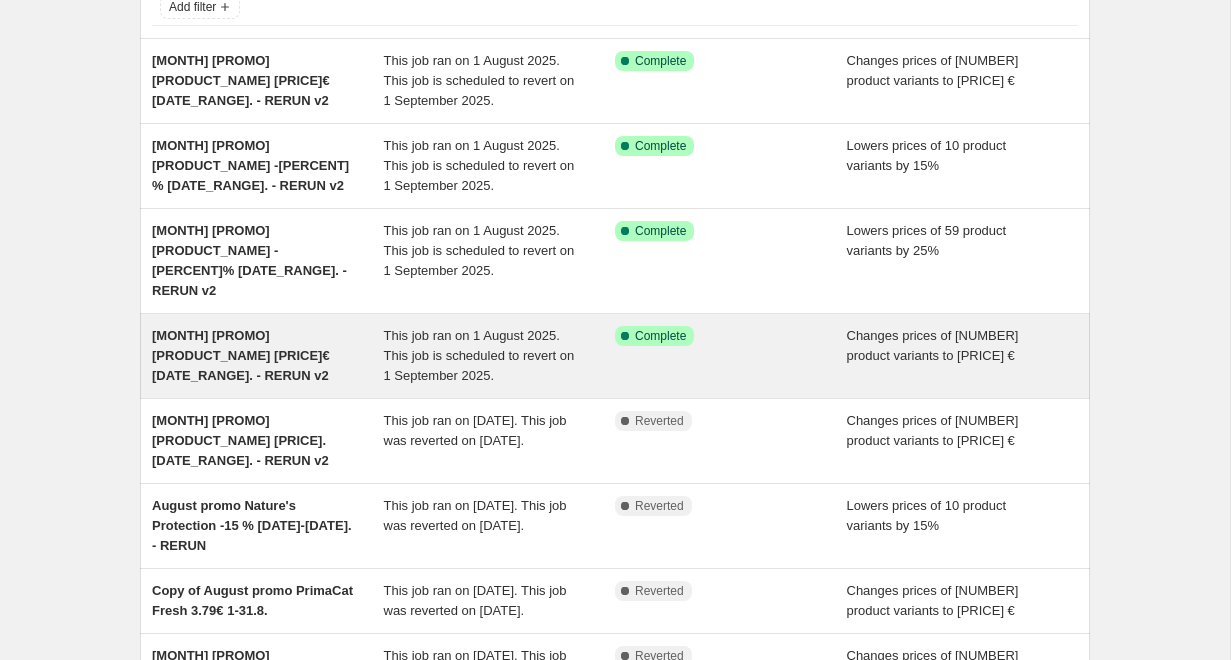 click on "August promo PrimaDog 800g 1.99€ 1-[DATE] - RERUN v2" at bounding box center (241, 355) 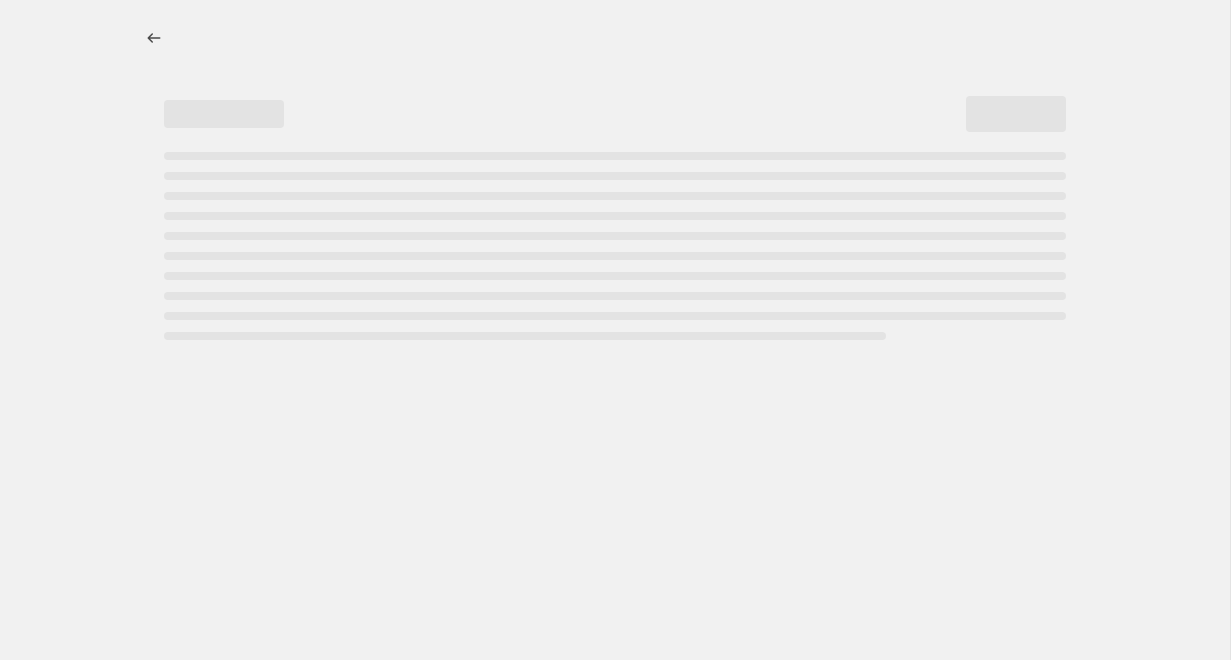 scroll, scrollTop: 0, scrollLeft: 0, axis: both 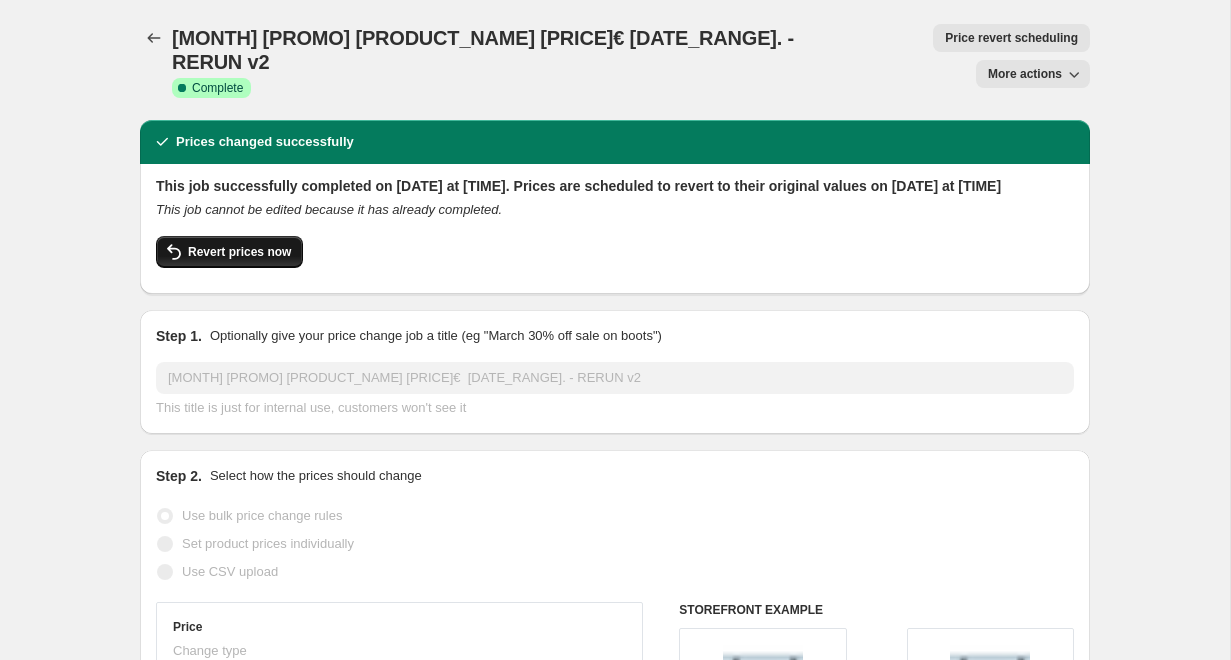 click on "Revert prices now" at bounding box center (229, 252) 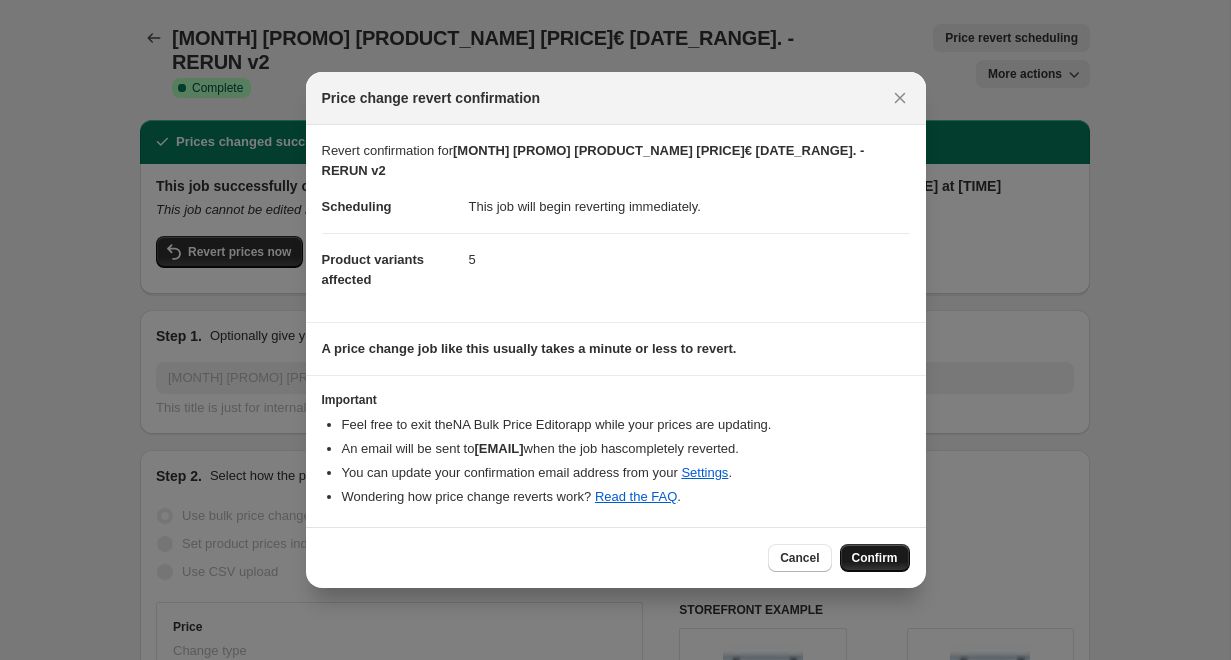 click on "Confirm" at bounding box center [875, 558] 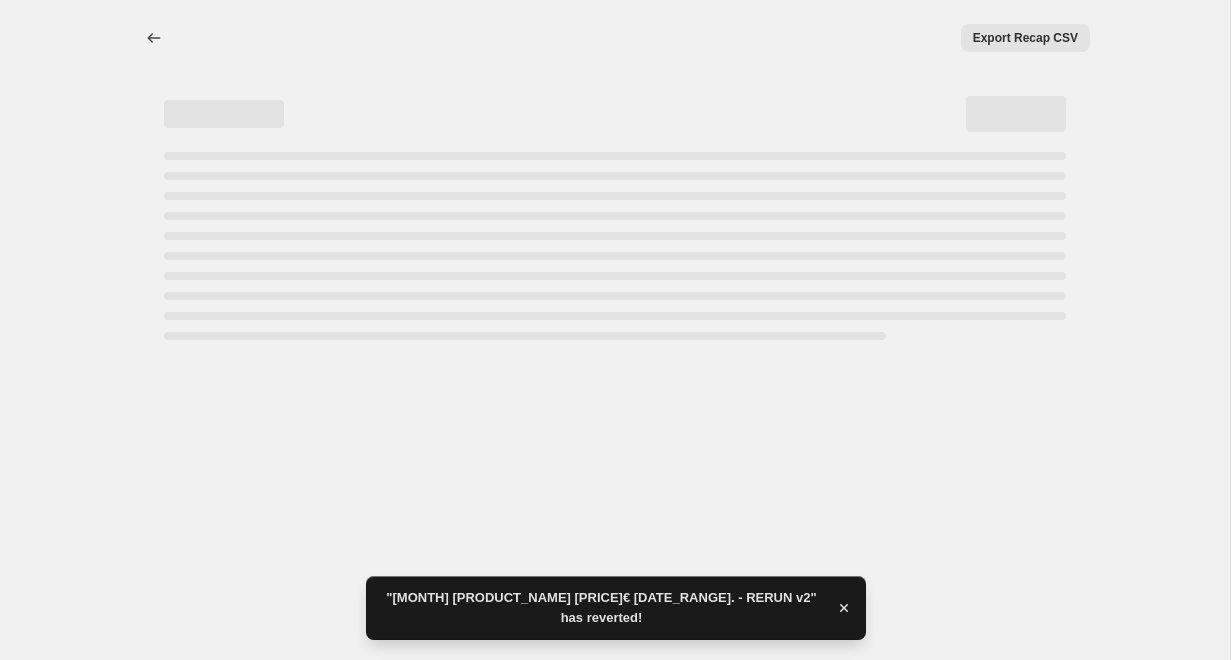select on "collection" 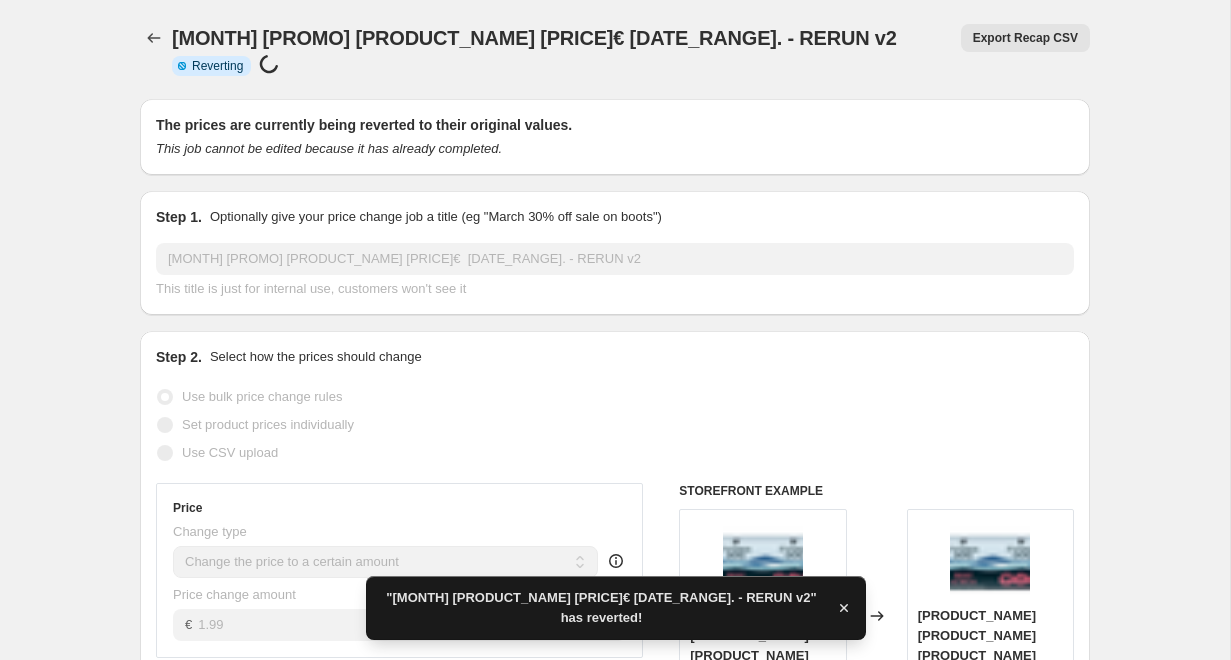 checkbox on "true" 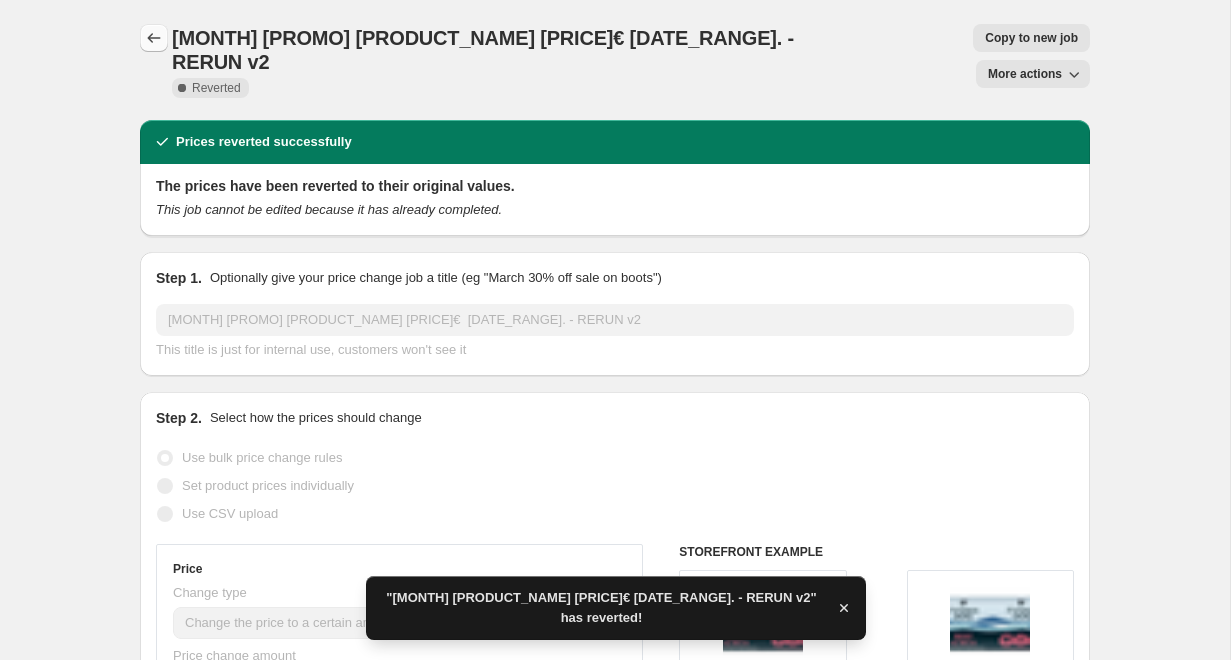 click 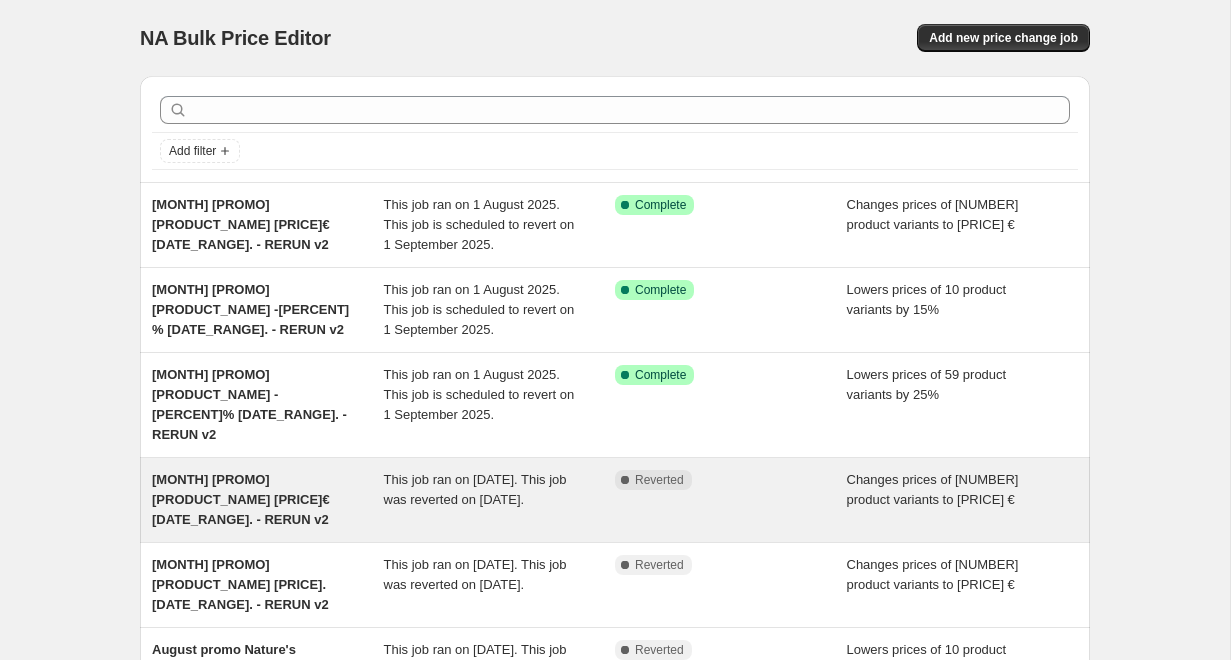 click on "August promo PrimaDog 800g 1.99€ 1-[DATE] - RERUN v2" at bounding box center (268, 500) 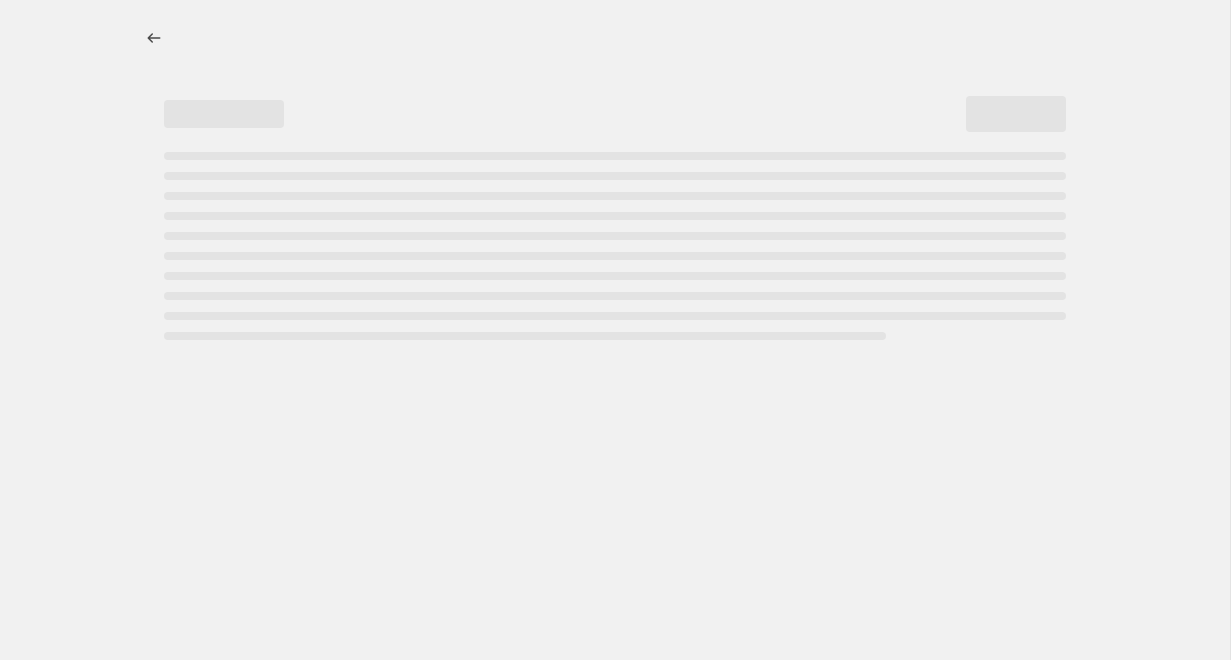 select on "collection" 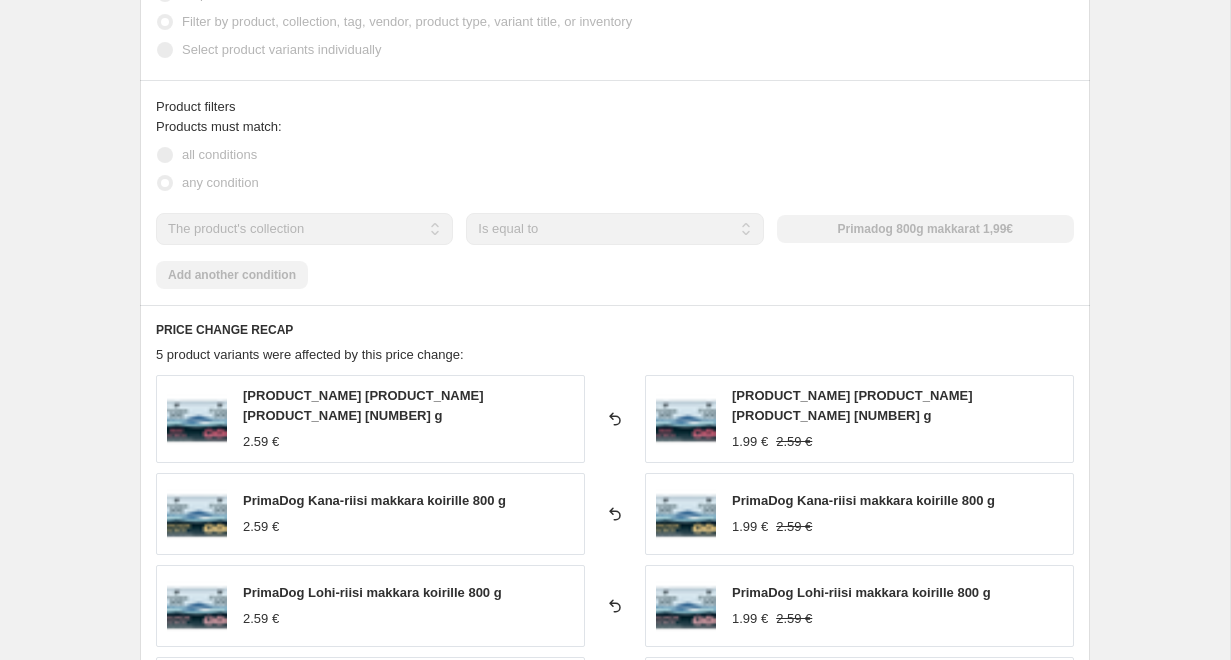 scroll, scrollTop: 1054, scrollLeft: 0, axis: vertical 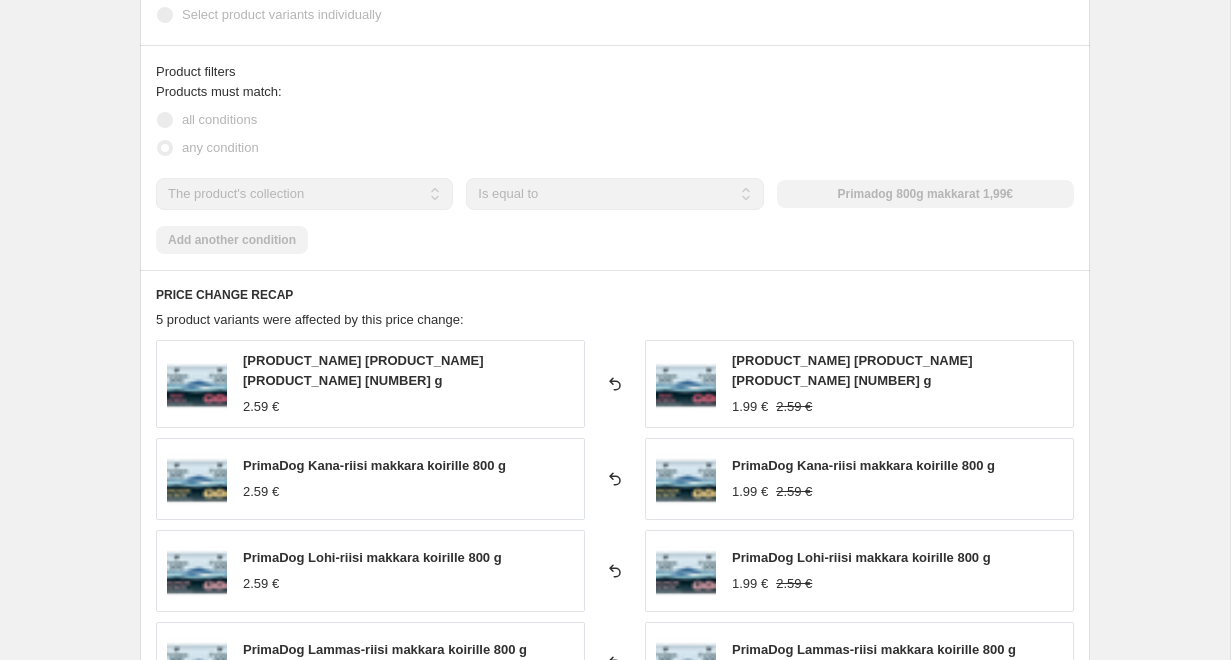 click on "PrimaDog Nauta-riisi makkara koirille 800 g" at bounding box center (852, 370) 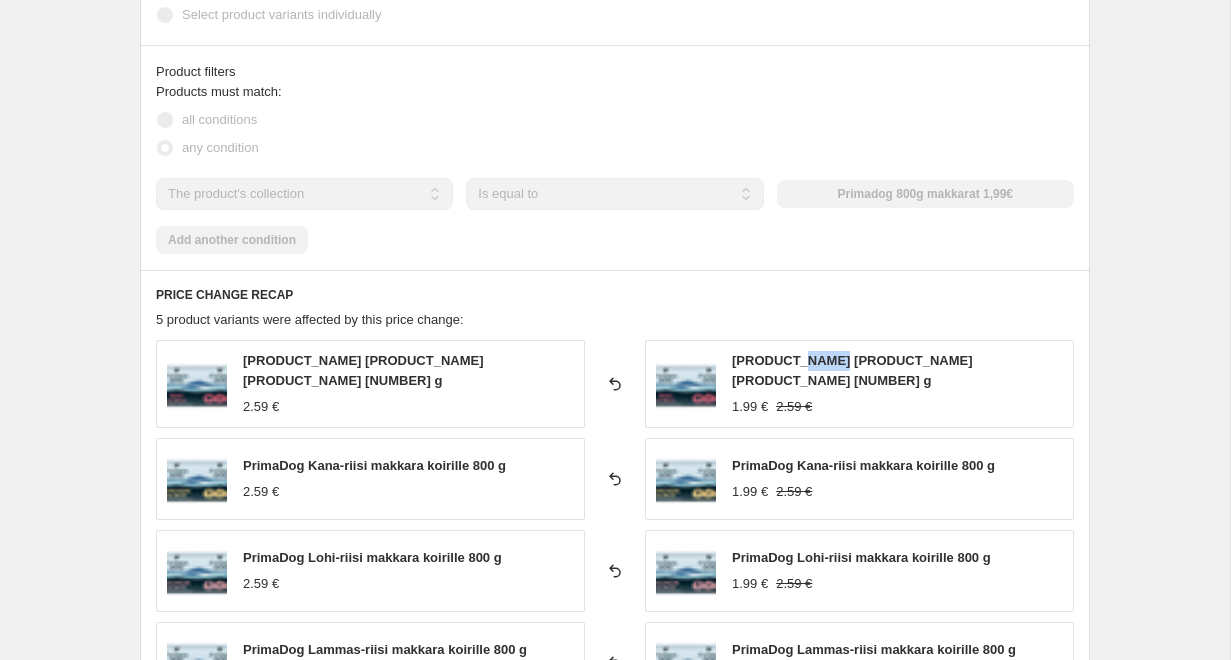 click on "PrimaDog Nauta-riisi makkara koirille 800 g" at bounding box center (852, 370) 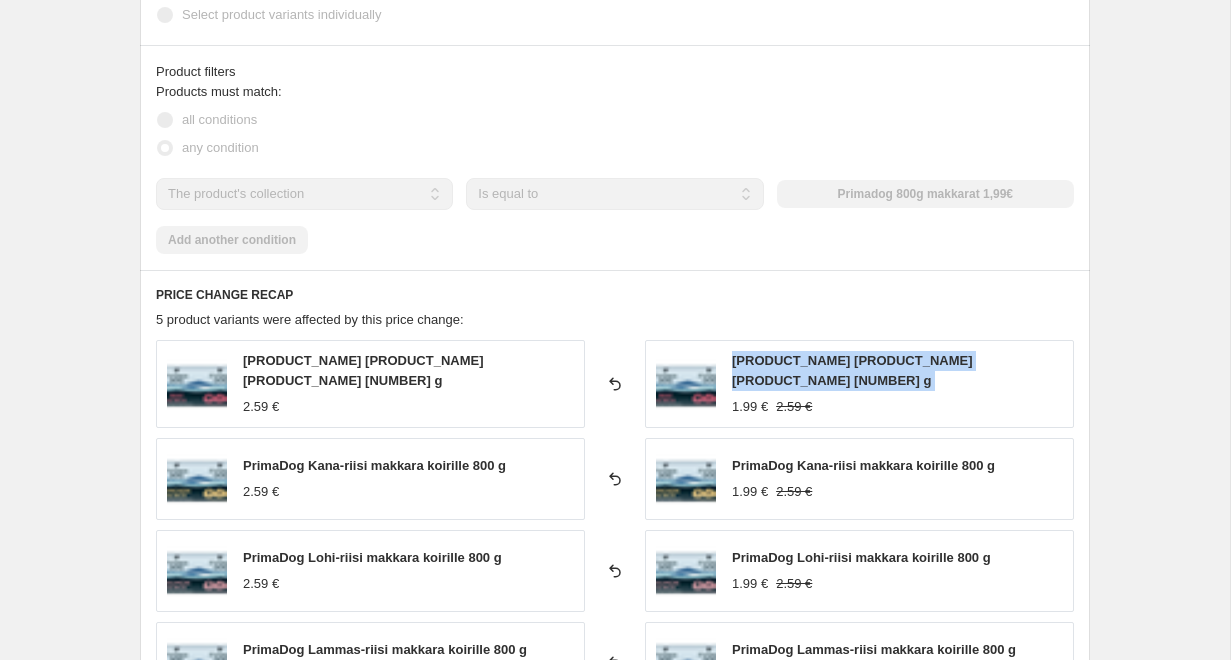 click on "PrimaDog Nauta-riisi makkara koirille 800 g" at bounding box center (852, 370) 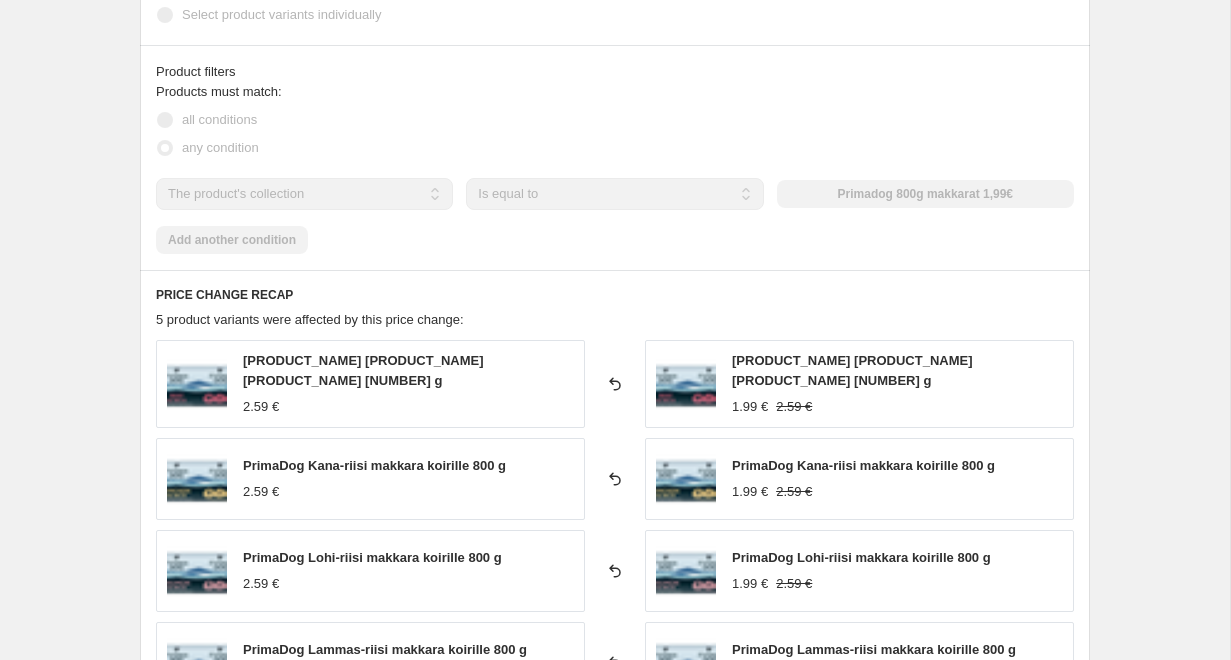 click on "PrimaDog Kana-riisi makkara koirille 800 g" at bounding box center (863, 465) 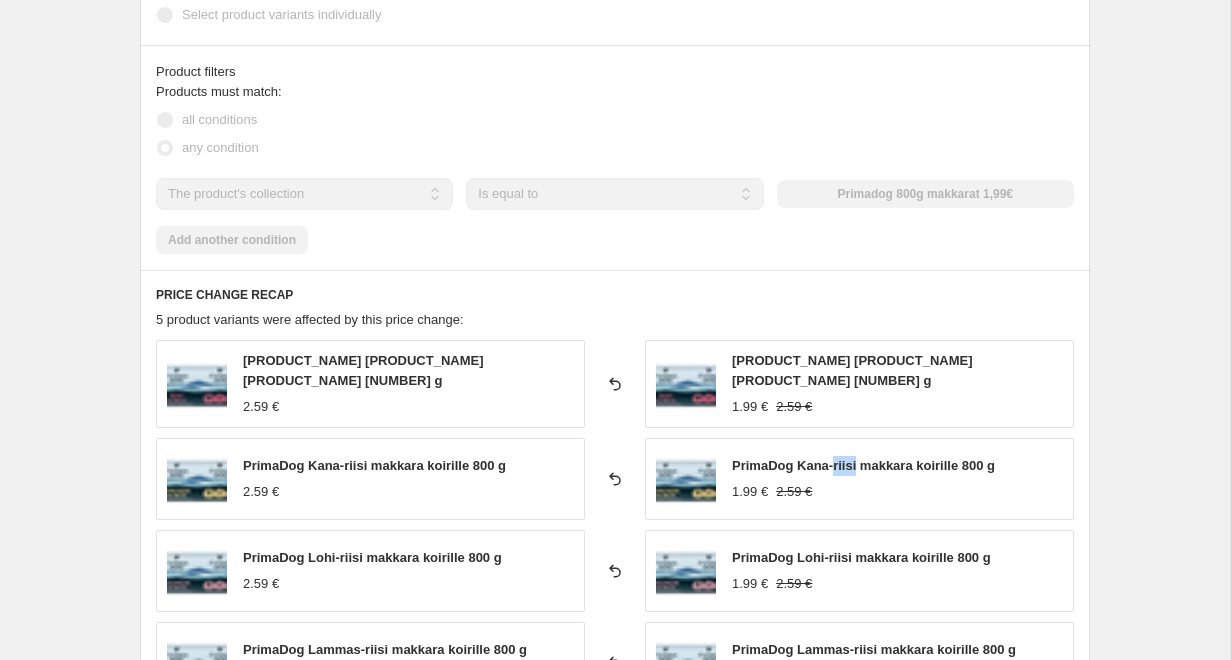 click on "PrimaDog Kana-riisi makkara koirille 800 g" at bounding box center (863, 465) 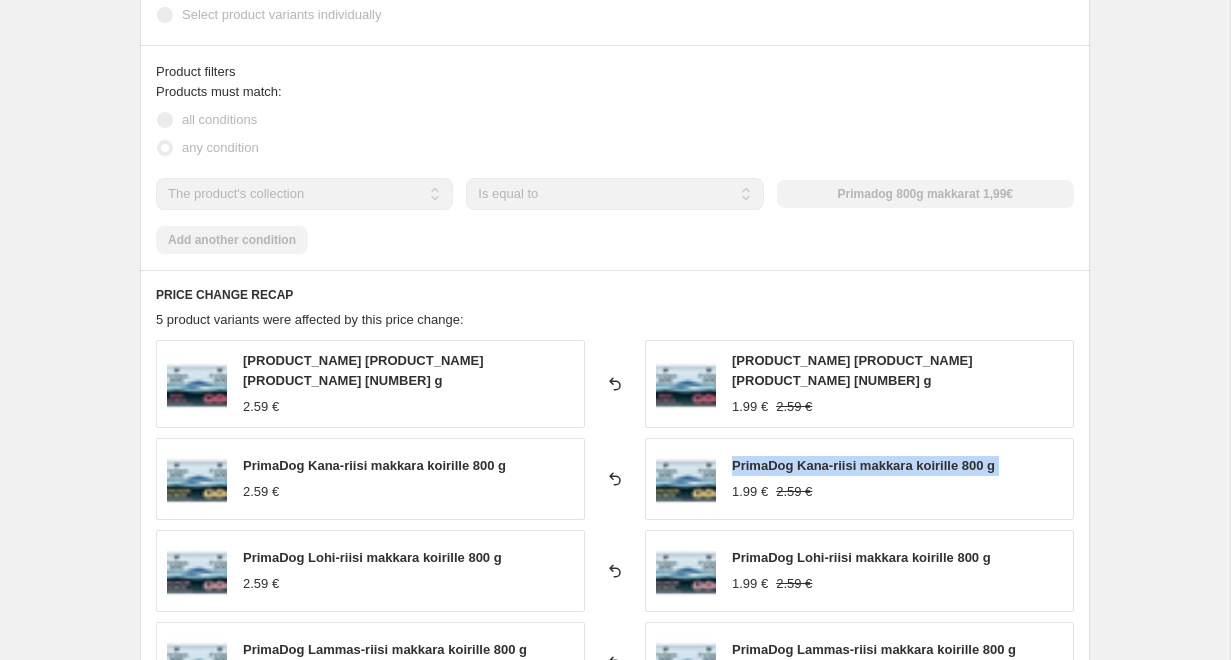 click on "PrimaDog Kana-riisi makkara koirille 800 g" at bounding box center [863, 465] 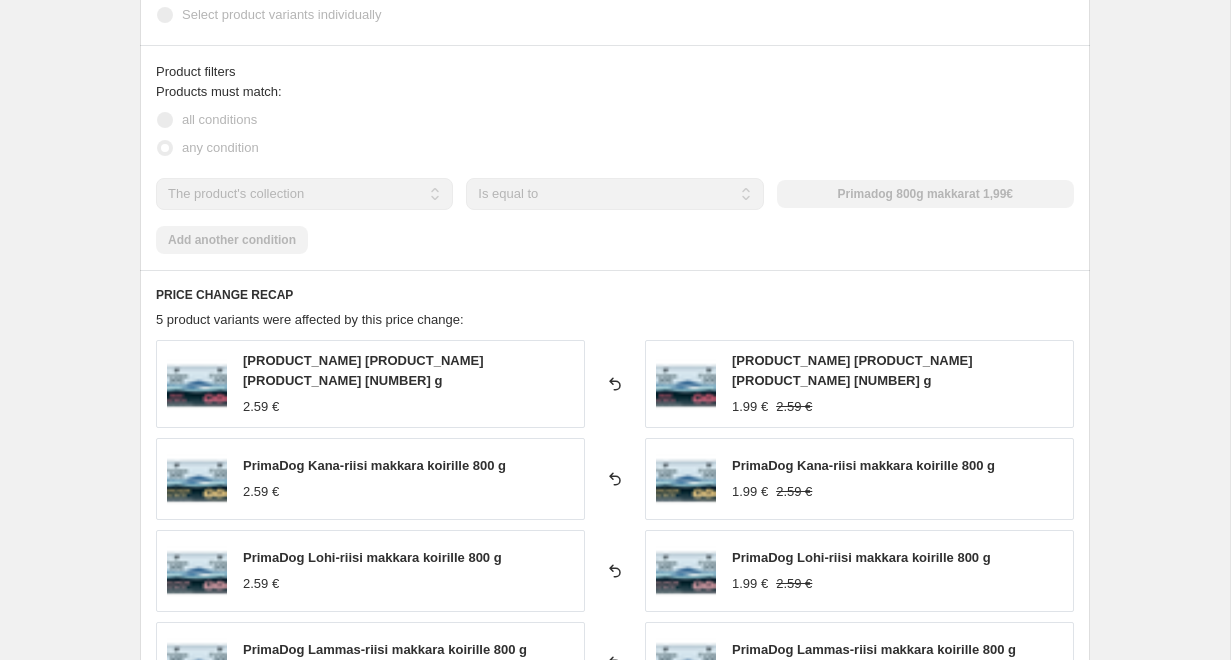 click on "PrimaDog Lohi-riisi makkara koirille 800 g" at bounding box center (861, 557) 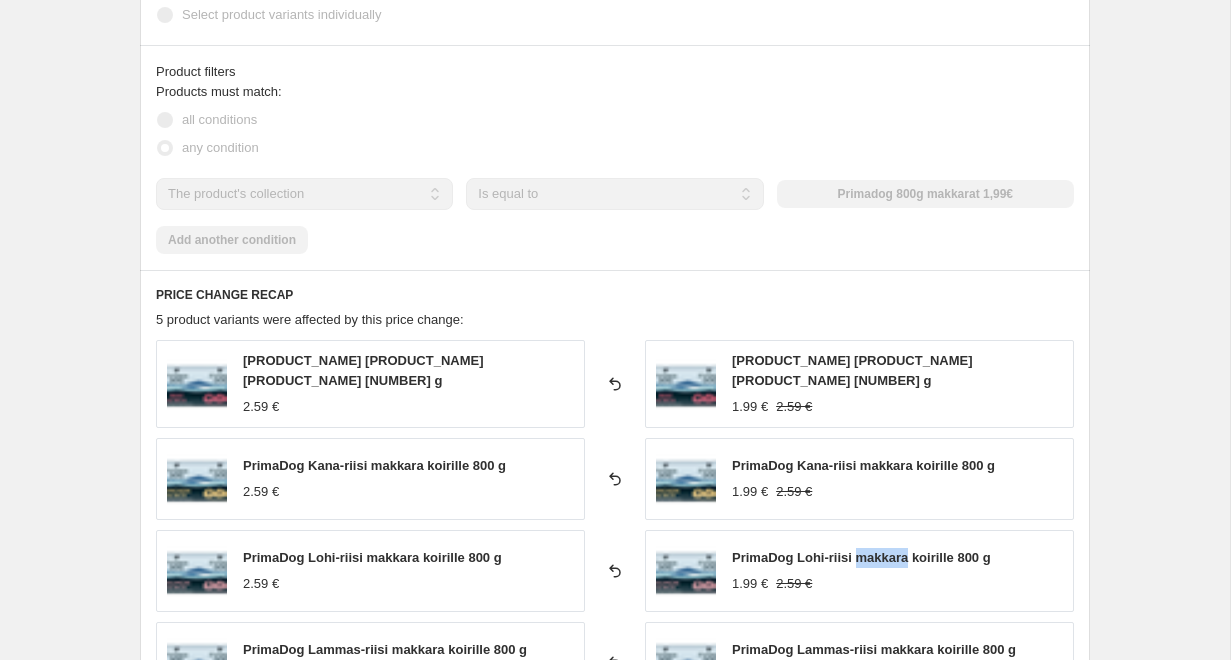 click on "PrimaDog Lohi-riisi makkara koirille 800 g" at bounding box center [861, 557] 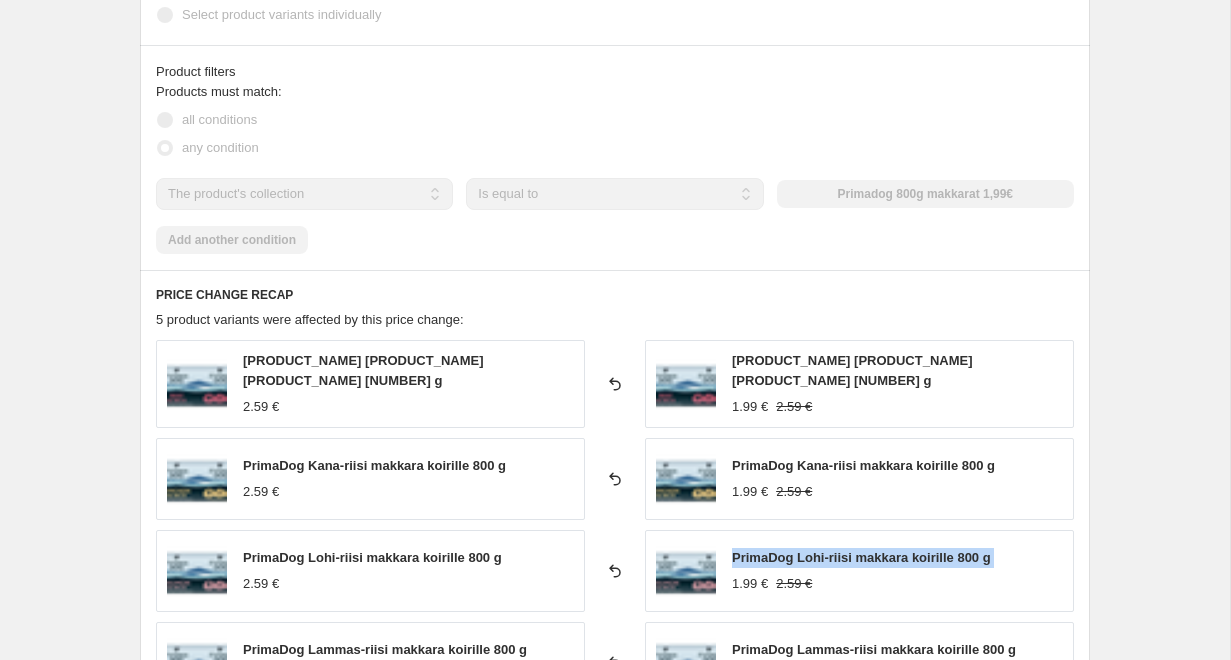 click on "PrimaDog Lohi-riisi makkara koirille 800 g" at bounding box center [861, 557] 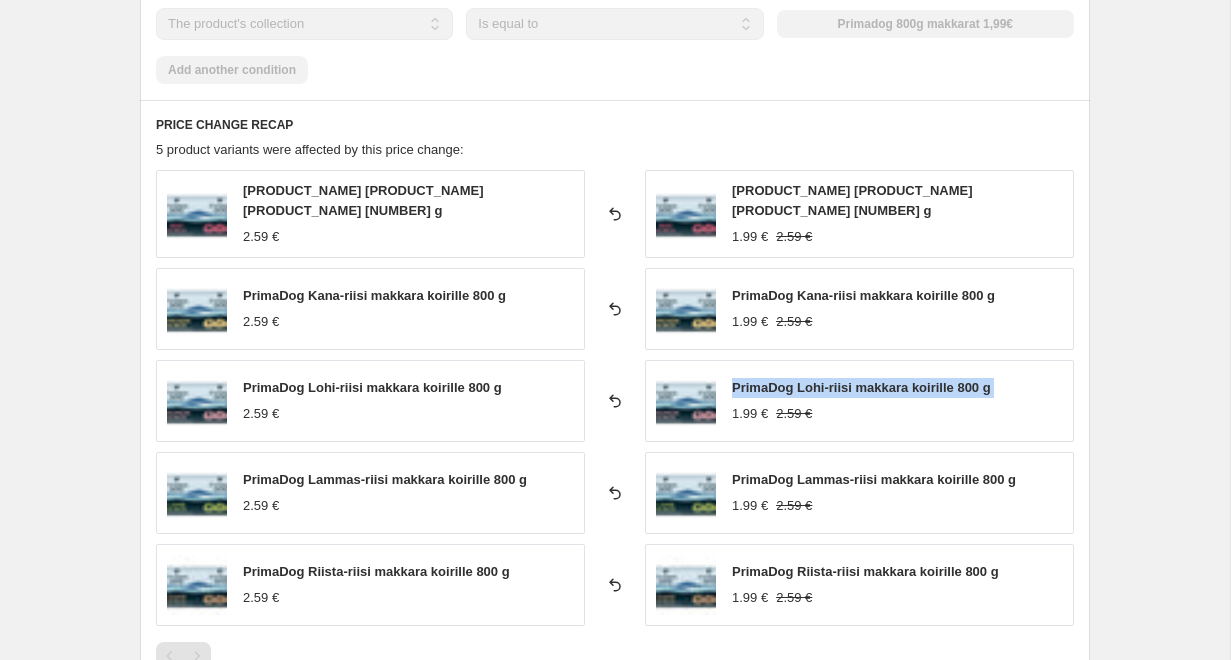 scroll, scrollTop: 1230, scrollLeft: 0, axis: vertical 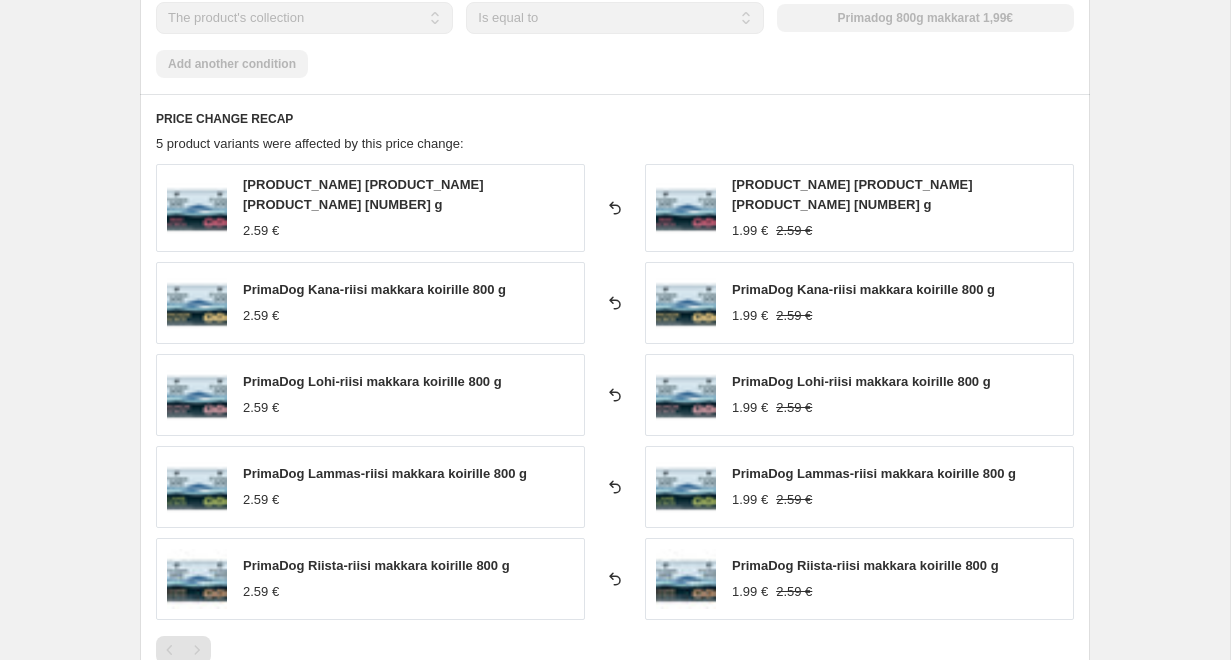 click on "PrimaDog Lammas-riisi makkara koirille 800 g" at bounding box center [874, 473] 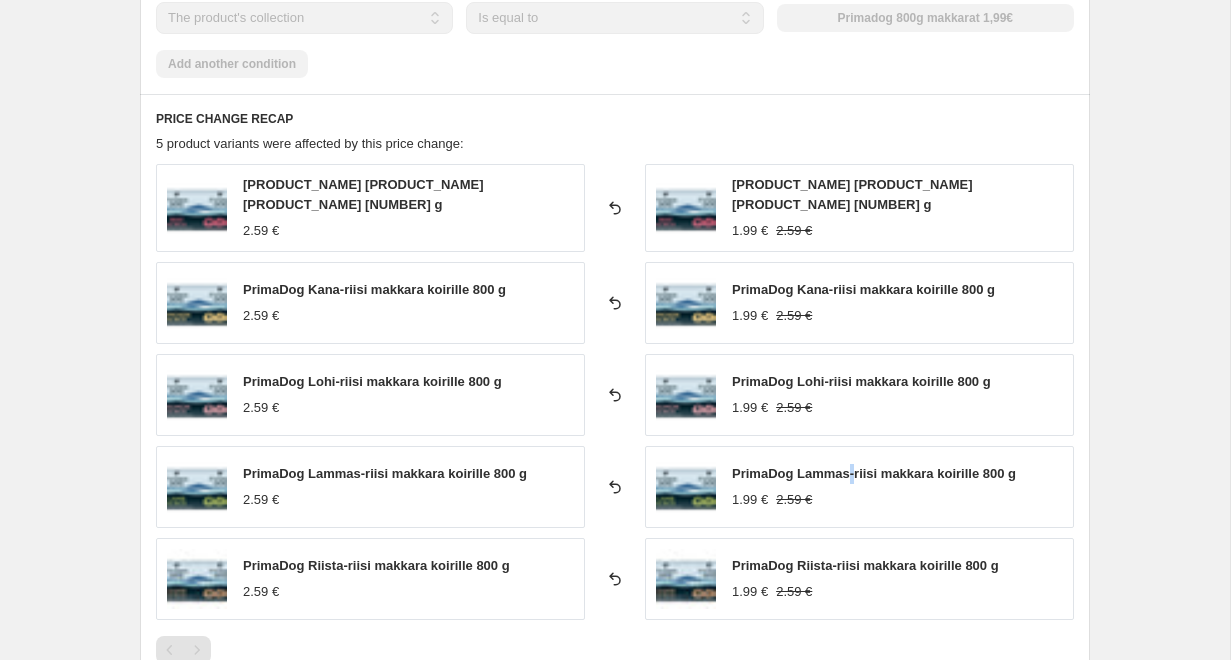 click on "PrimaDog Lammas-riisi makkara koirille 800 g" at bounding box center [874, 473] 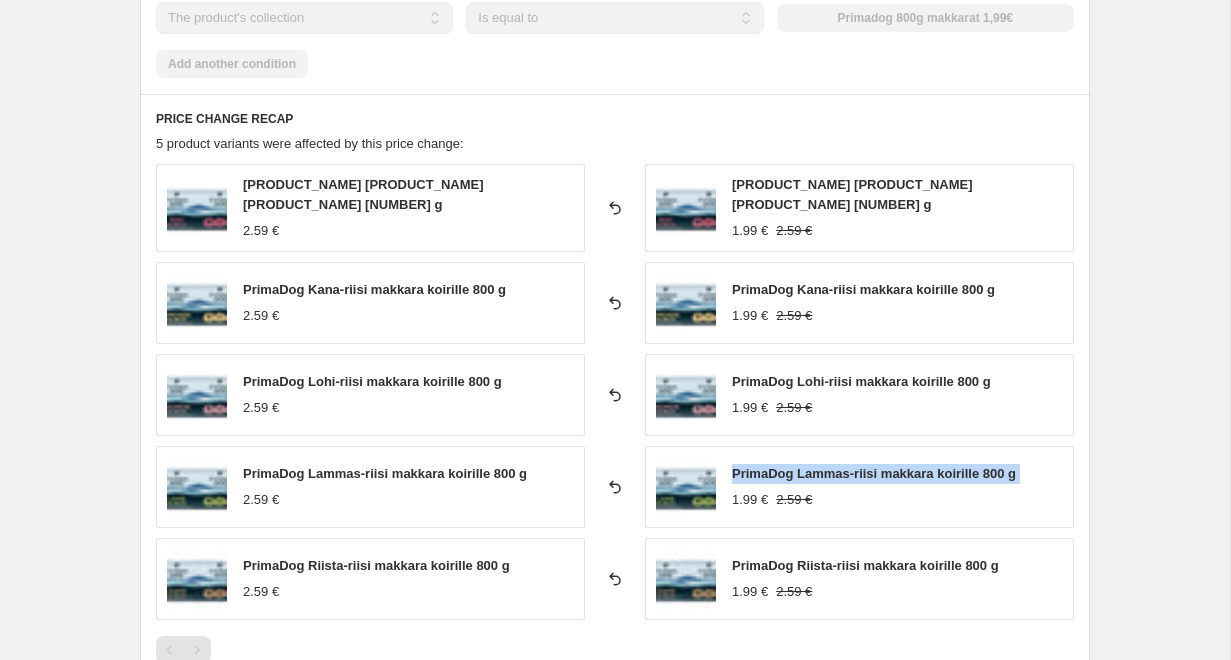 click on "PrimaDog Lammas-riisi makkara koirille 800 g" at bounding box center [874, 473] 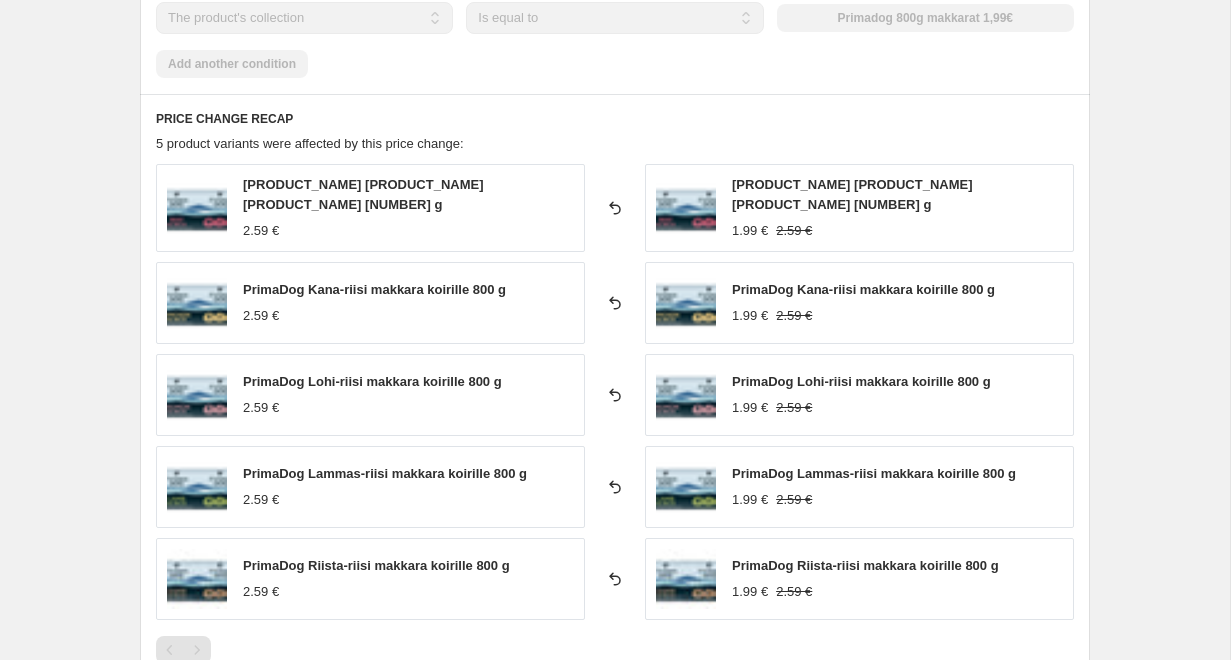 click on "PrimaDog Riista-riisi makkara koirille 800 g" at bounding box center (865, 565) 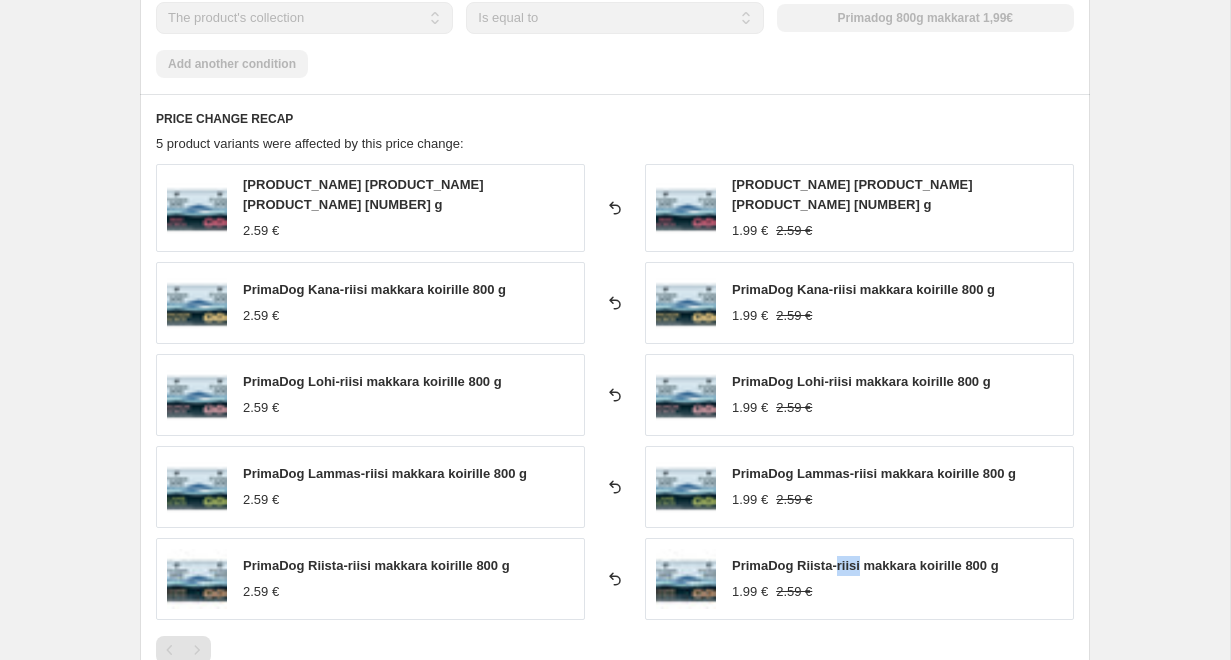click on "PrimaDog Riista-riisi makkara koirille 800 g" at bounding box center (865, 565) 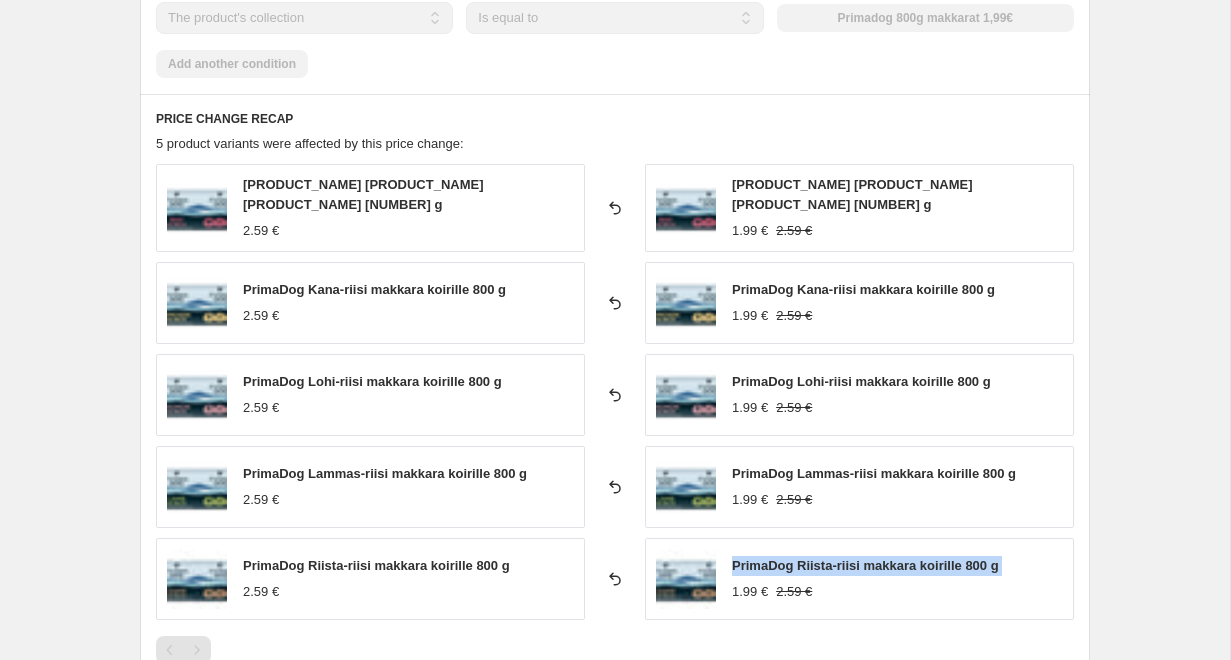 click on "PrimaDog Riista-riisi makkara koirille 800 g" at bounding box center [865, 565] 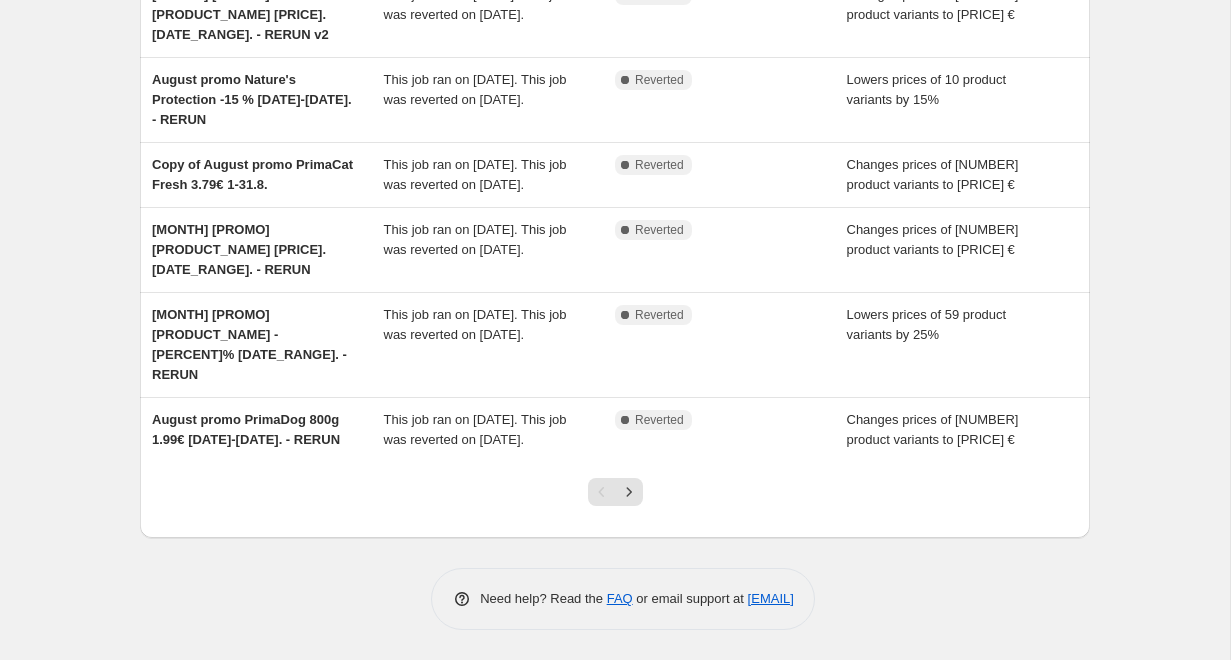 scroll, scrollTop: 0, scrollLeft: 0, axis: both 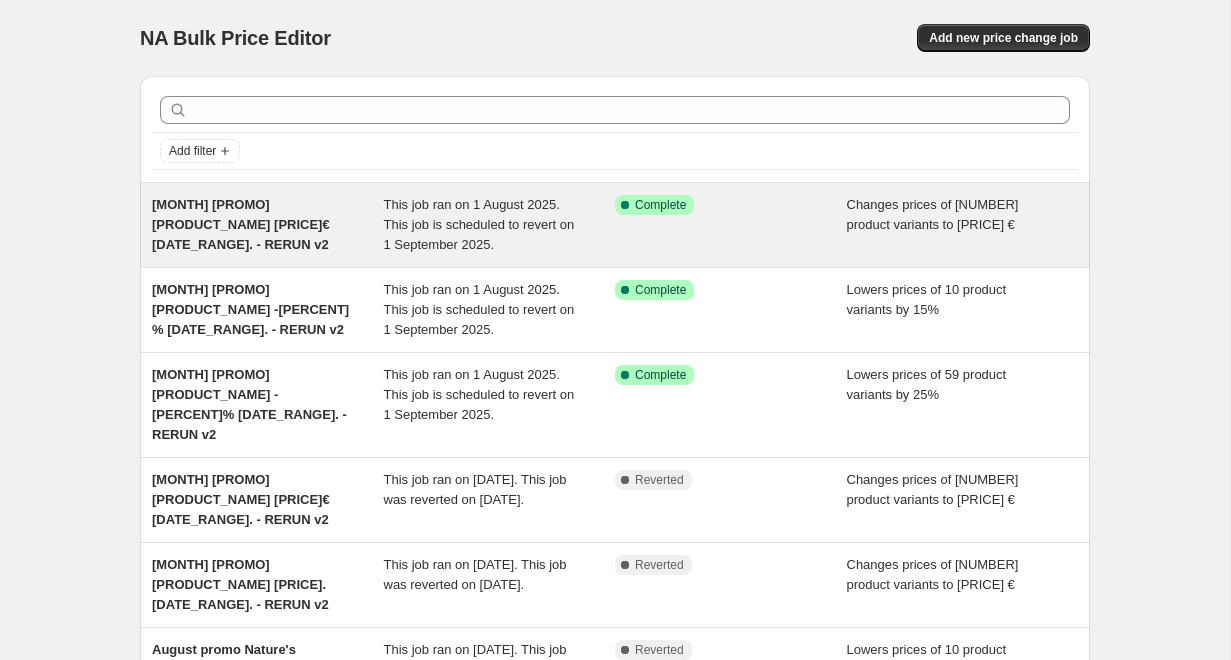 click on "August promo PrimaCat Fresh 3.79€ 1-[DATE] - RERUN v2" at bounding box center [268, 225] 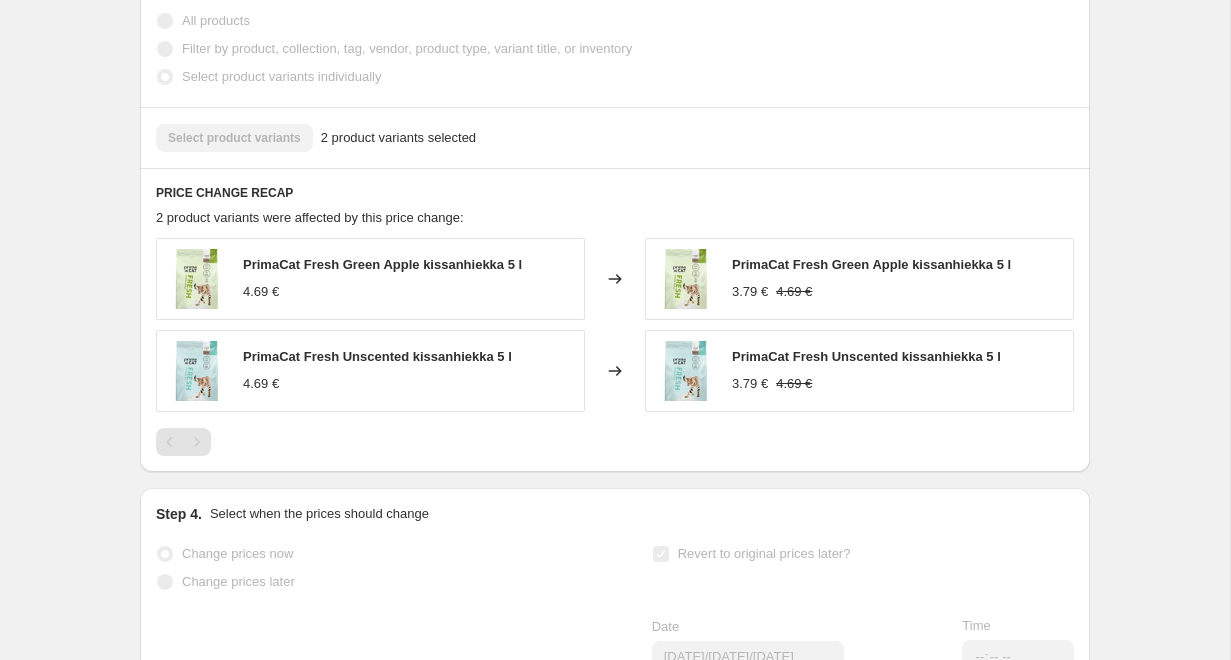 scroll, scrollTop: 1079, scrollLeft: 0, axis: vertical 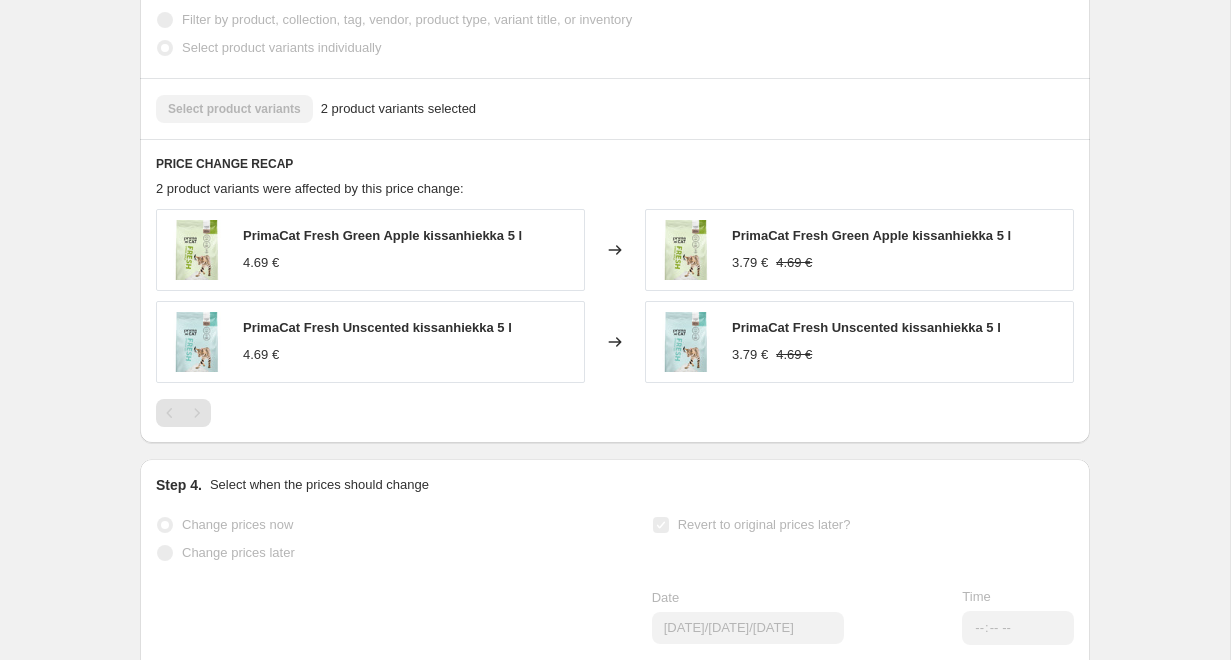 click on "PrimaCat Fresh Green Apple kissanhiekka 5 l" at bounding box center (871, 235) 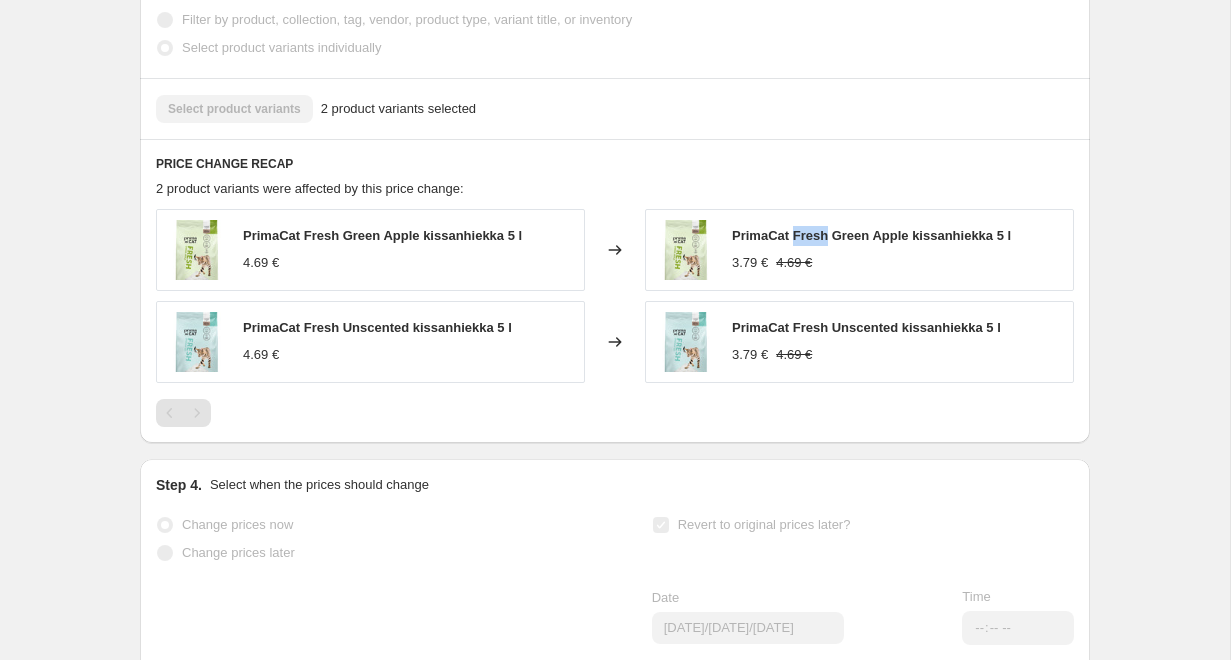 click on "PrimaCat Fresh Green Apple kissanhiekka 5 l" at bounding box center (871, 235) 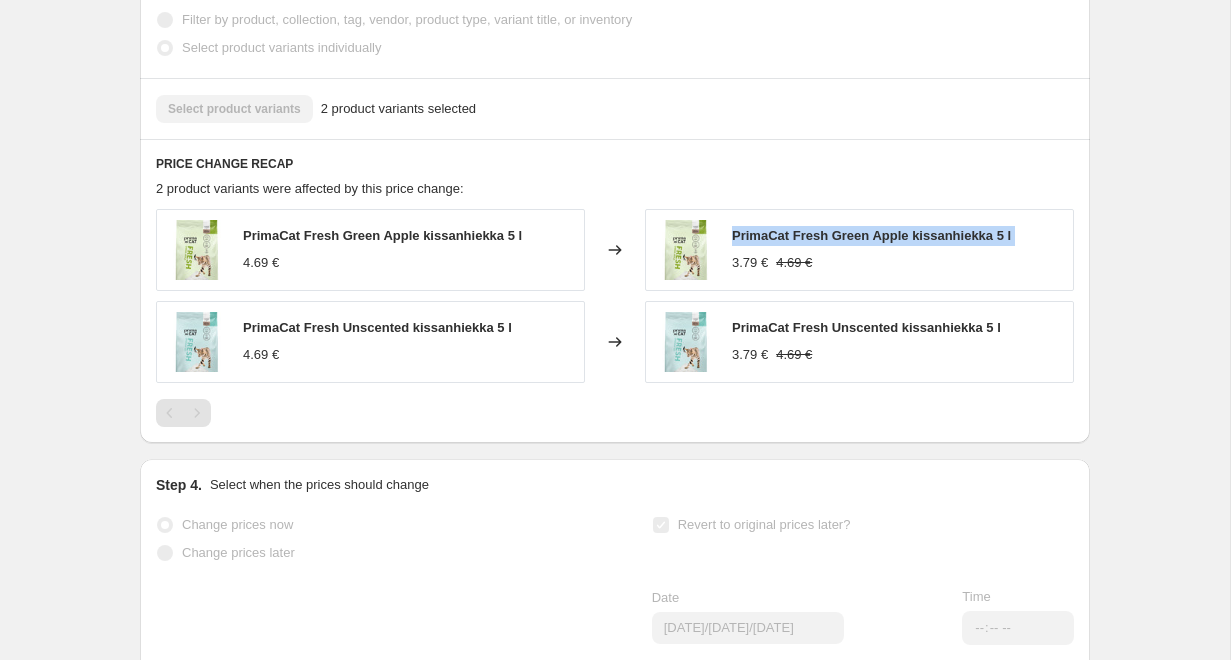 click on "PrimaCat Fresh Green Apple kissanhiekka 5 l" at bounding box center [871, 235] 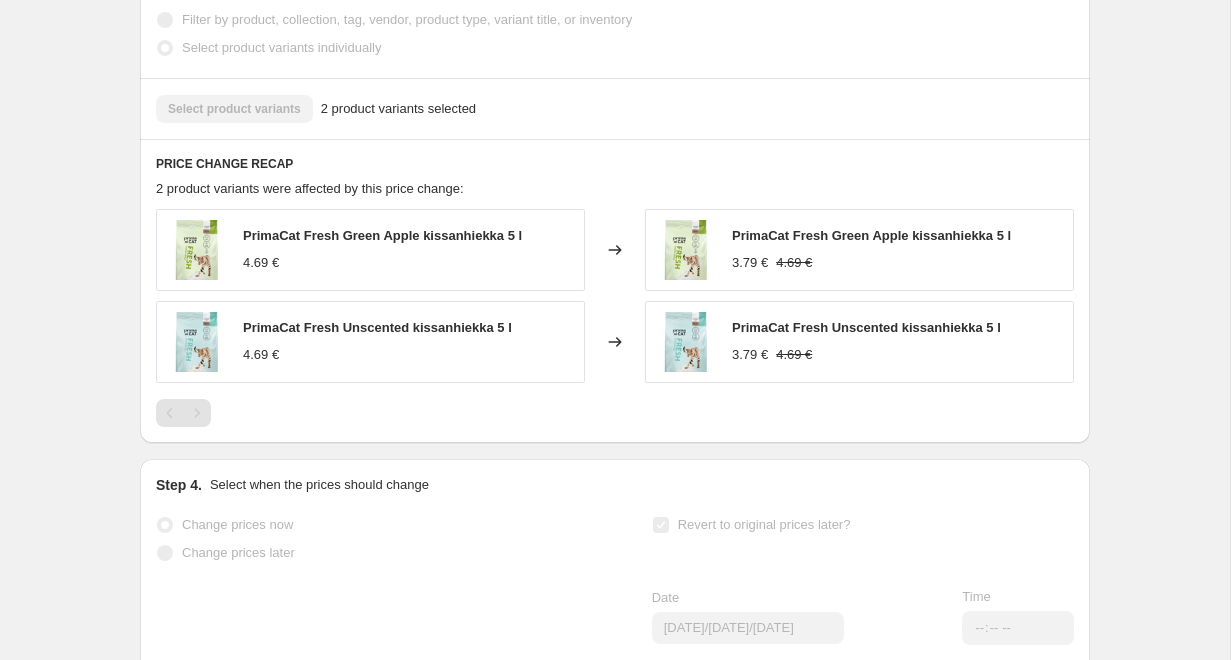 click on "PrimaCat Fresh Unscented kissanhiekka 5 l" at bounding box center [866, 327] 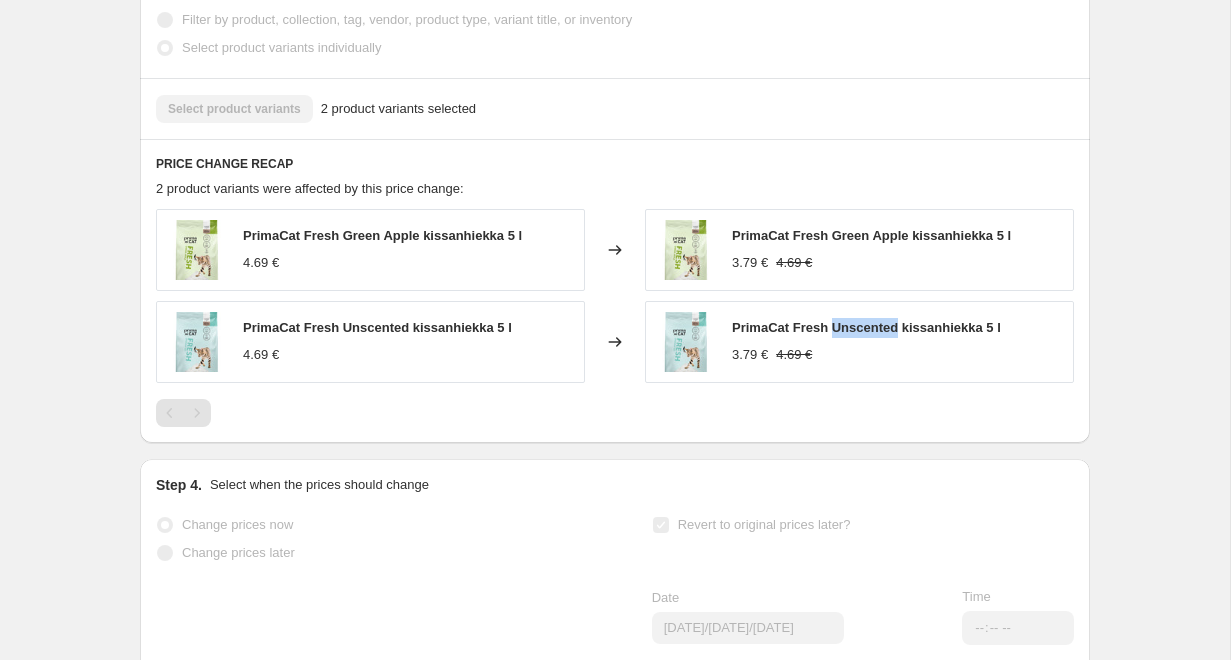 click on "PrimaCat Fresh Unscented kissanhiekka 5 l" at bounding box center (866, 327) 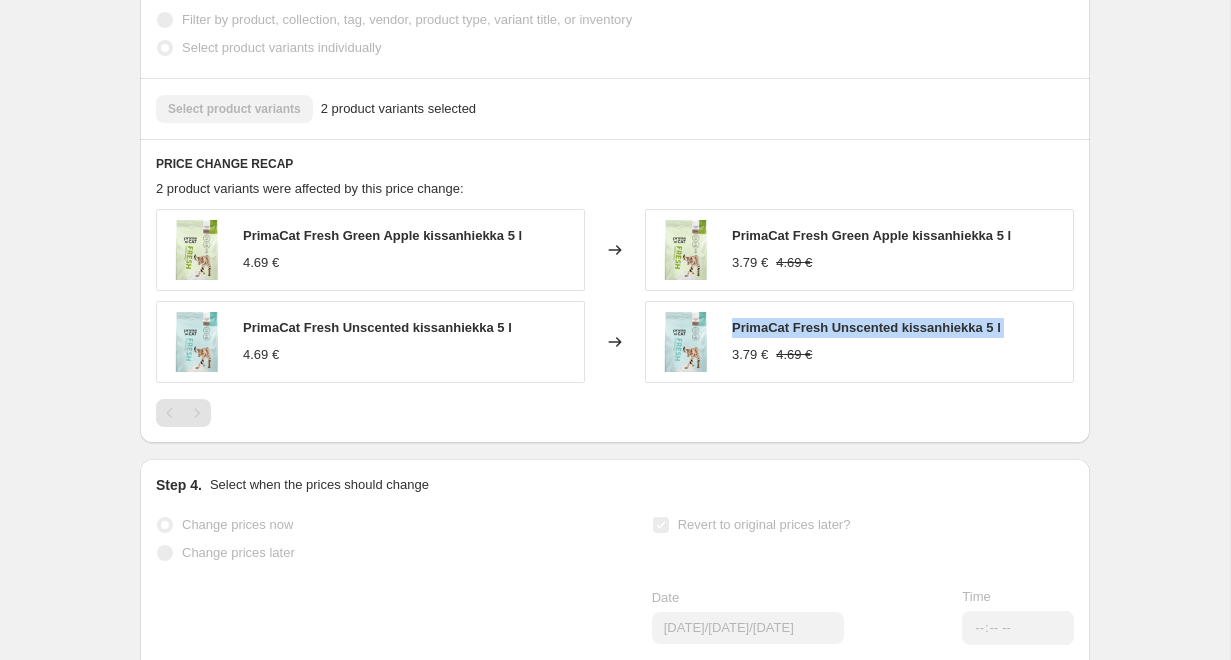 click on "PrimaCat Fresh Unscented kissanhiekka 5 l" at bounding box center (866, 327) 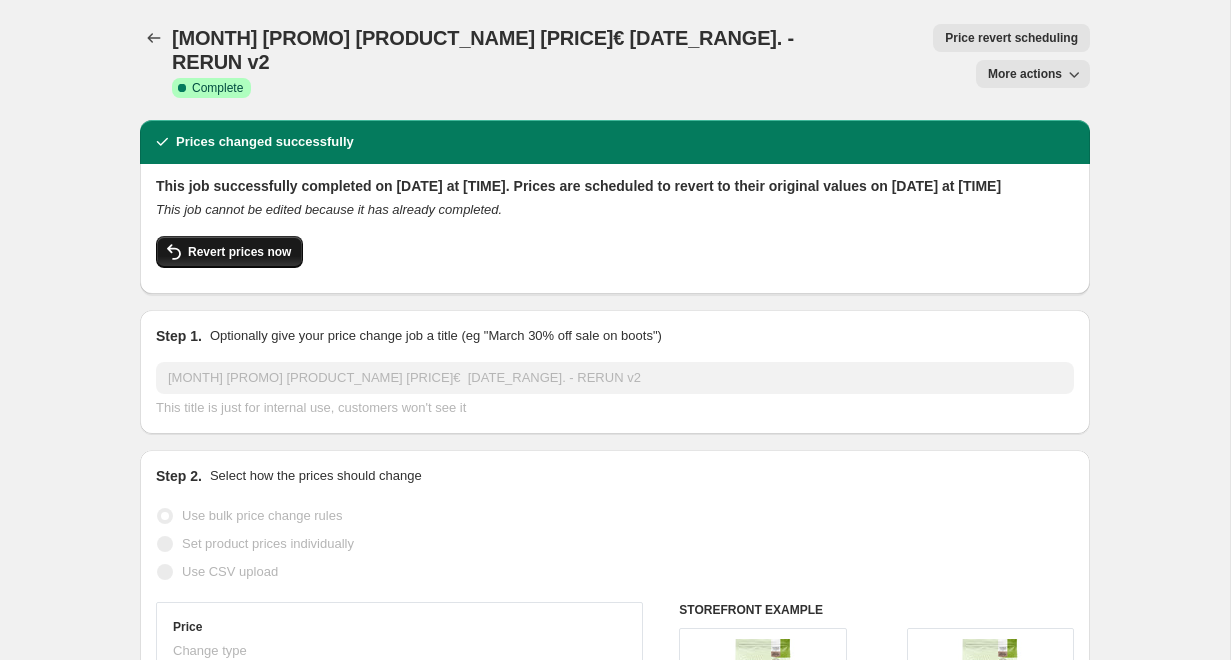 scroll, scrollTop: 0, scrollLeft: 0, axis: both 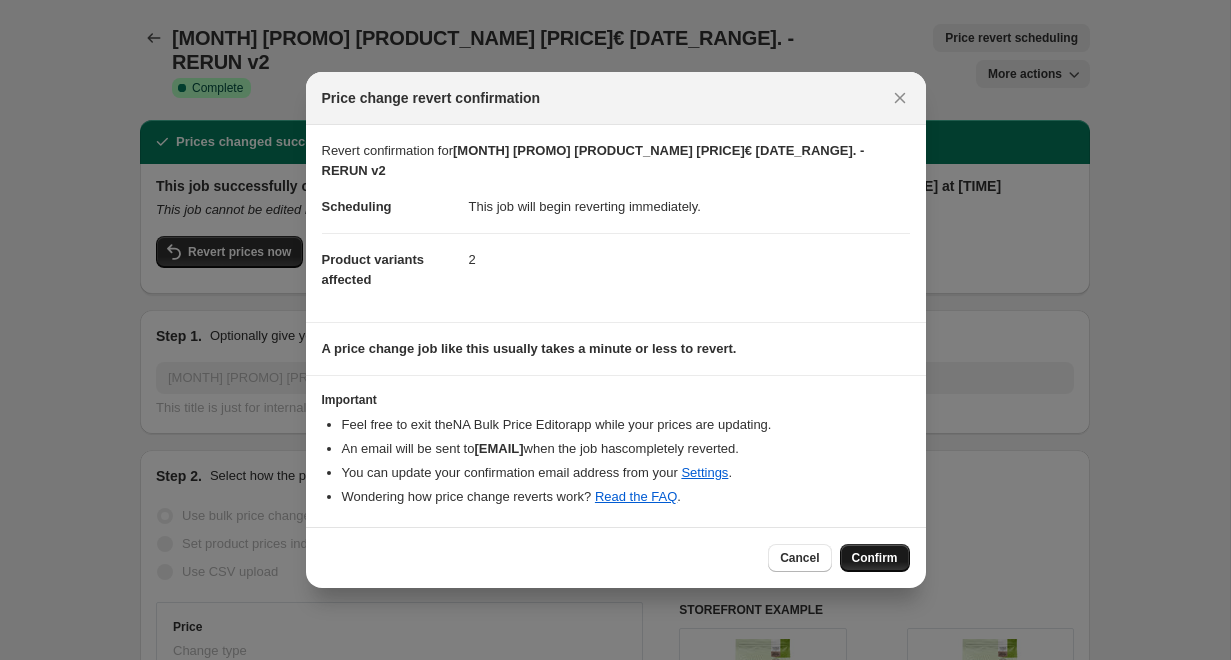 click on "Confirm" at bounding box center (875, 558) 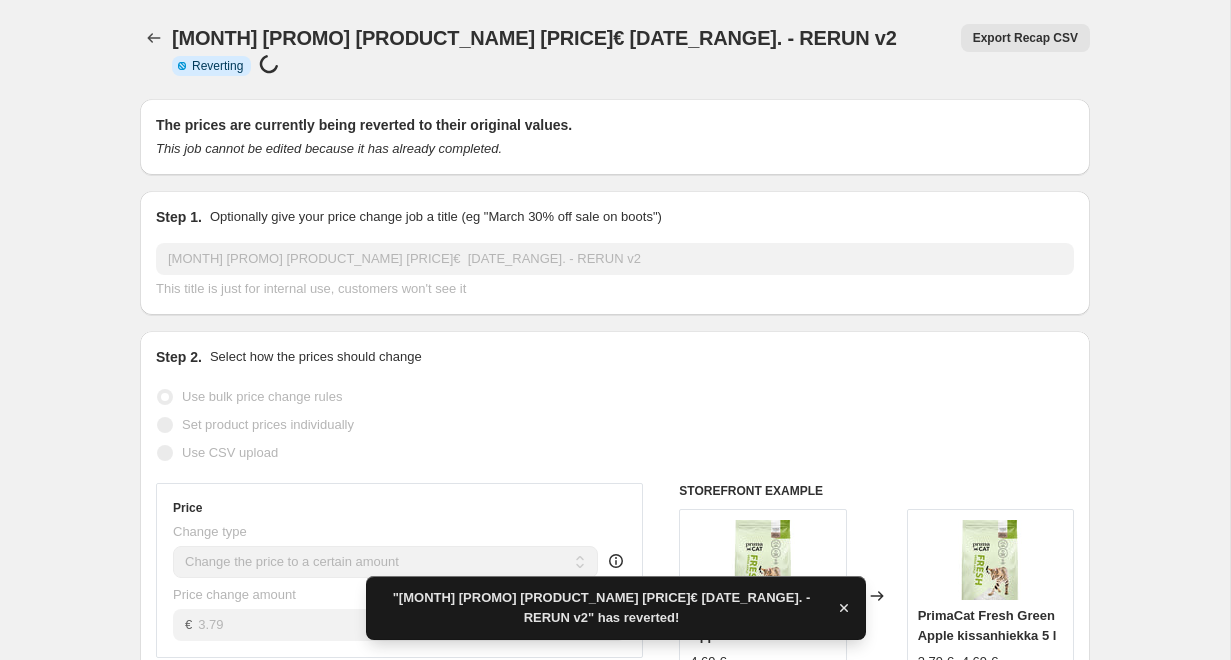 checkbox on "true" 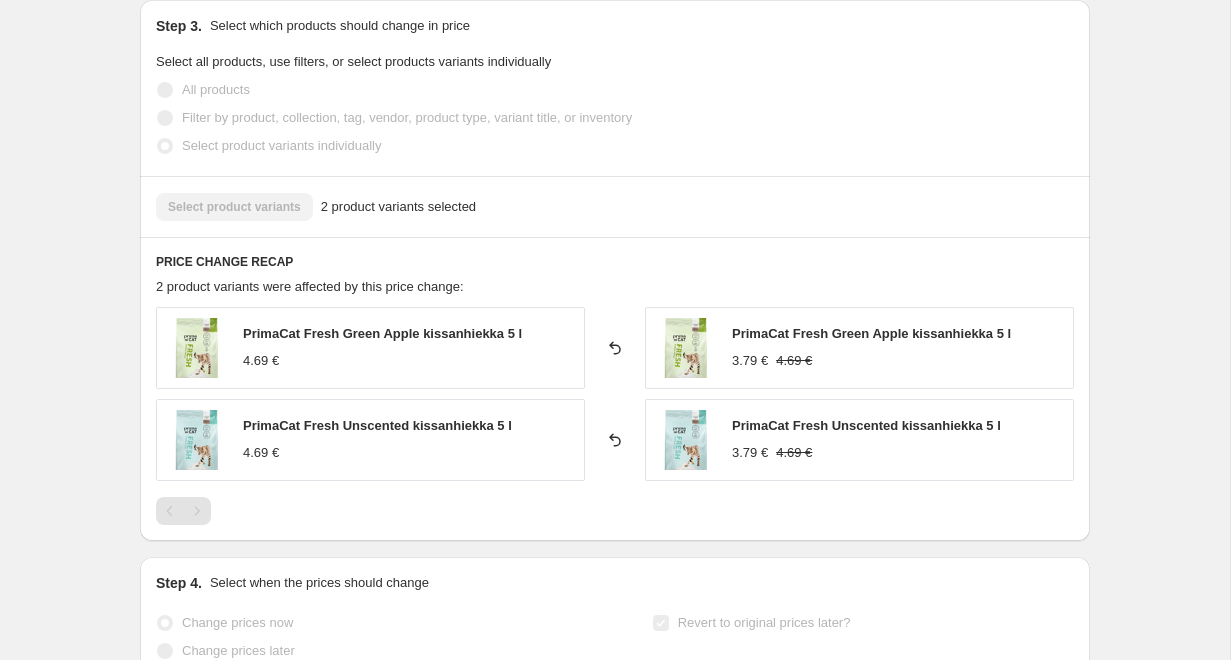 scroll, scrollTop: 1115, scrollLeft: 0, axis: vertical 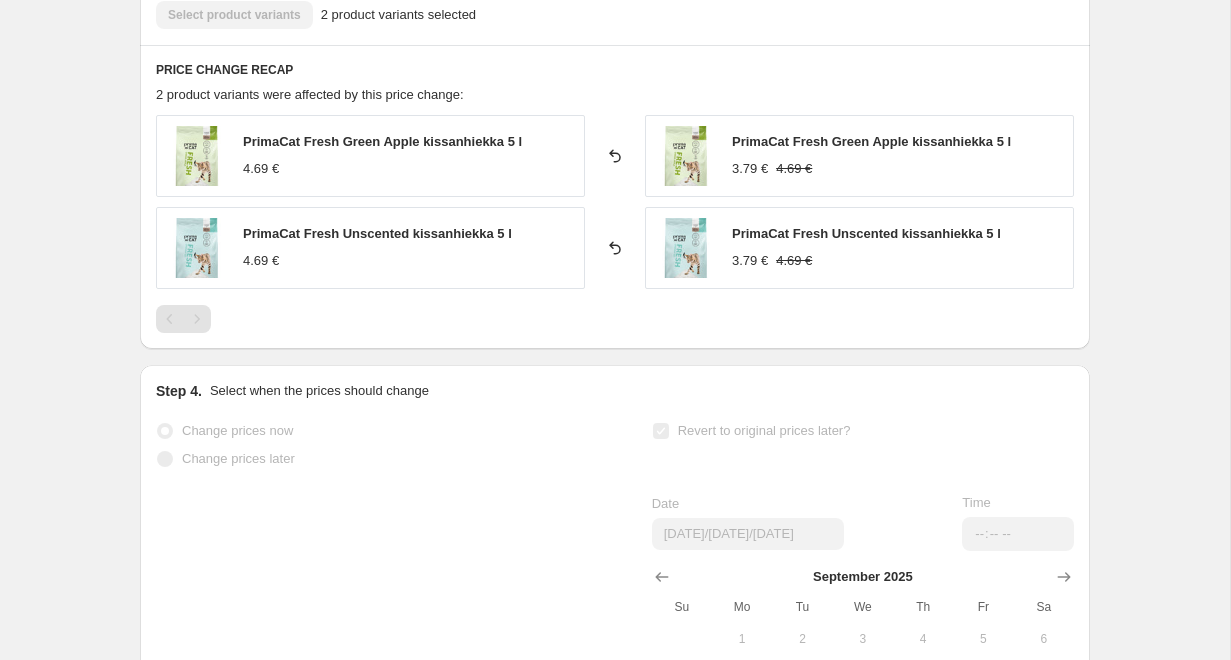click on "PrimaCat Fresh Green Apple kissanhiekka 5 l" at bounding box center (871, 141) 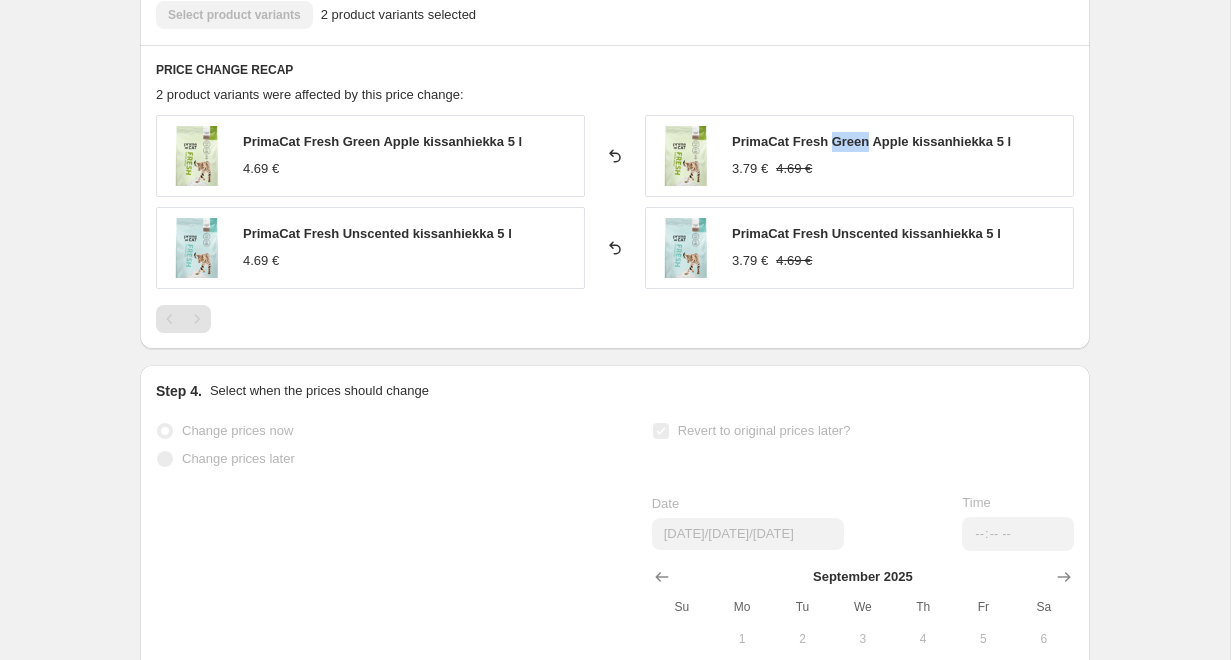 click on "PrimaCat Fresh Green Apple kissanhiekka 5 l" at bounding box center [871, 141] 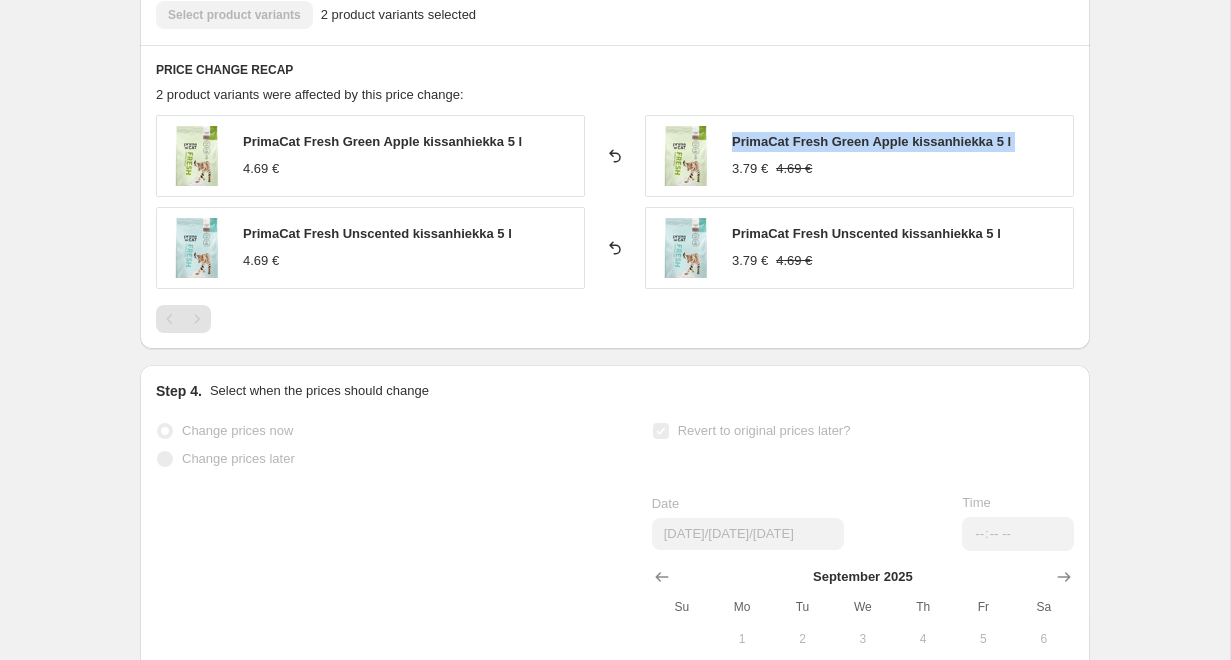 click on "PrimaCat Fresh Green Apple kissanhiekka 5 l" at bounding box center [871, 141] 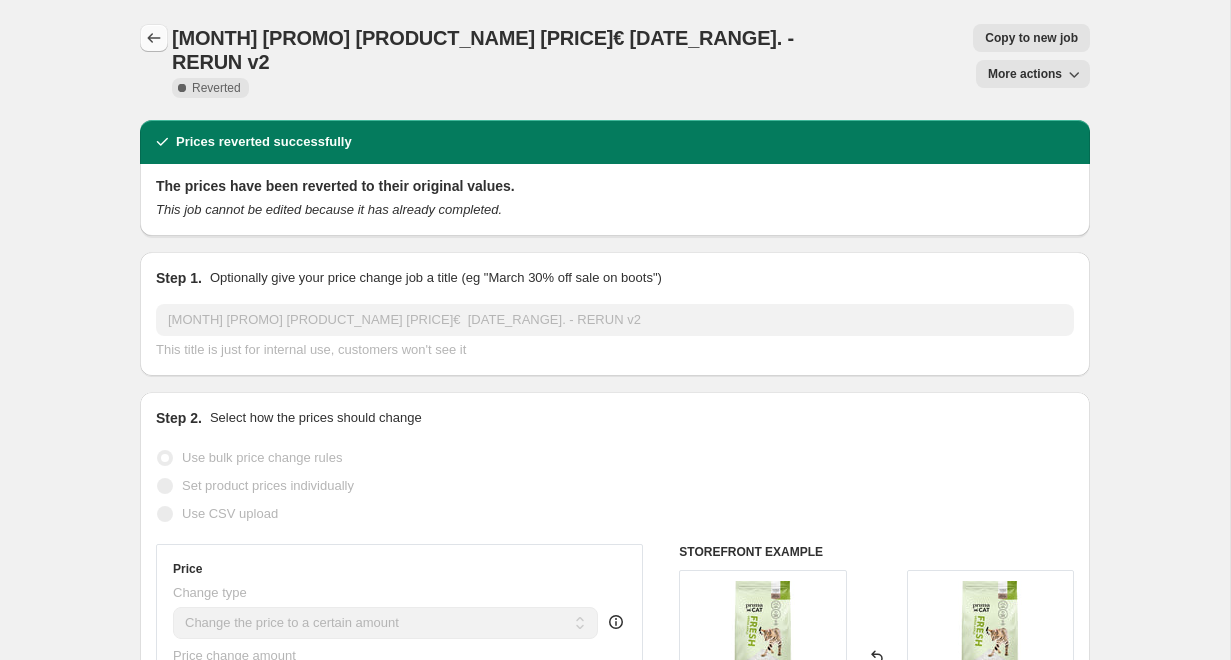 scroll, scrollTop: 0, scrollLeft: 0, axis: both 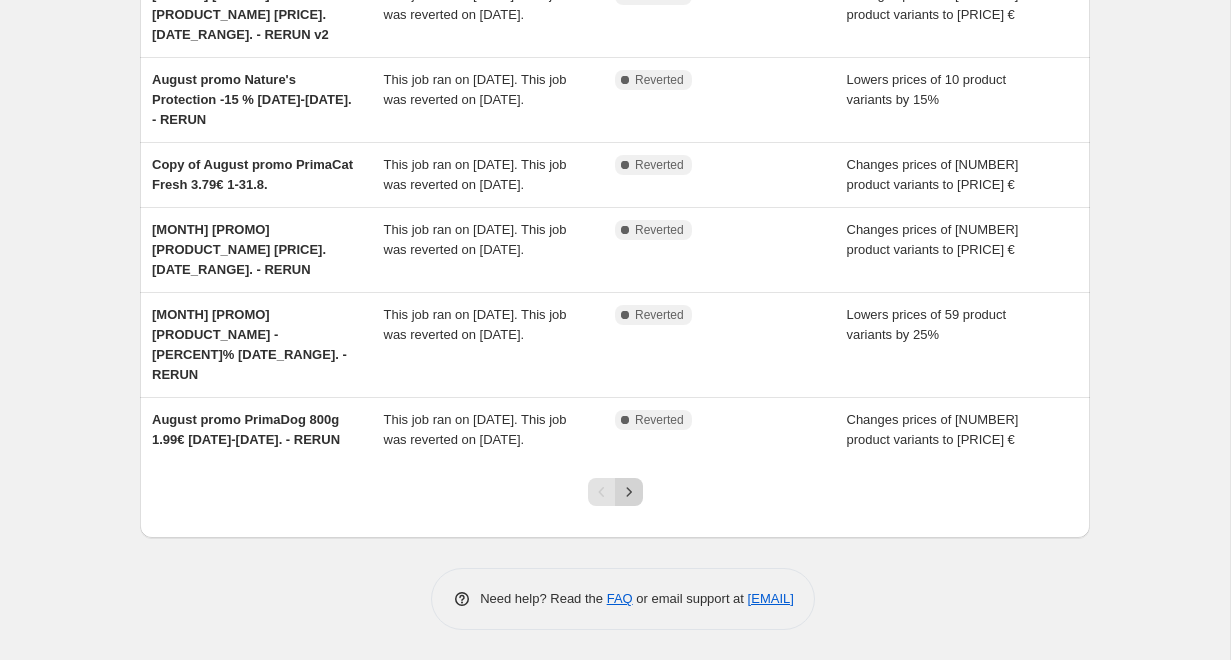 click 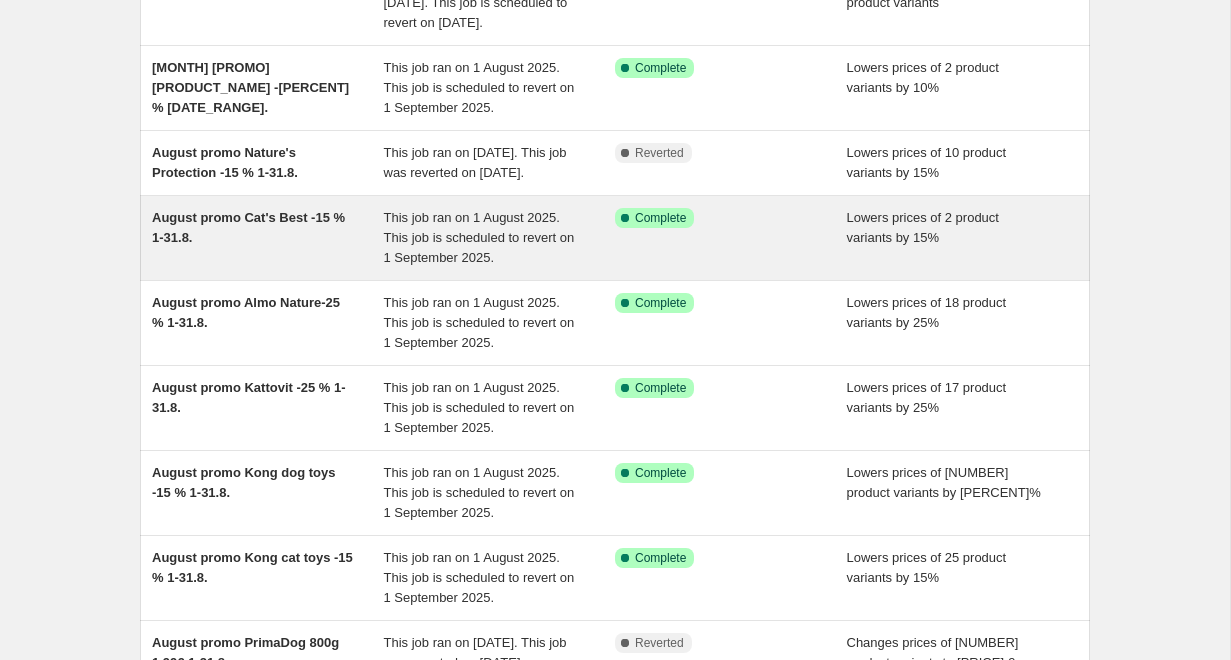 scroll, scrollTop: 327, scrollLeft: 0, axis: vertical 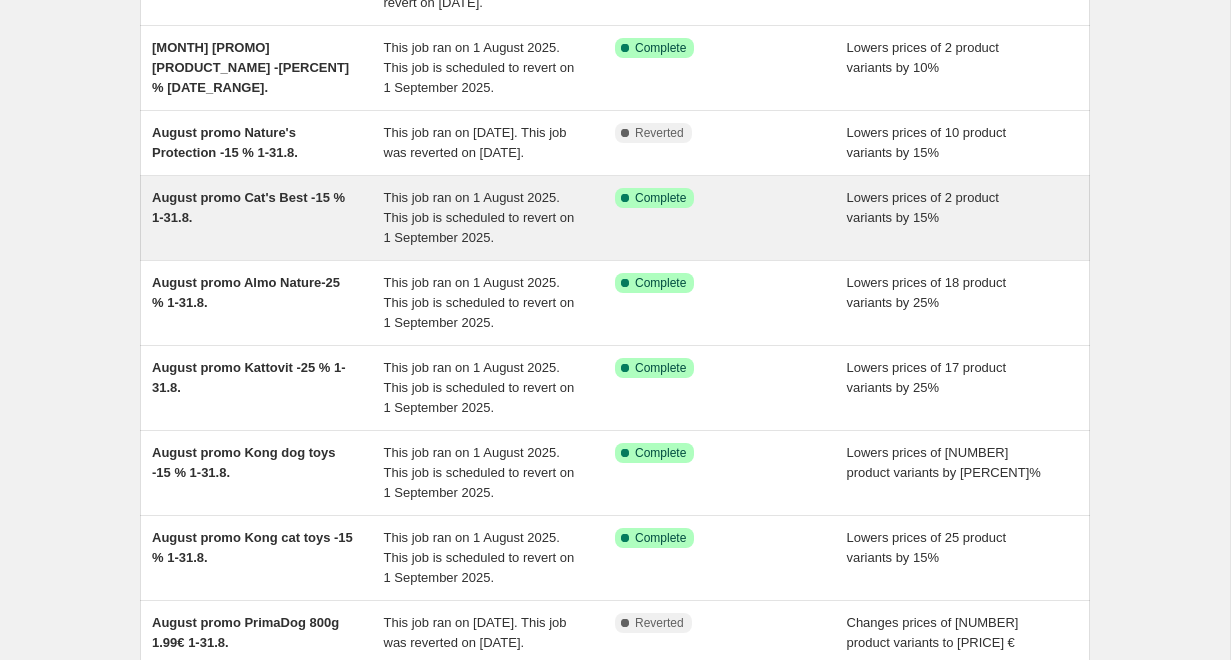 click on "This job ran on 1 August 2025. This job is scheduled to revert on 1 September 2025." at bounding box center (479, 217) 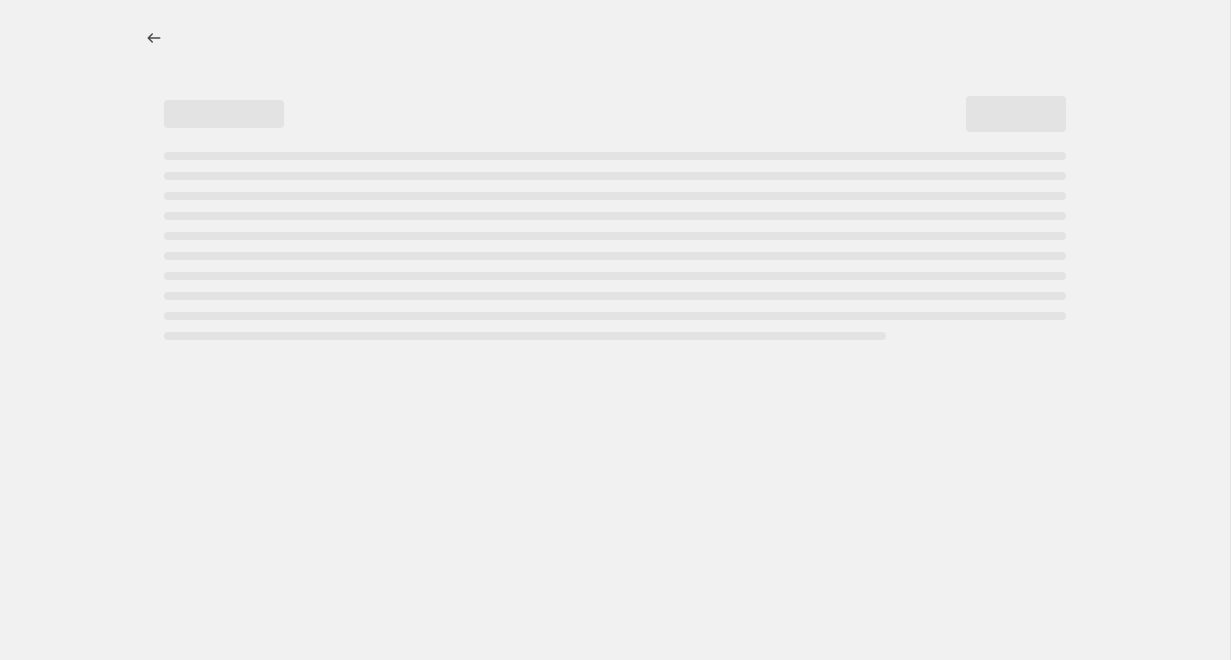 scroll, scrollTop: 0, scrollLeft: 0, axis: both 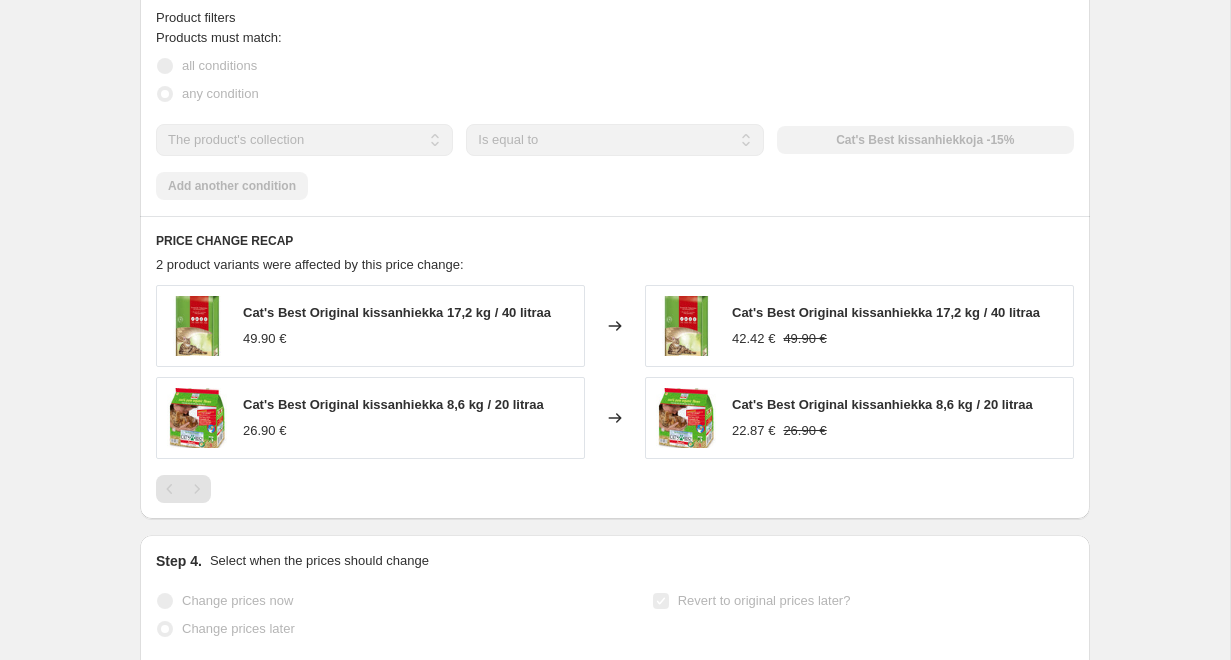 click on "Cat's Best Original kissanhiekka 17,2 kg / 40 litraa" at bounding box center (886, 312) 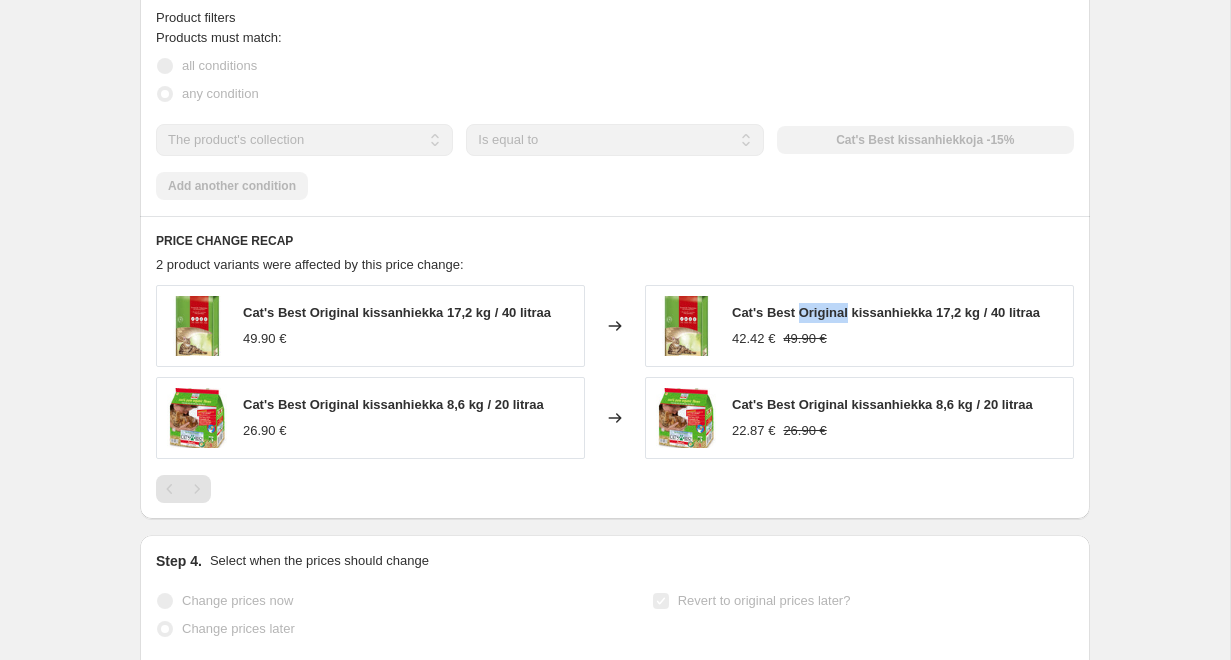 click on "Cat's Best Original kissanhiekka 17,2 kg / 40 litraa" at bounding box center [886, 312] 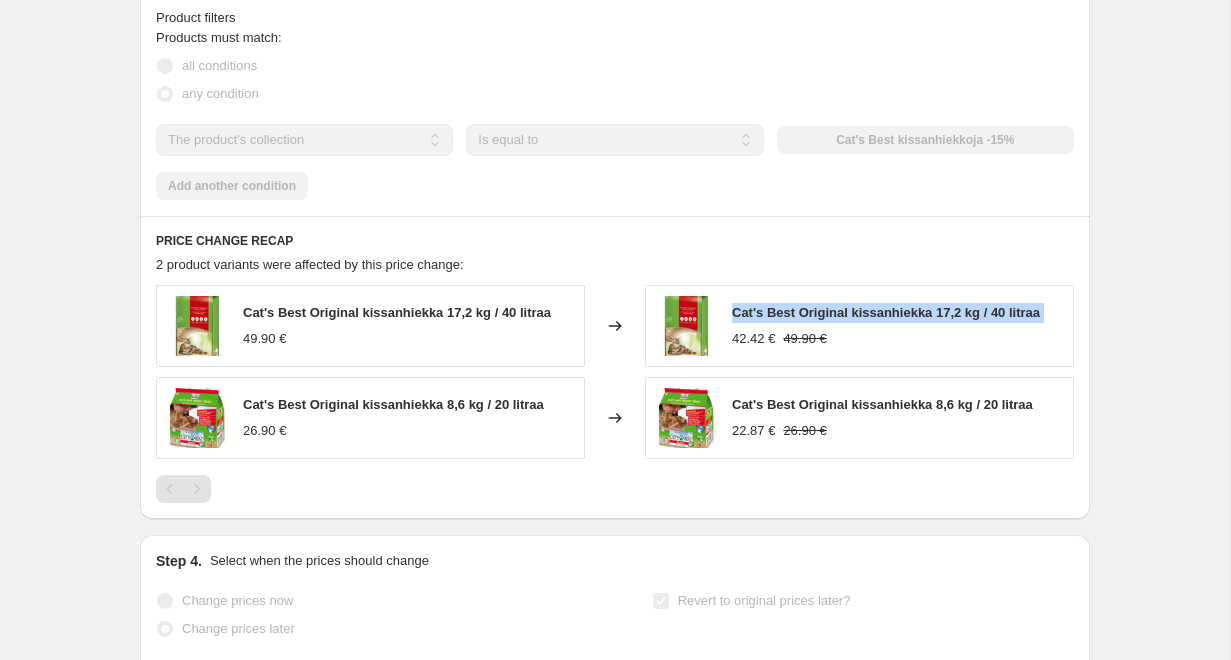 click on "Cat's Best Original kissanhiekka 17,2 kg / 40 litraa" at bounding box center (886, 312) 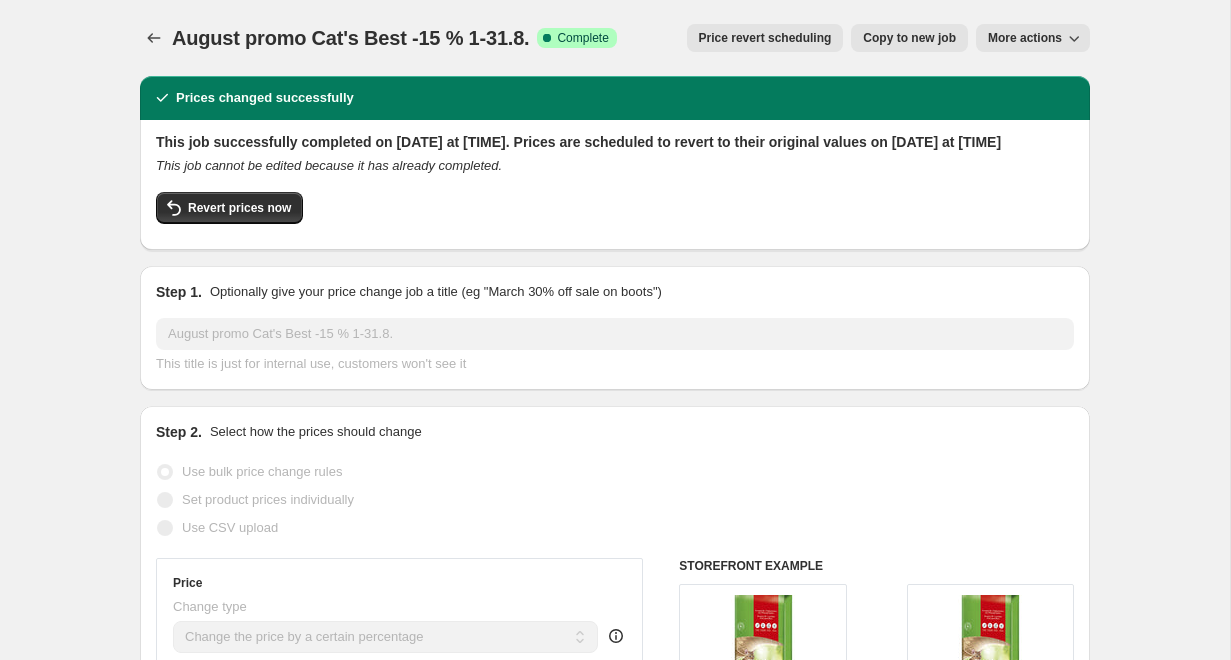 scroll, scrollTop: 0, scrollLeft: 0, axis: both 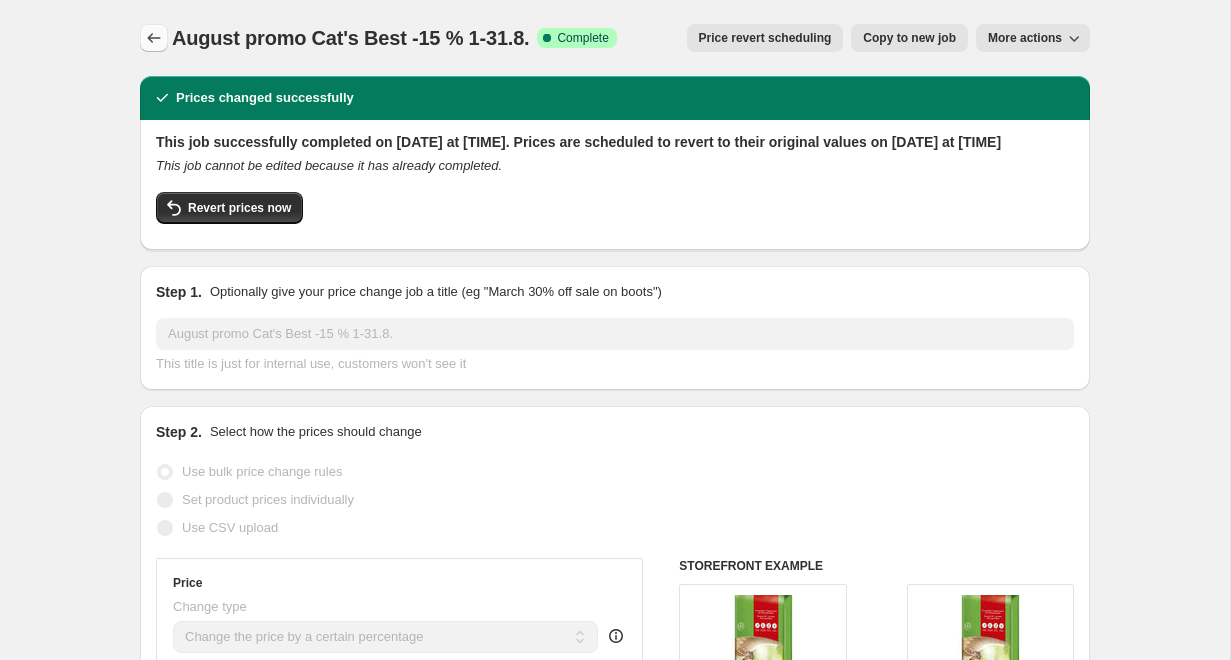 click 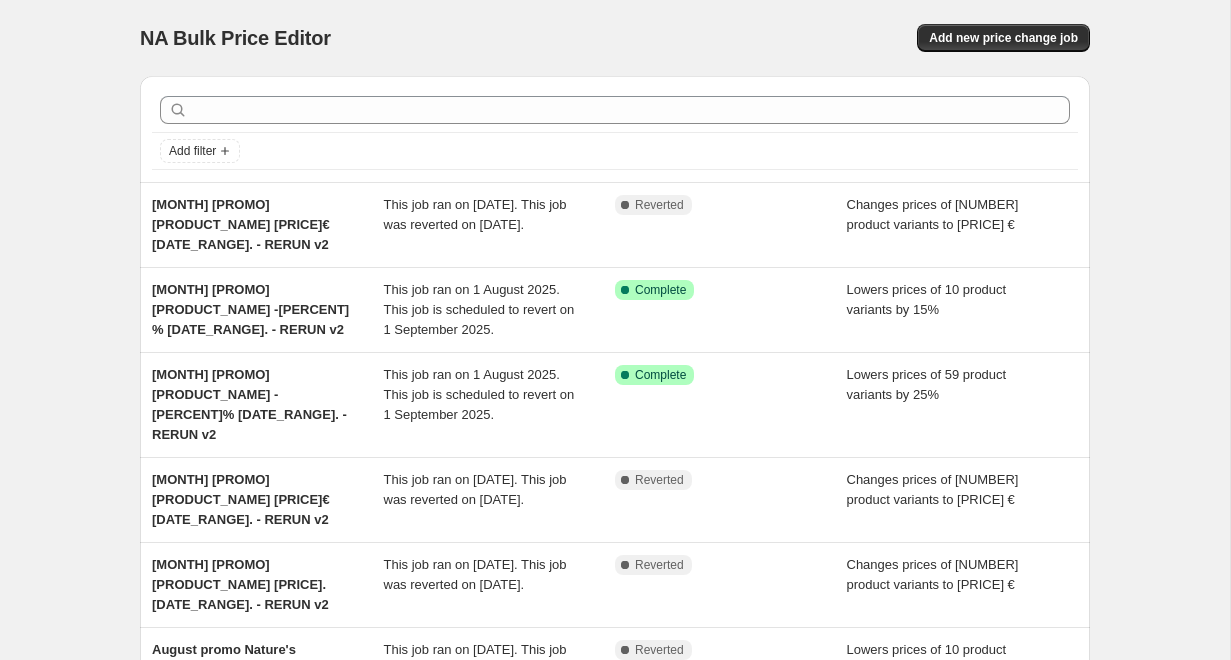 scroll, scrollTop: 0, scrollLeft: 0, axis: both 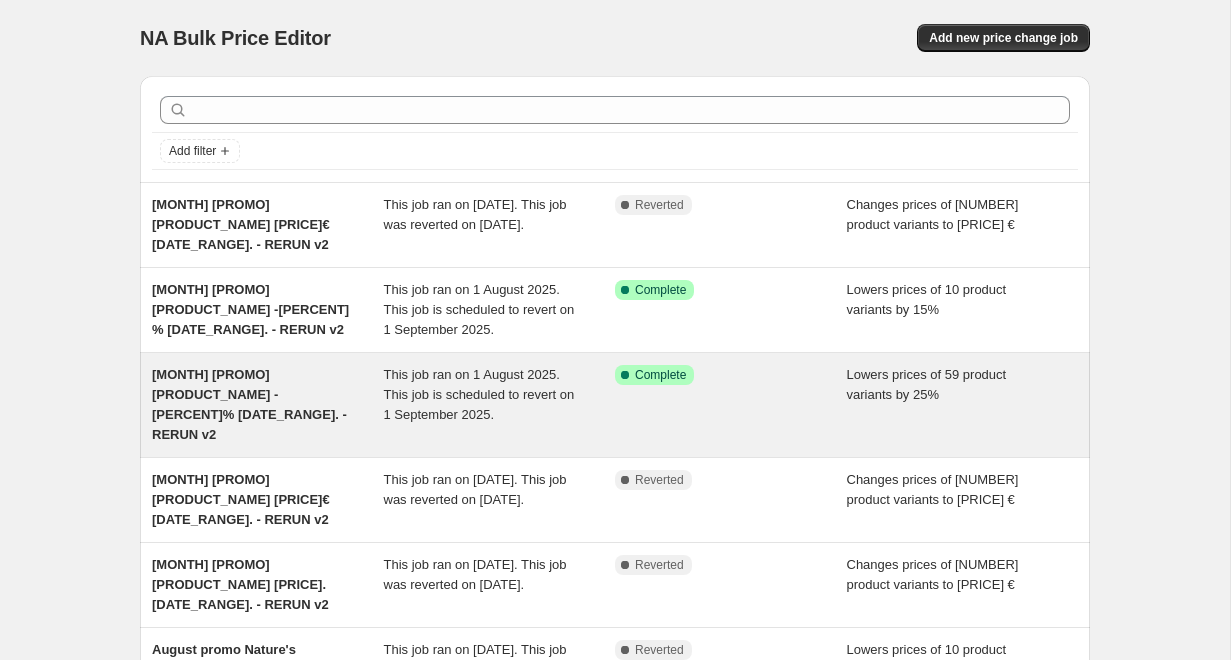 click on "August promo Monster -25% 1-[DATE] - RERUN v2" at bounding box center (268, 405) 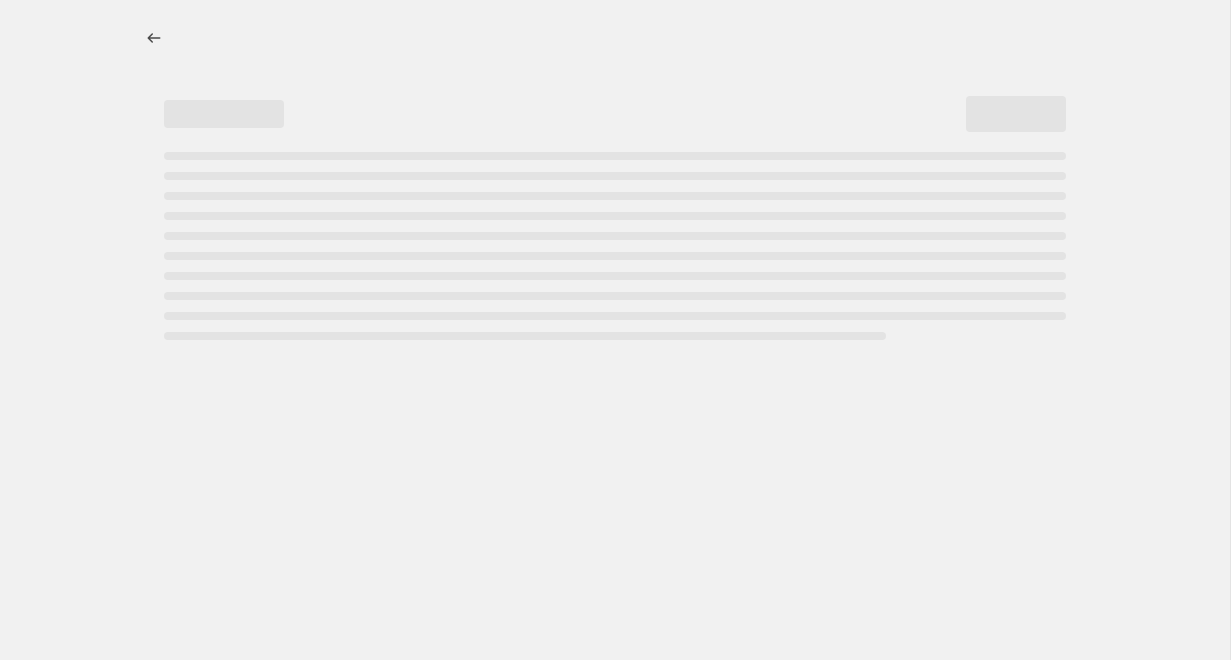 select on "percentage" 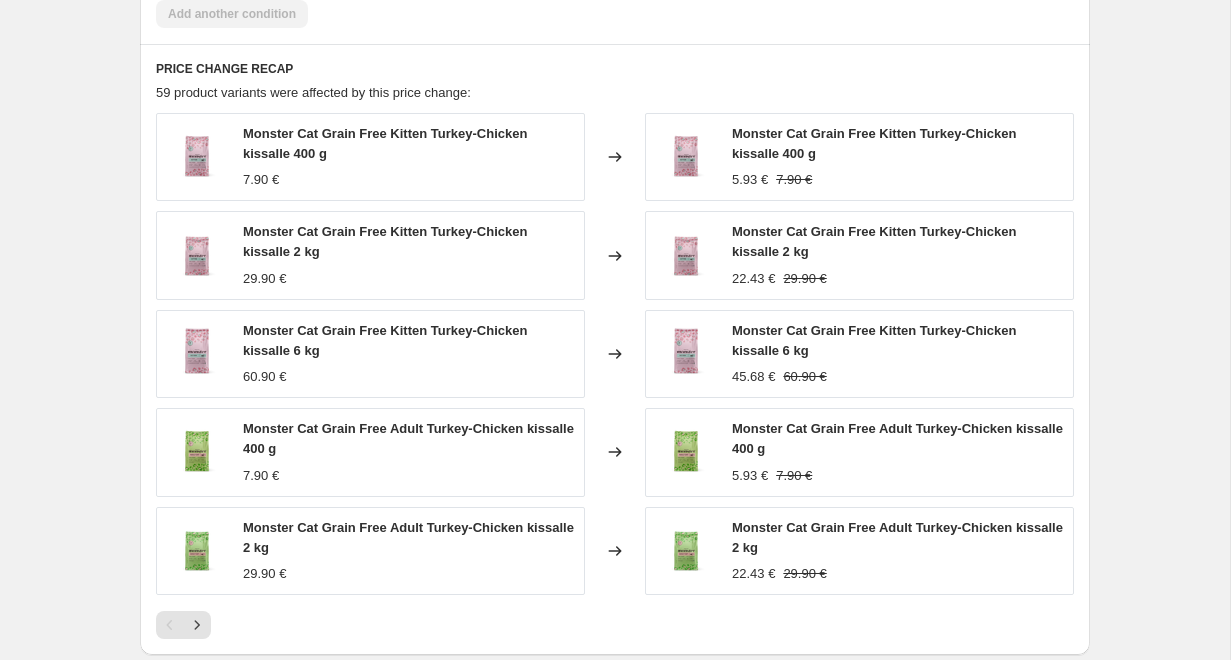 scroll, scrollTop: 1520, scrollLeft: 0, axis: vertical 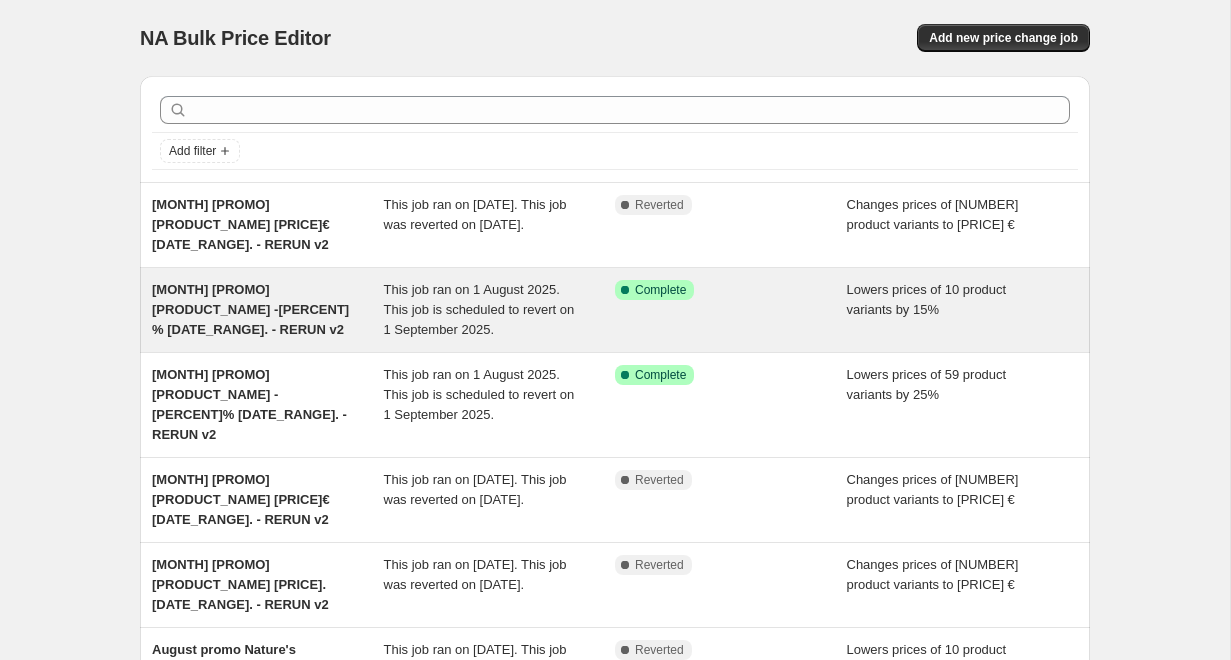 click on "August promo Nature's Protection -15 % 1-[DATE] - RERUN v2" at bounding box center [268, 310] 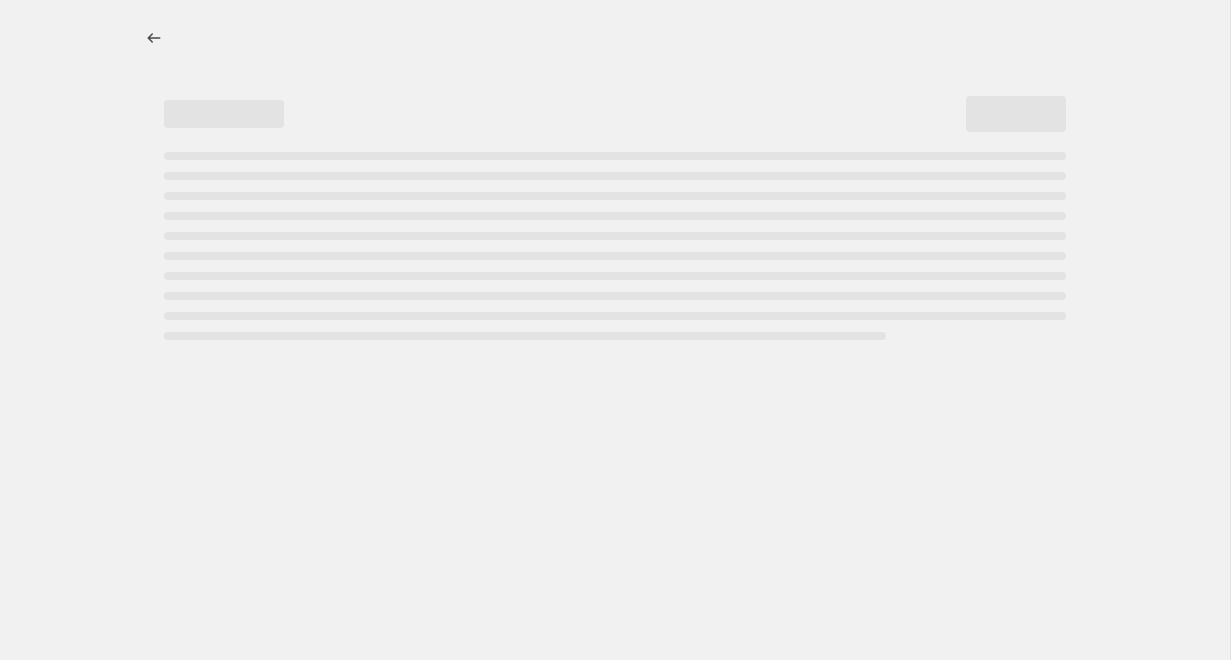 select on "percentage" 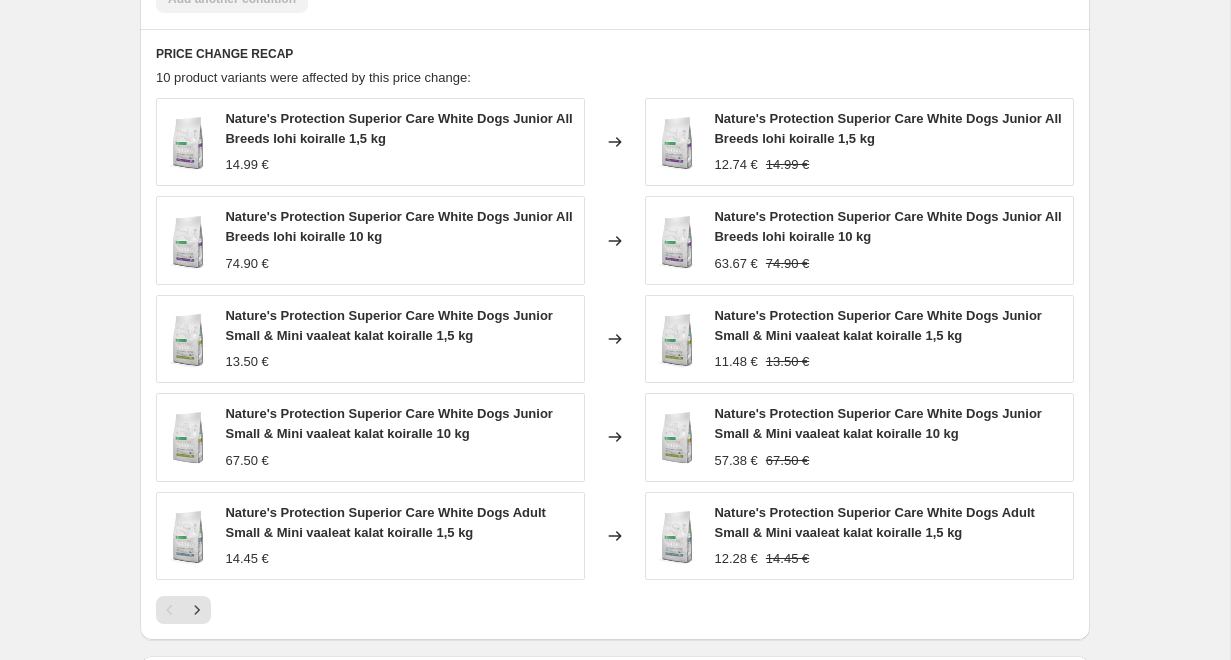 scroll, scrollTop: 1539, scrollLeft: 0, axis: vertical 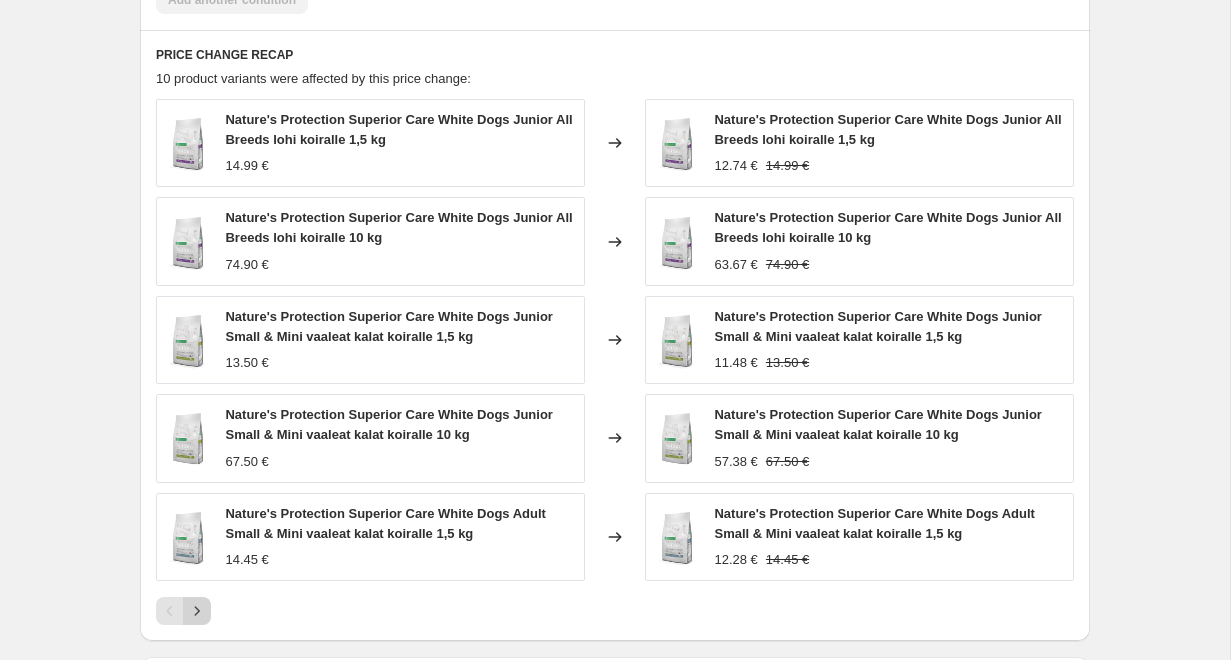 click 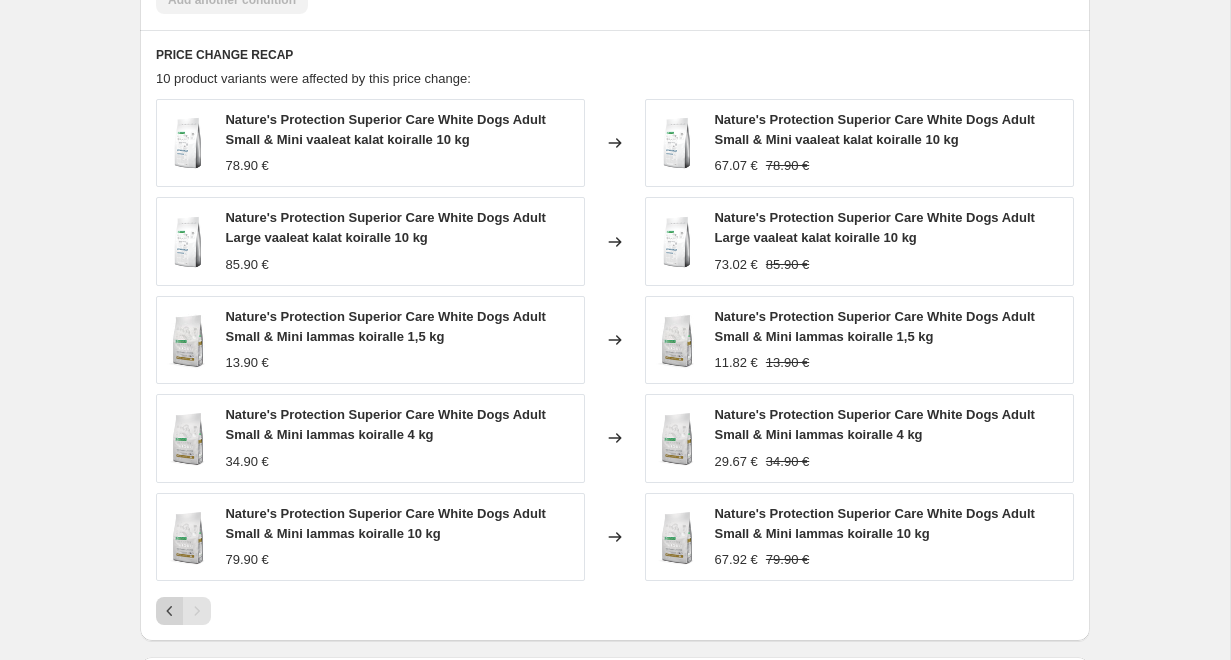 click 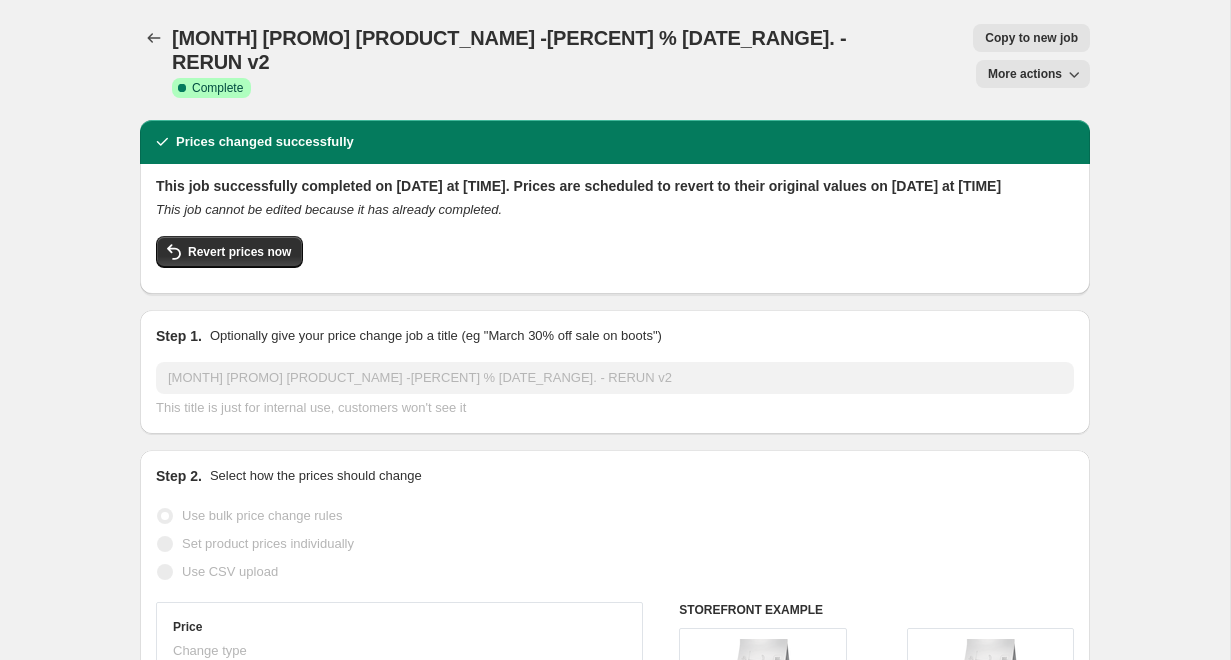 scroll, scrollTop: 0, scrollLeft: 0, axis: both 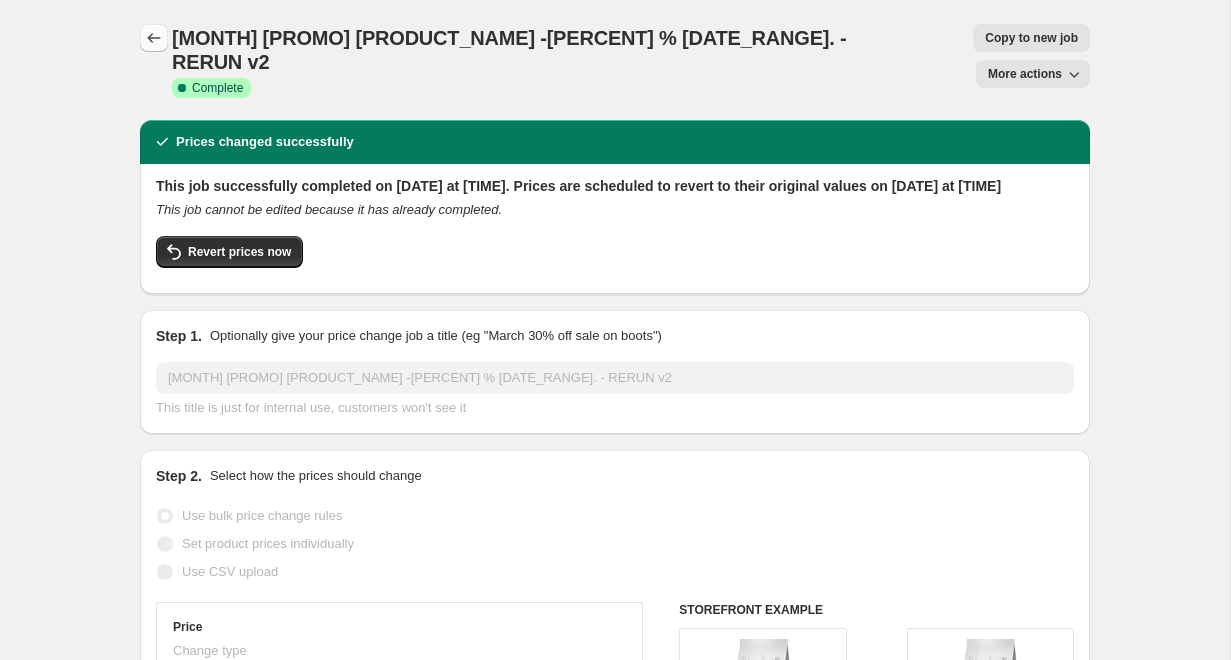 click 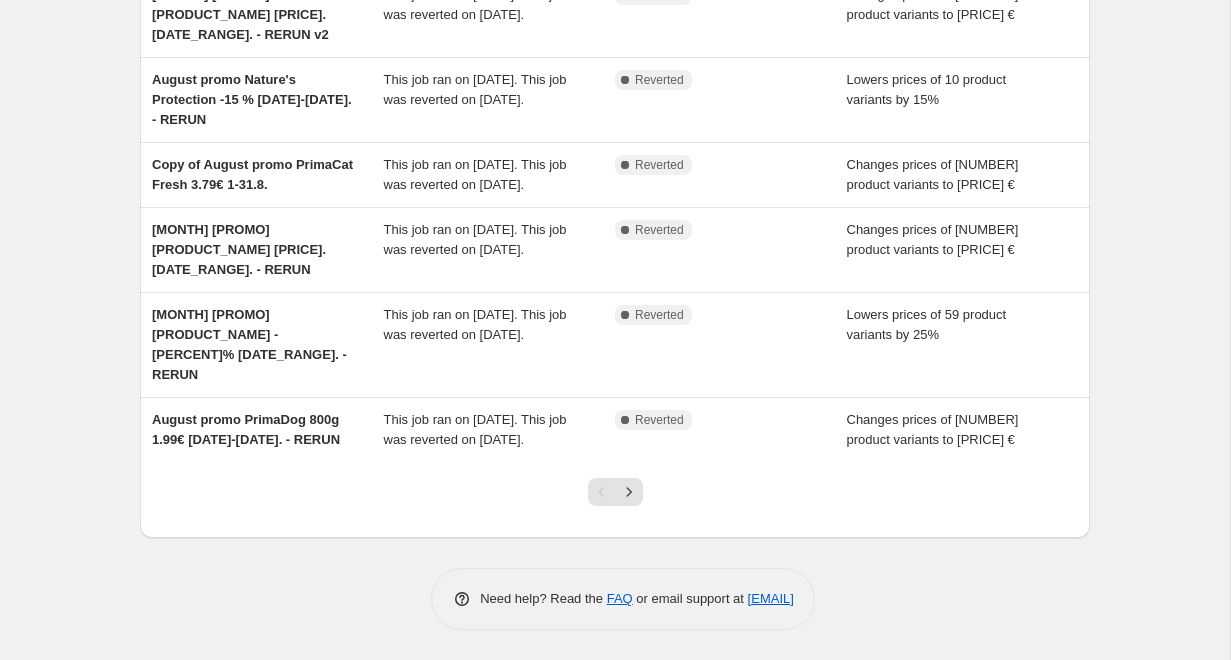 scroll, scrollTop: 570, scrollLeft: 0, axis: vertical 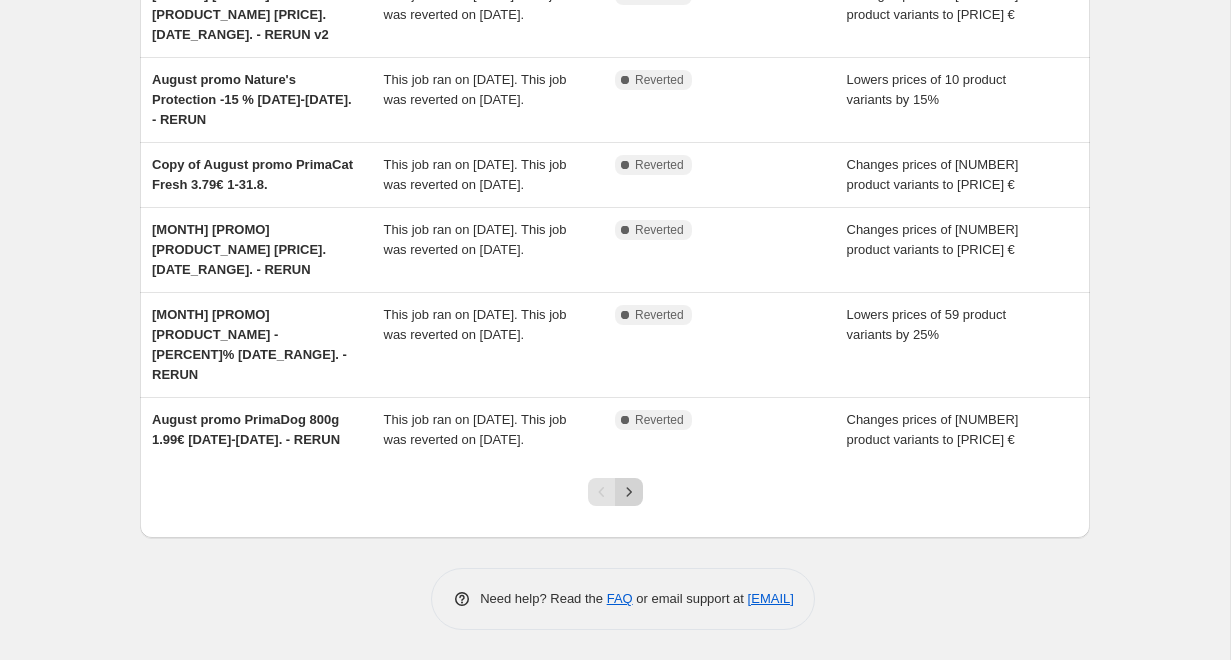 click 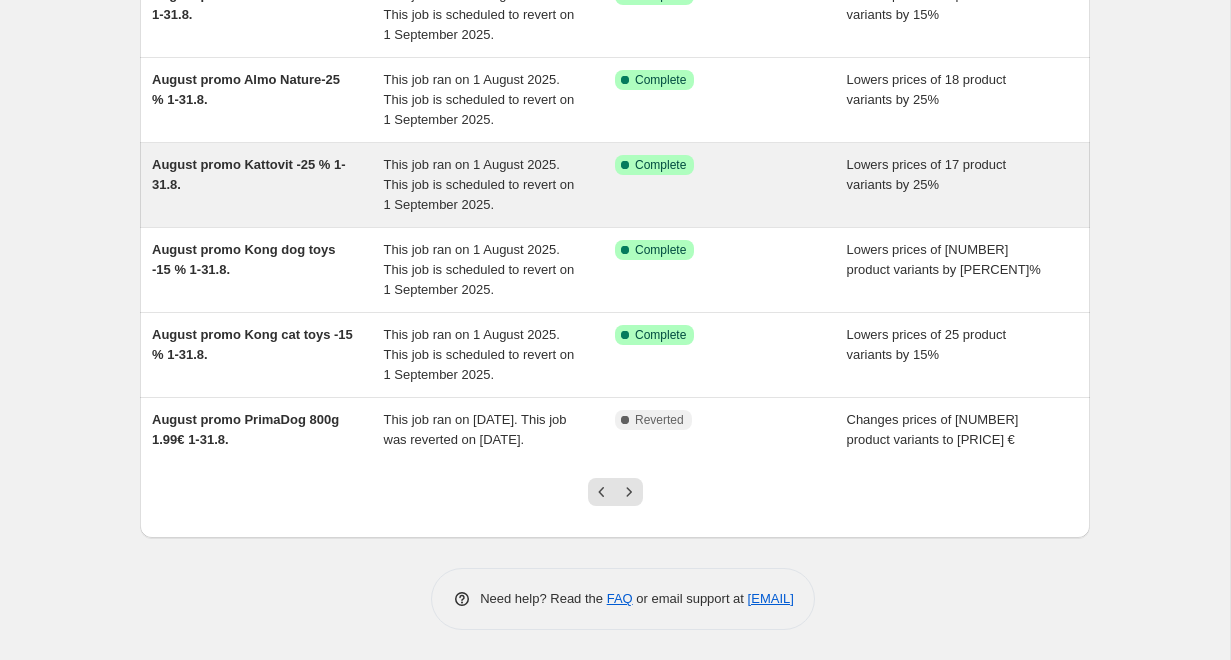 scroll, scrollTop: 537, scrollLeft: 0, axis: vertical 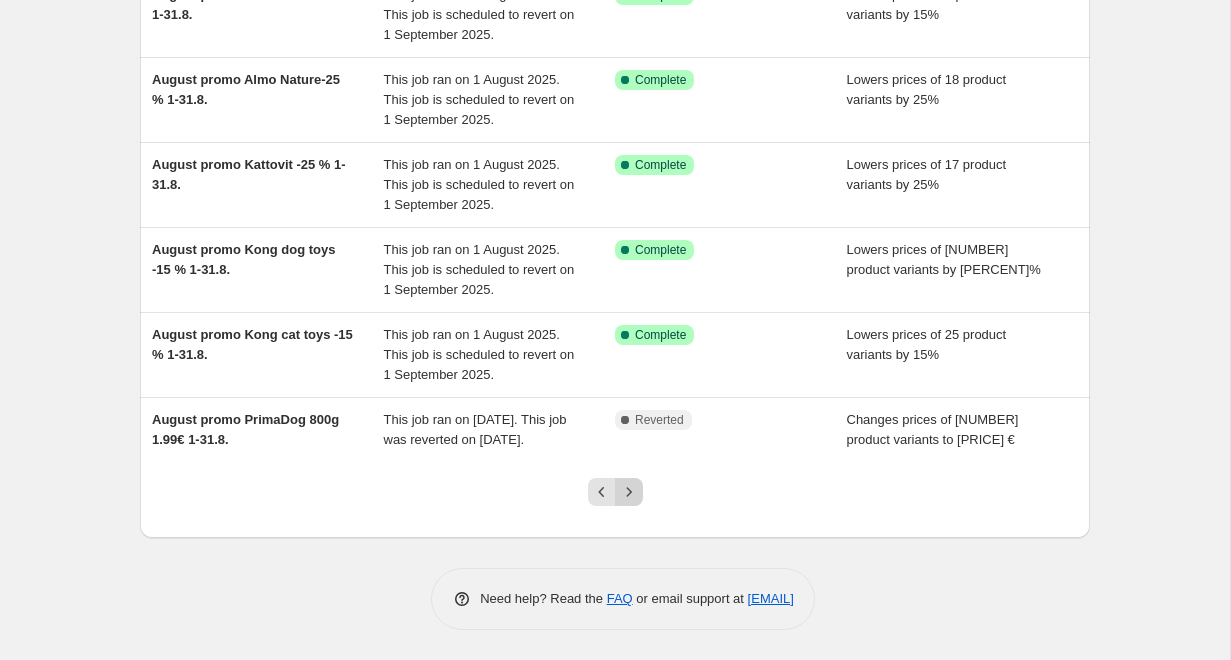 click 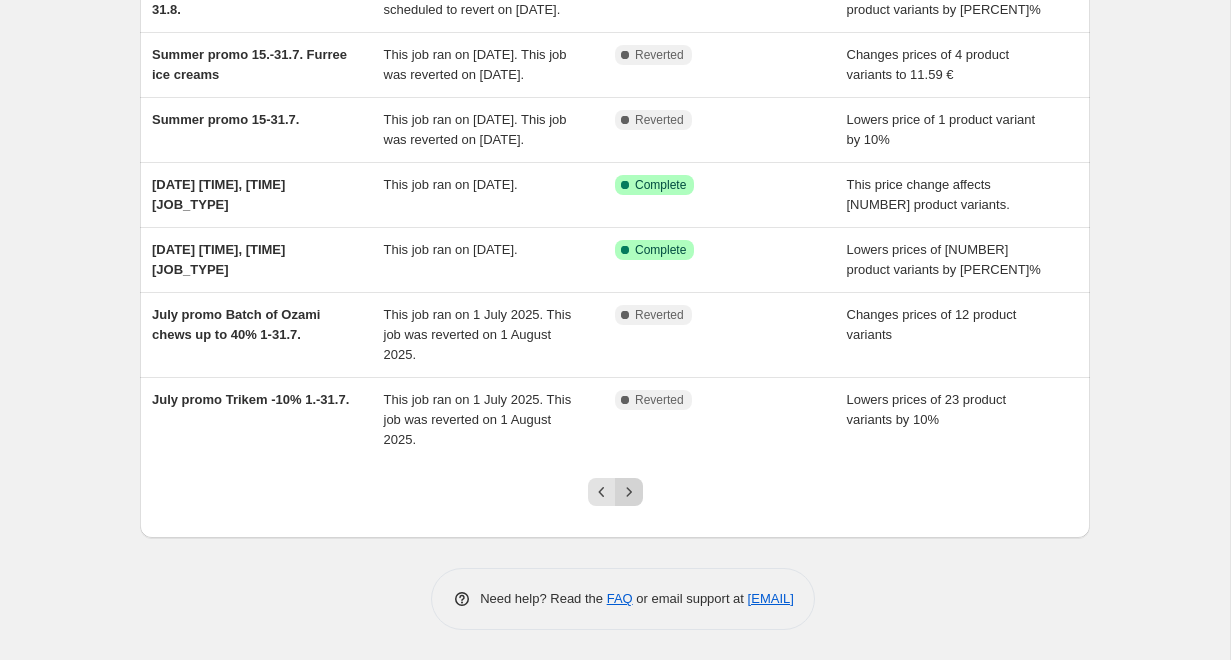 scroll, scrollTop: 530, scrollLeft: 0, axis: vertical 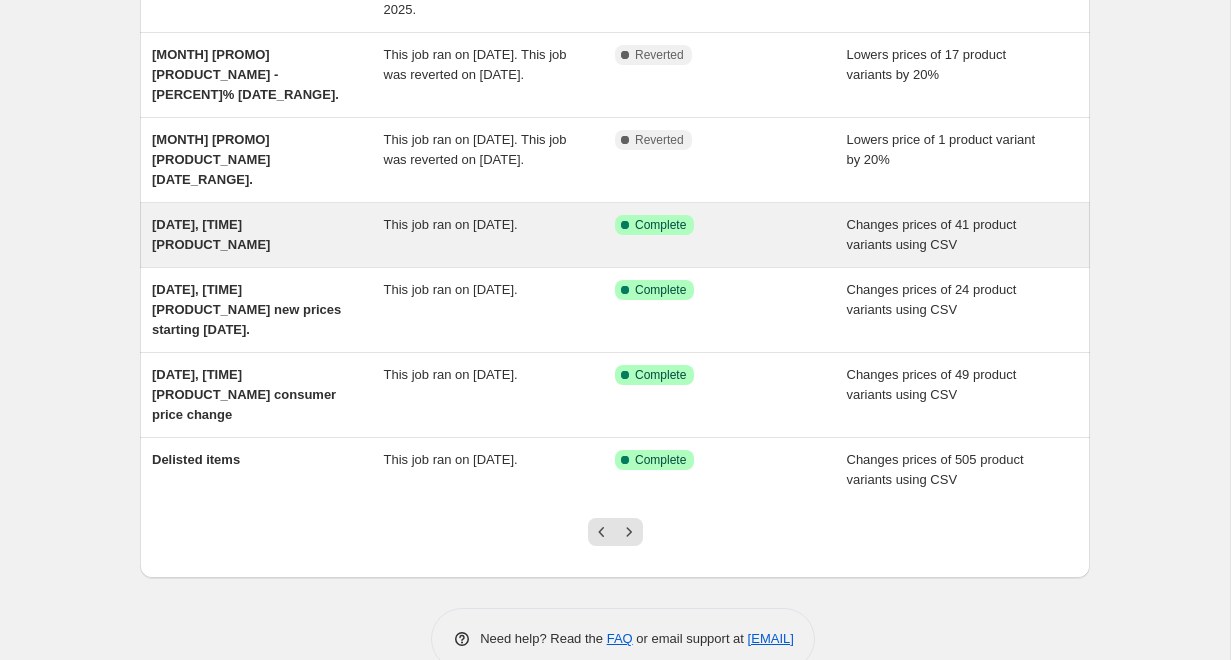 click on "This job ran on 26 June 2025." at bounding box center [500, 235] 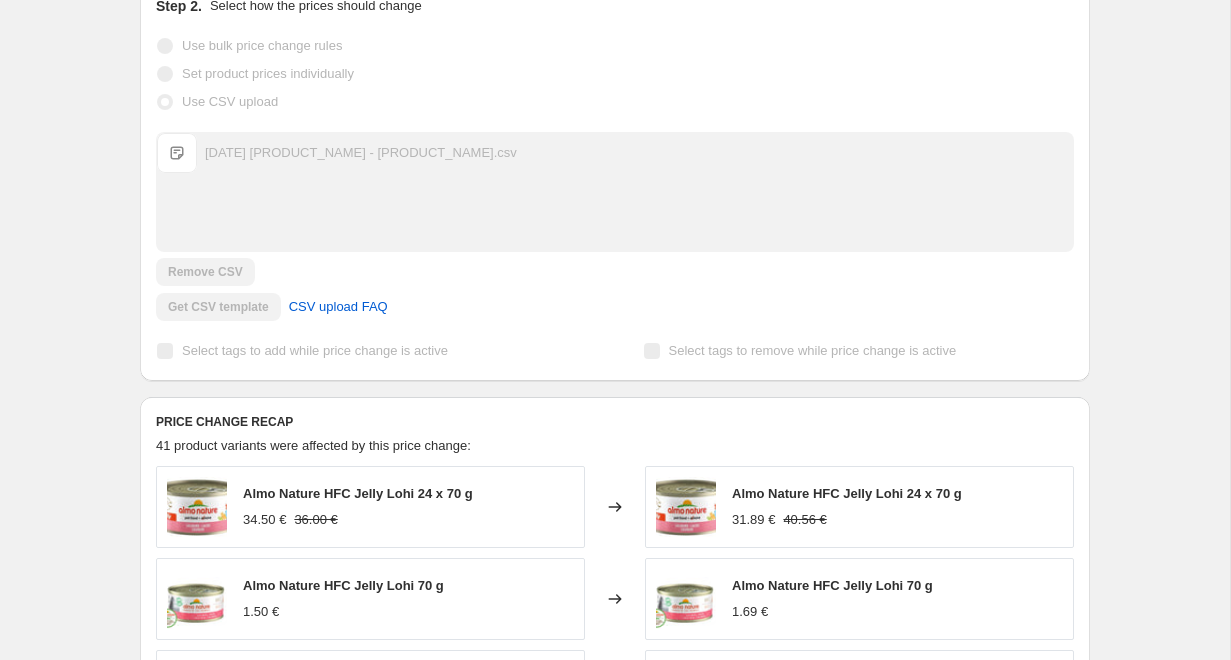scroll, scrollTop: 0, scrollLeft: 0, axis: both 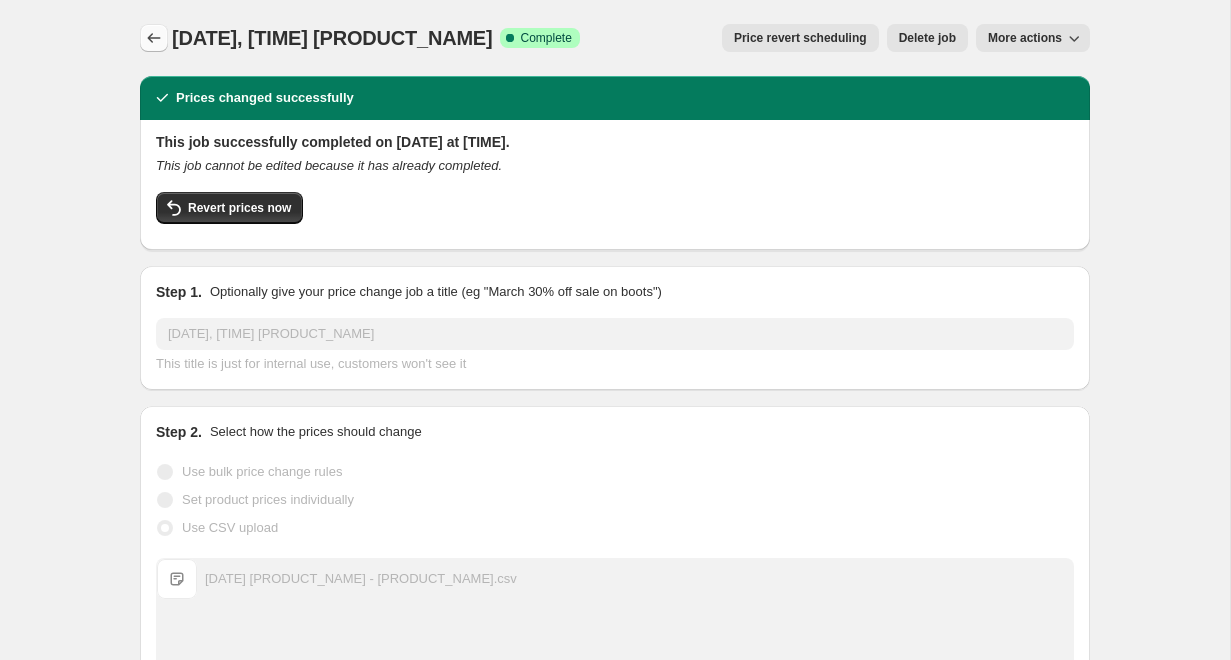 click 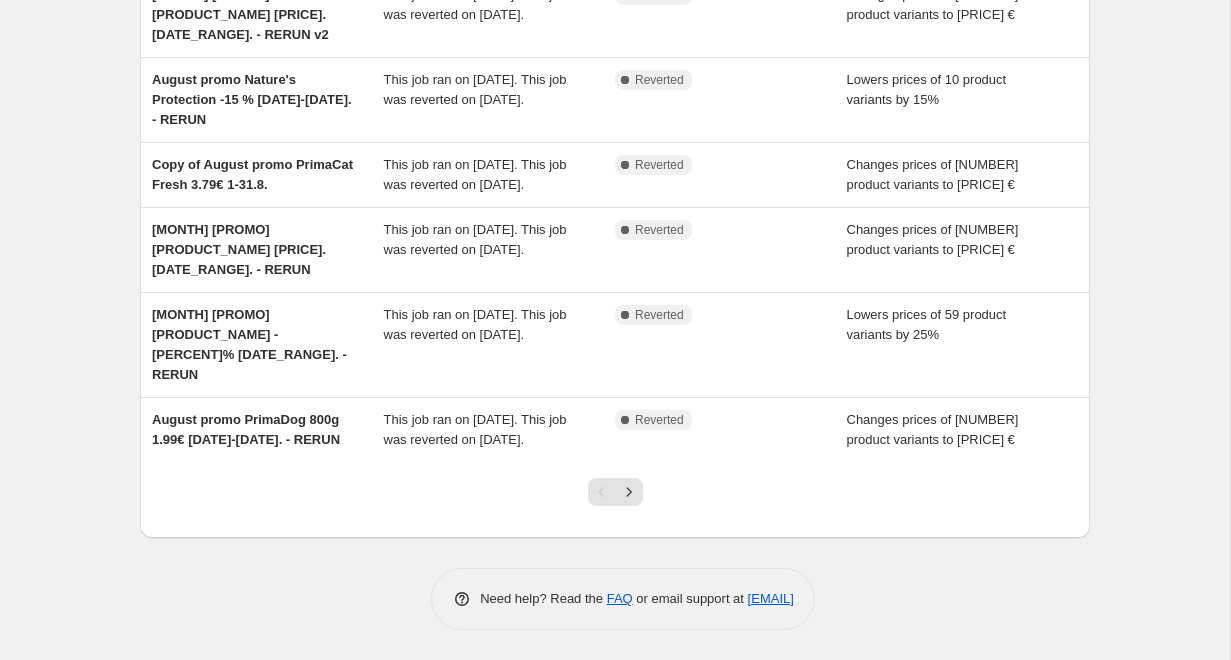 scroll, scrollTop: 570, scrollLeft: 0, axis: vertical 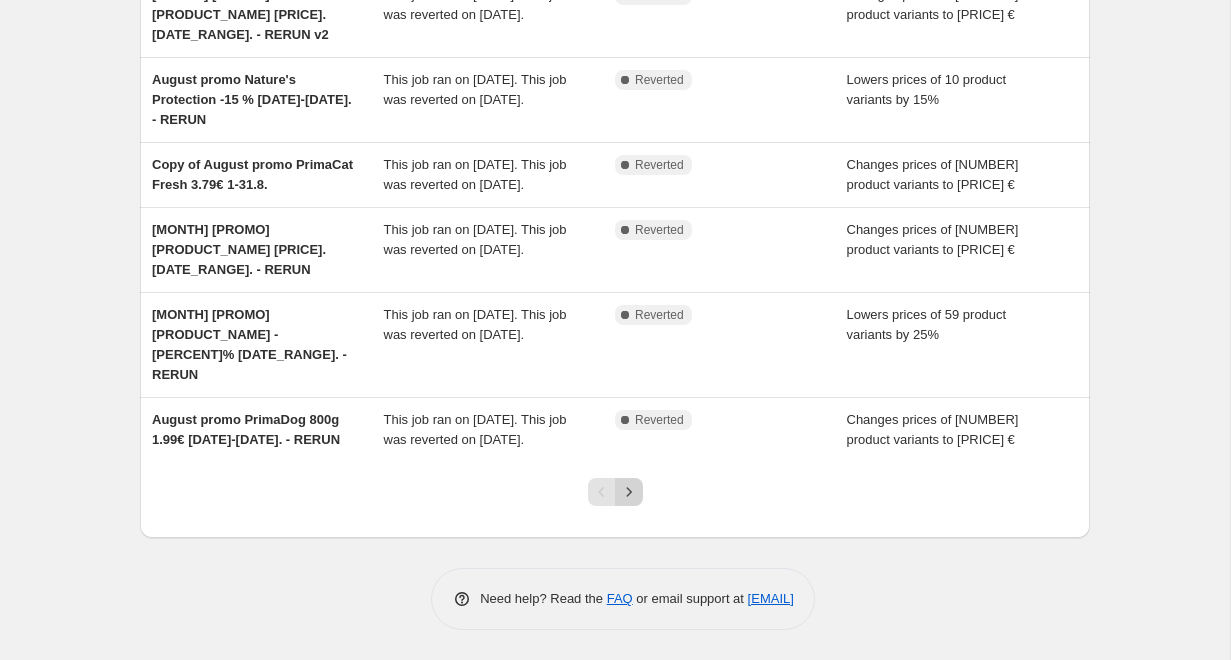 click 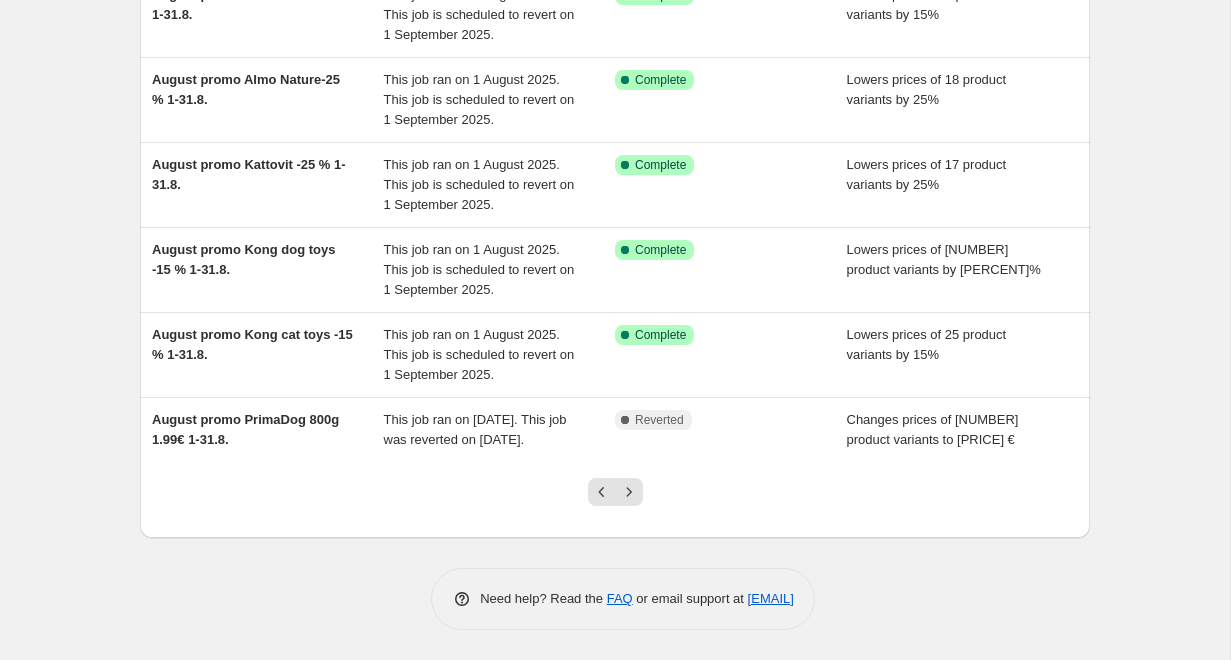 scroll, scrollTop: 590, scrollLeft: 0, axis: vertical 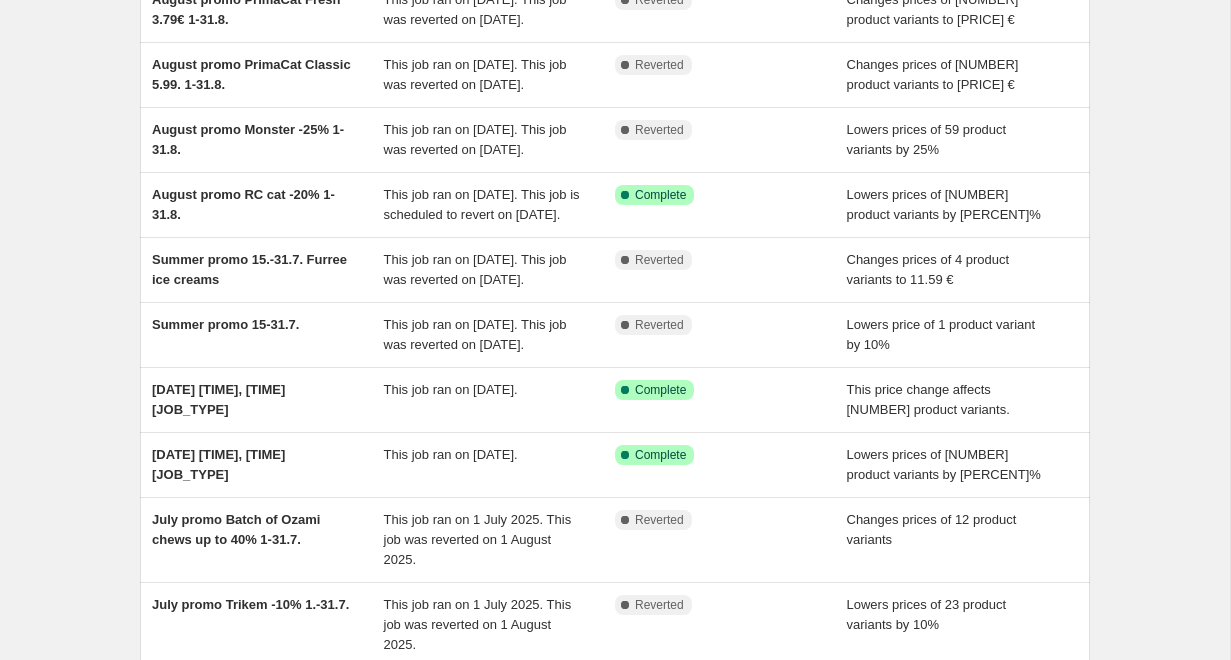 click 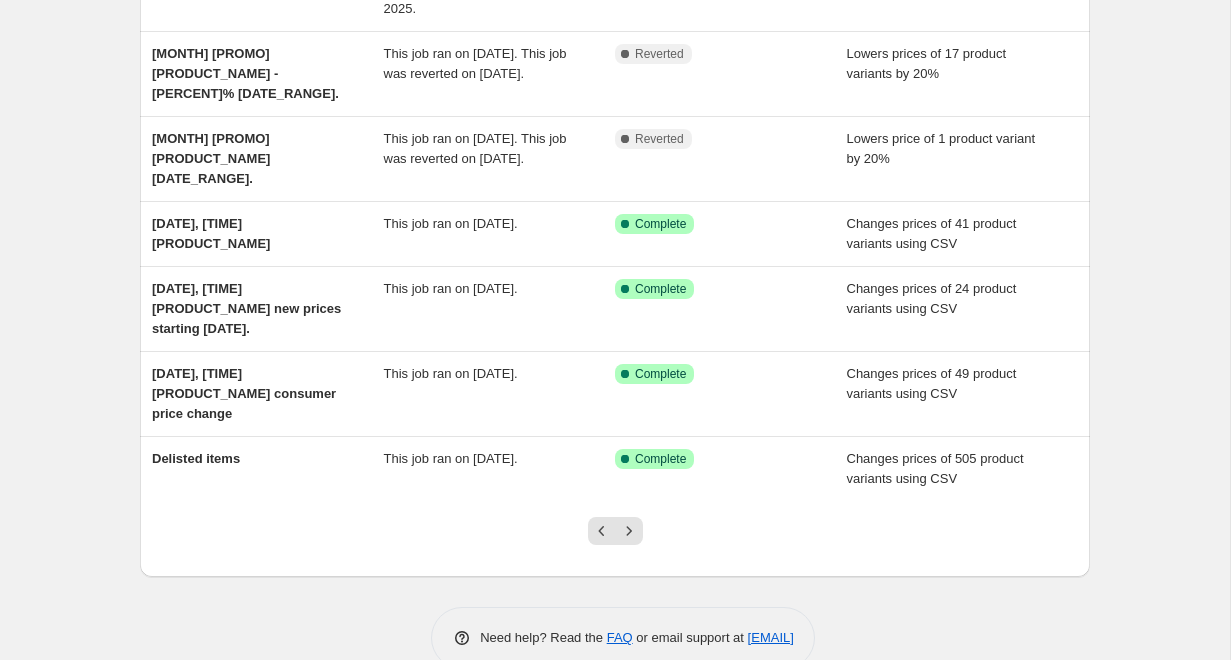 scroll, scrollTop: 490, scrollLeft: 0, axis: vertical 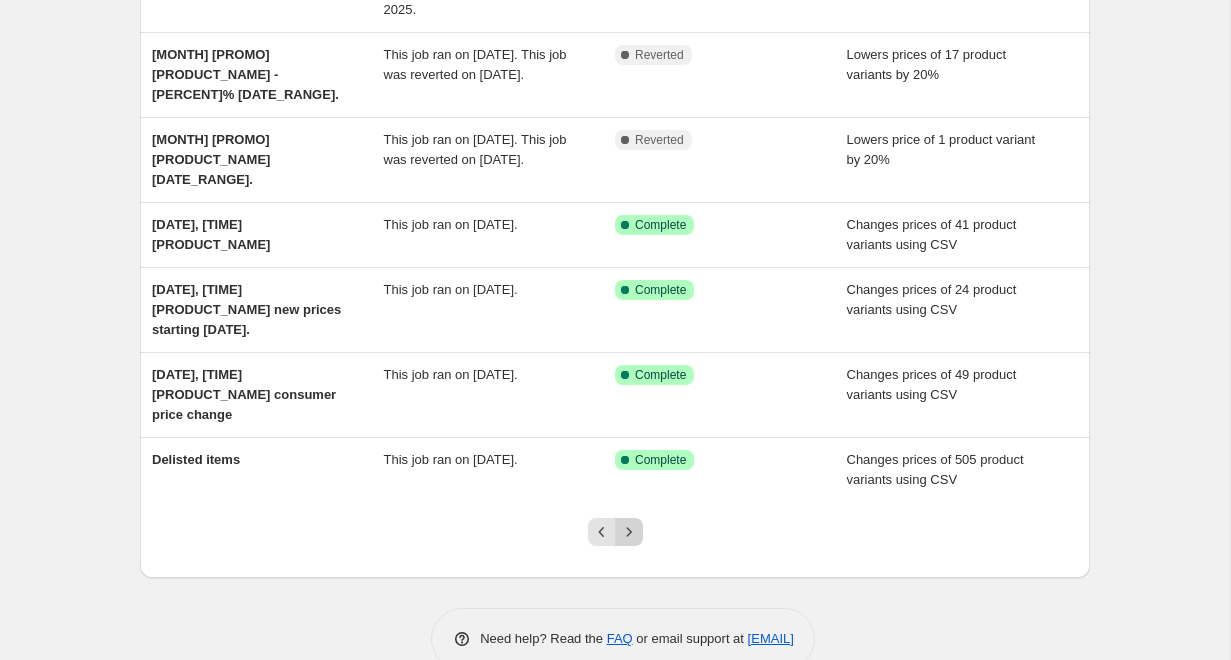 click 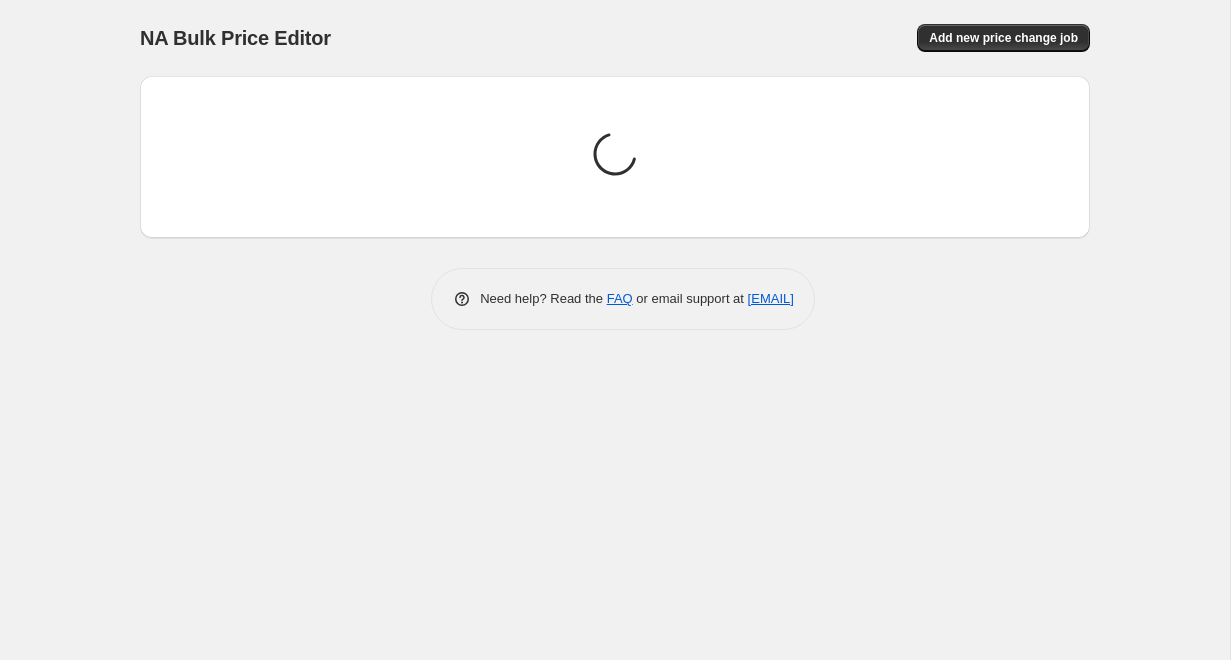 scroll, scrollTop: 0, scrollLeft: 0, axis: both 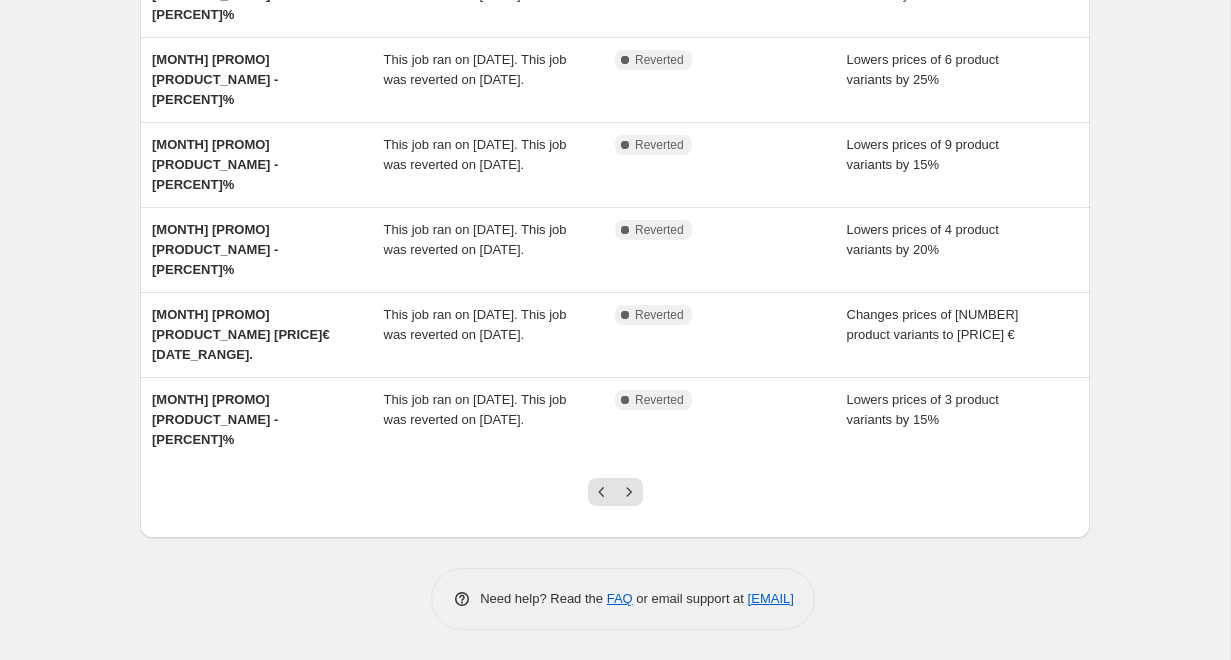 click 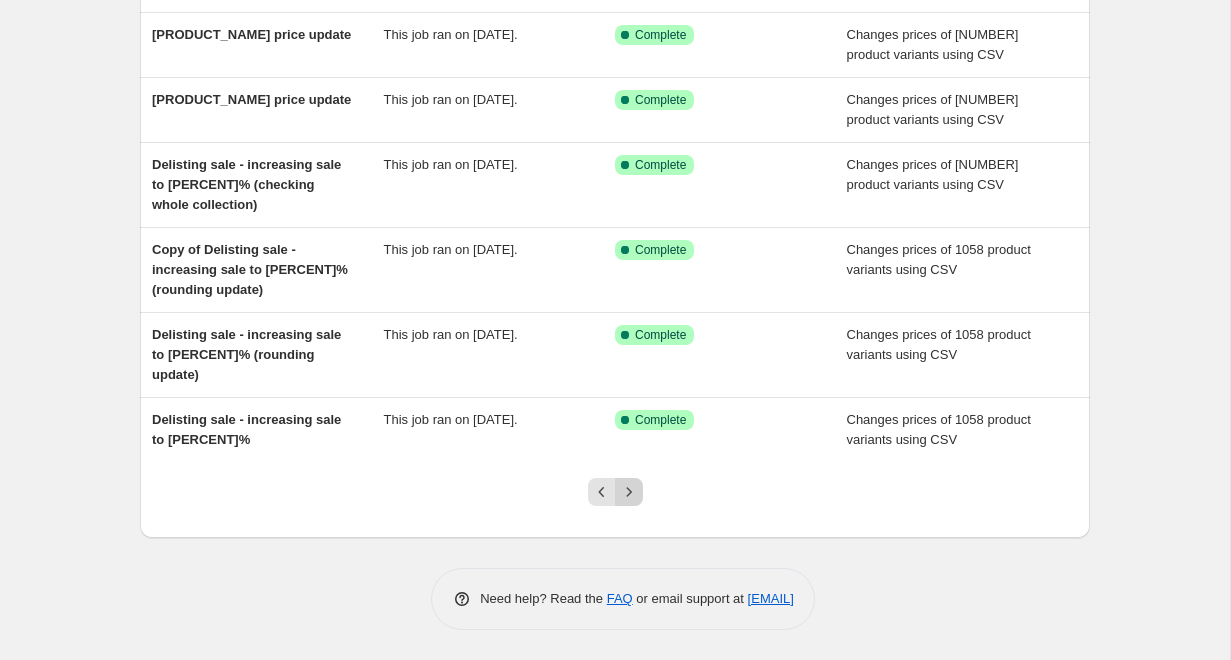 scroll, scrollTop: 470, scrollLeft: 0, axis: vertical 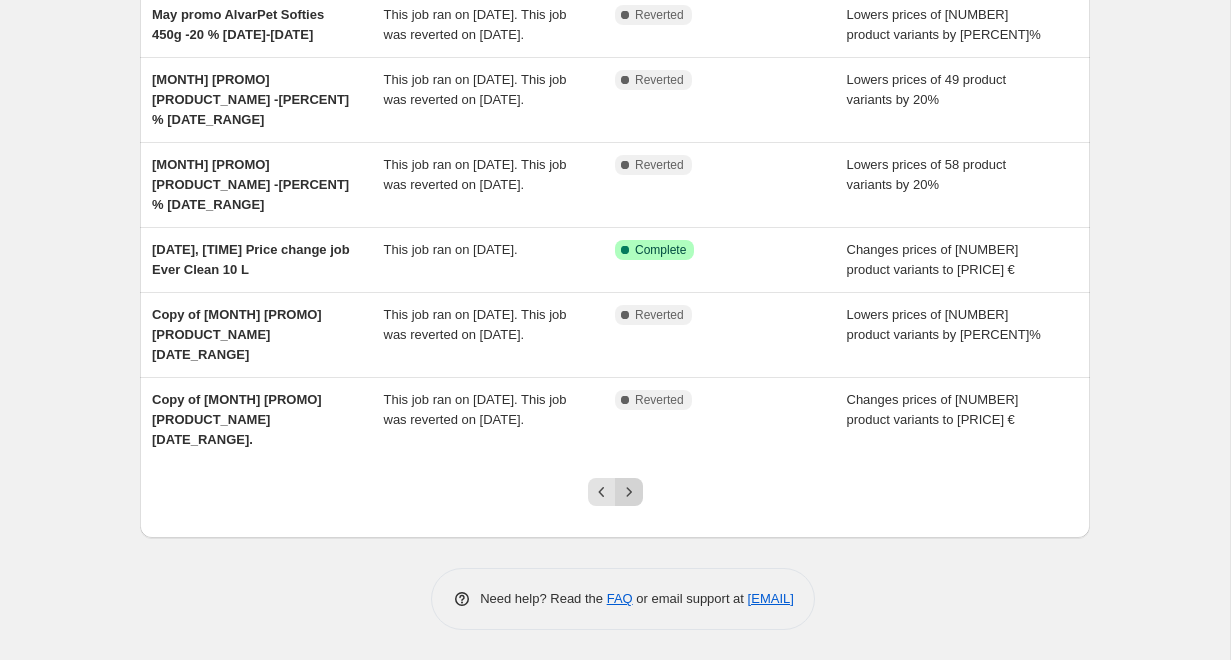 click 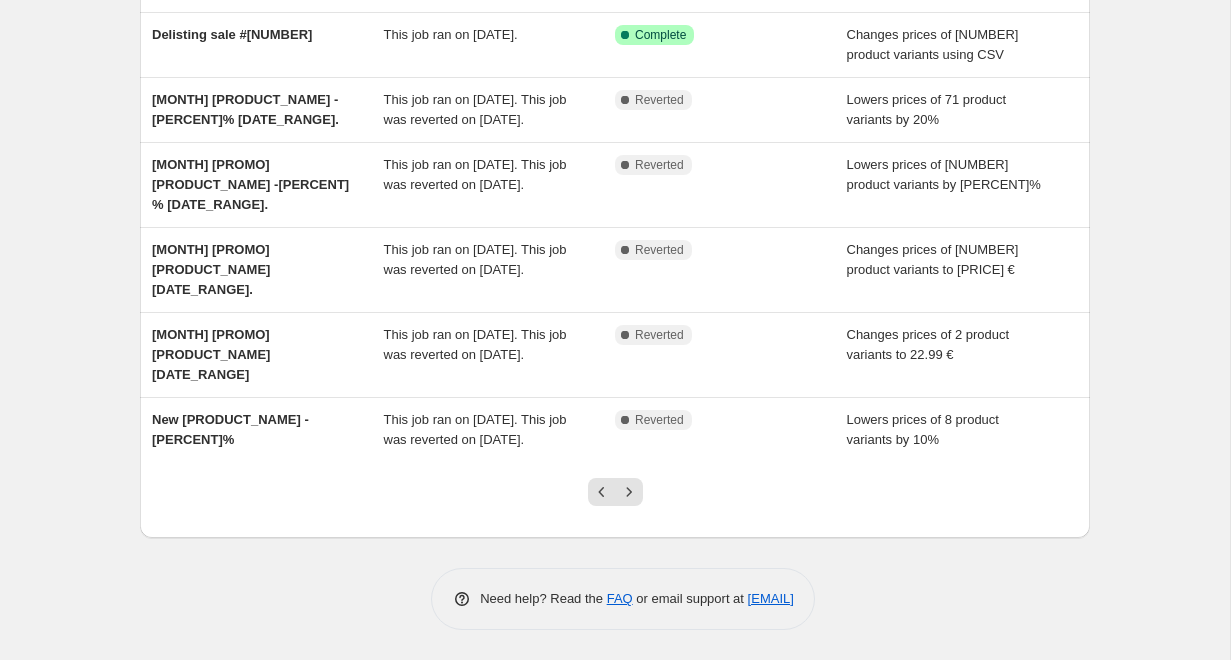 scroll, scrollTop: 530, scrollLeft: 0, axis: vertical 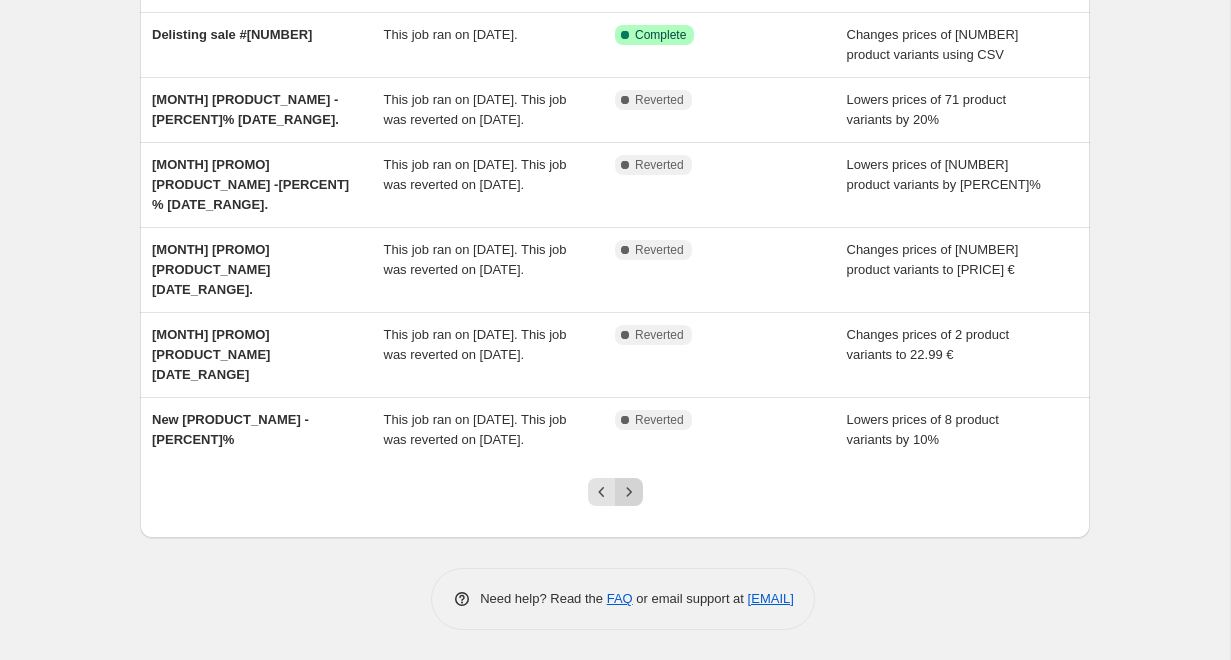 click 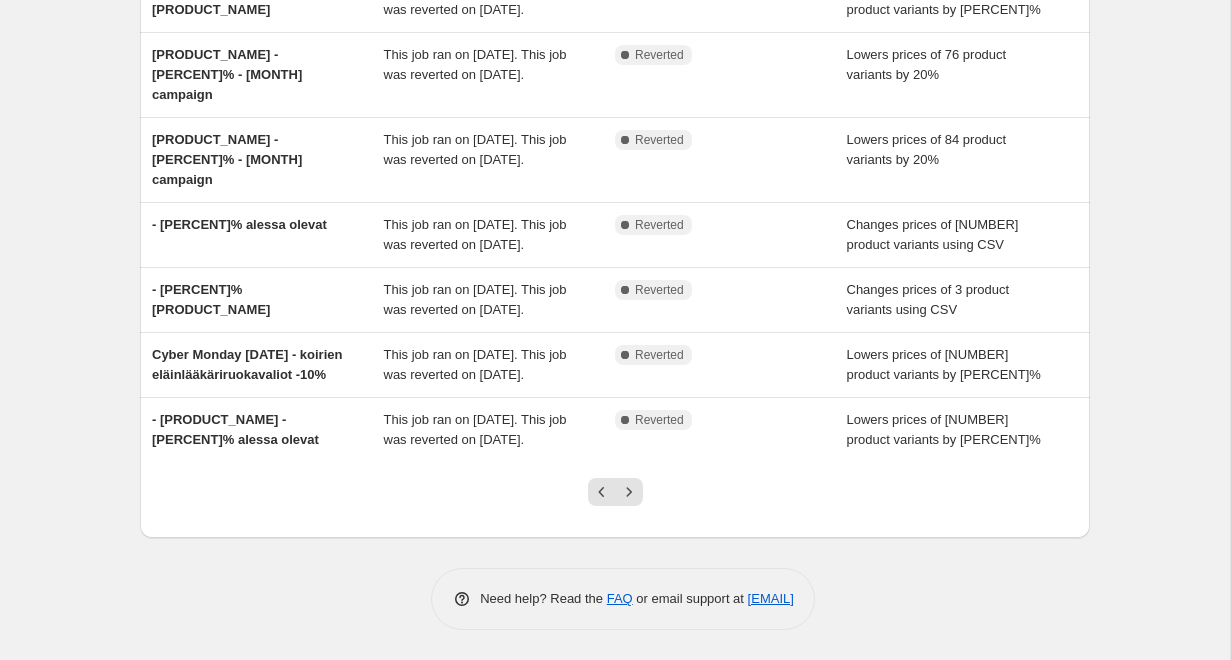 scroll, scrollTop: 570, scrollLeft: 0, axis: vertical 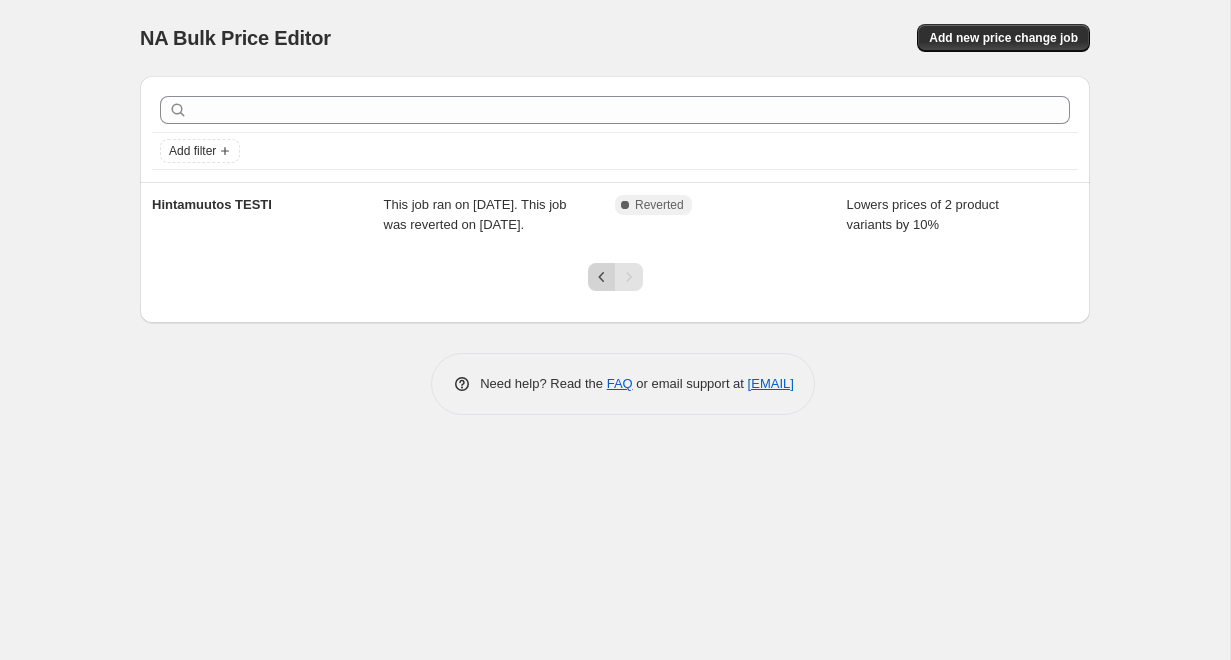 click 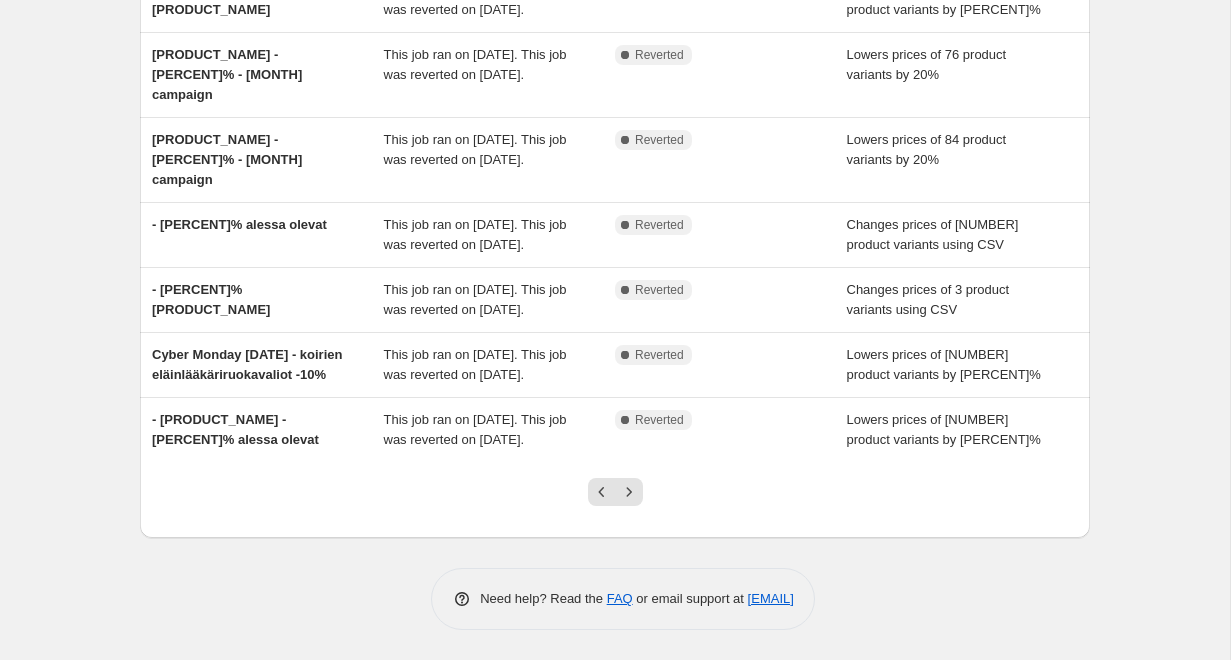 scroll, scrollTop: 570, scrollLeft: 0, axis: vertical 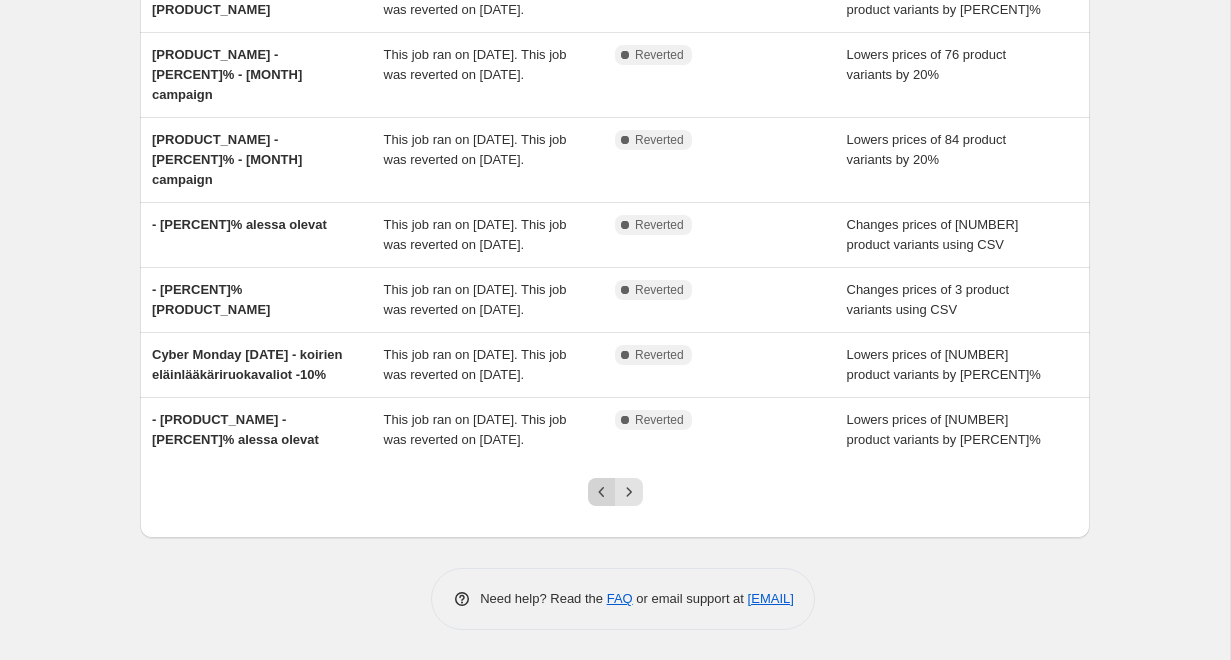 click 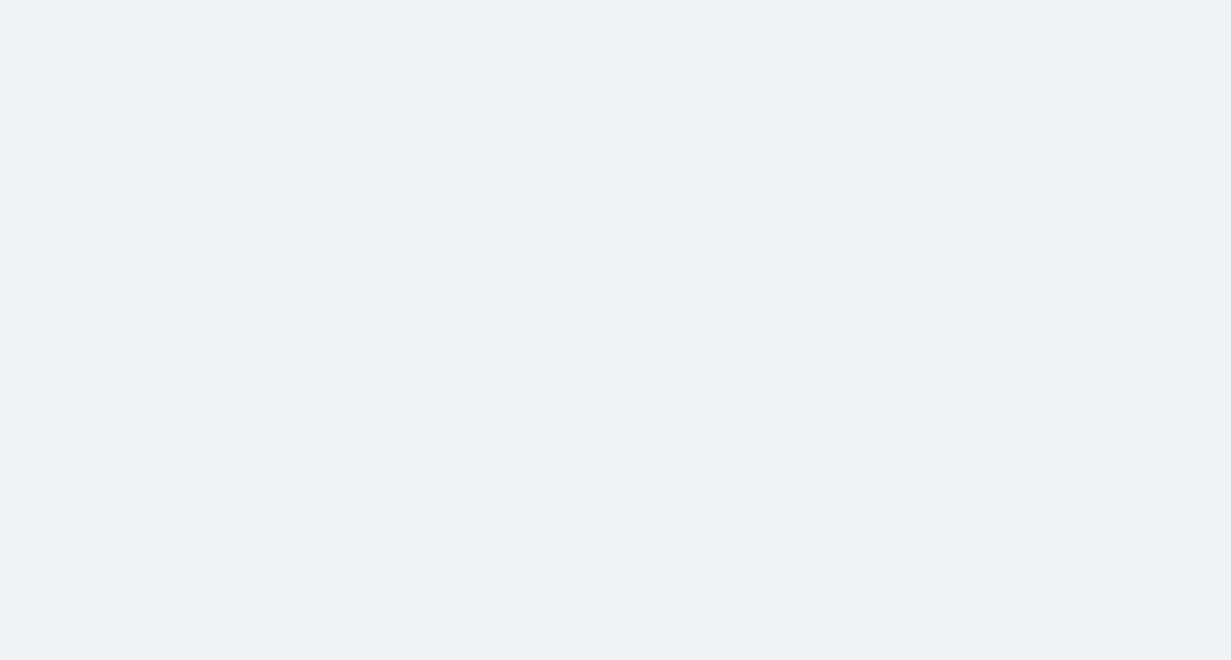 scroll, scrollTop: 0, scrollLeft: 0, axis: both 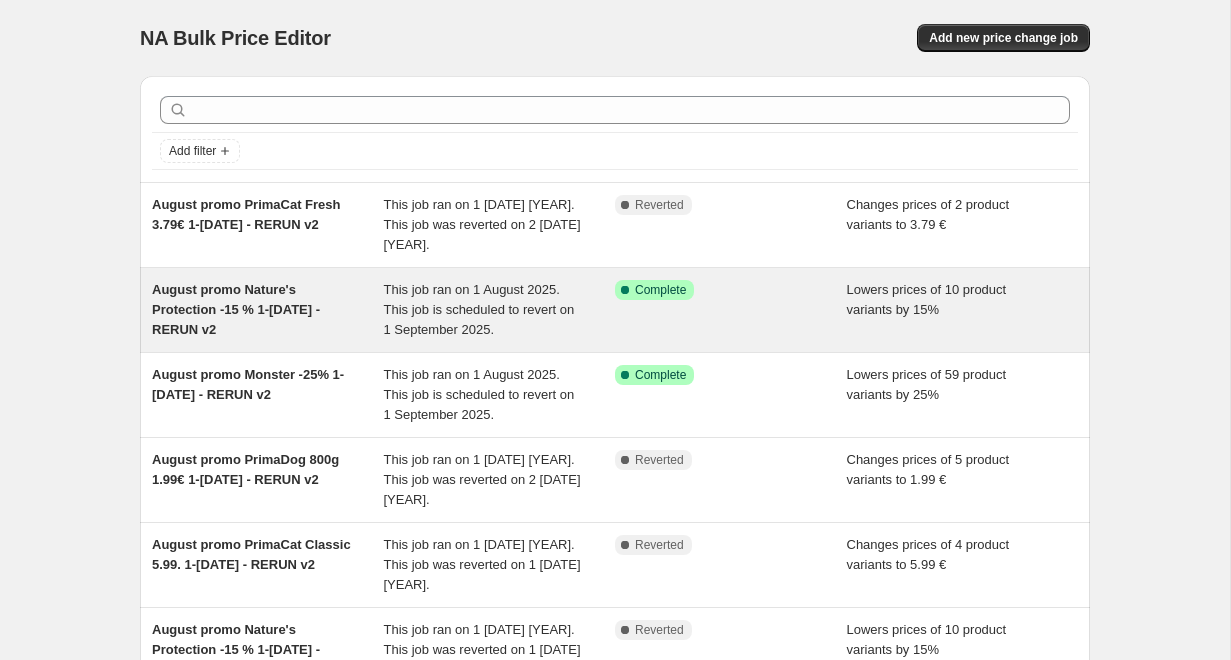 click on "August promo Nature's Protection -15 % 1-[DATE] - RERUN v2" at bounding box center (268, 310) 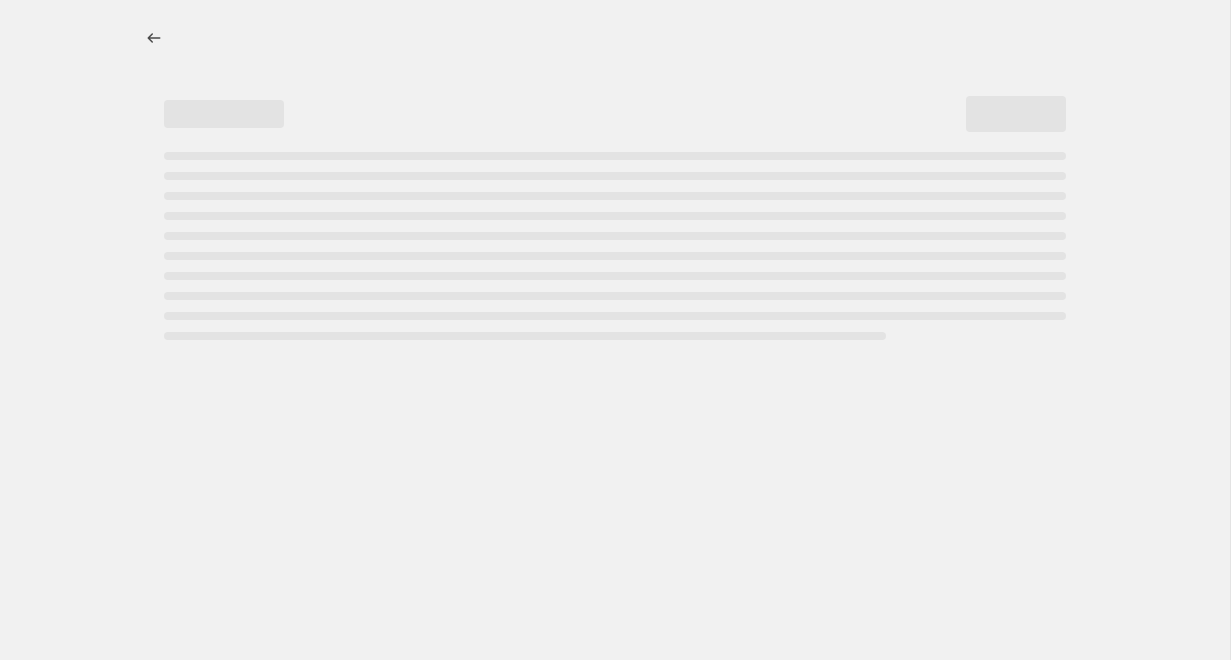 select on "percentage" 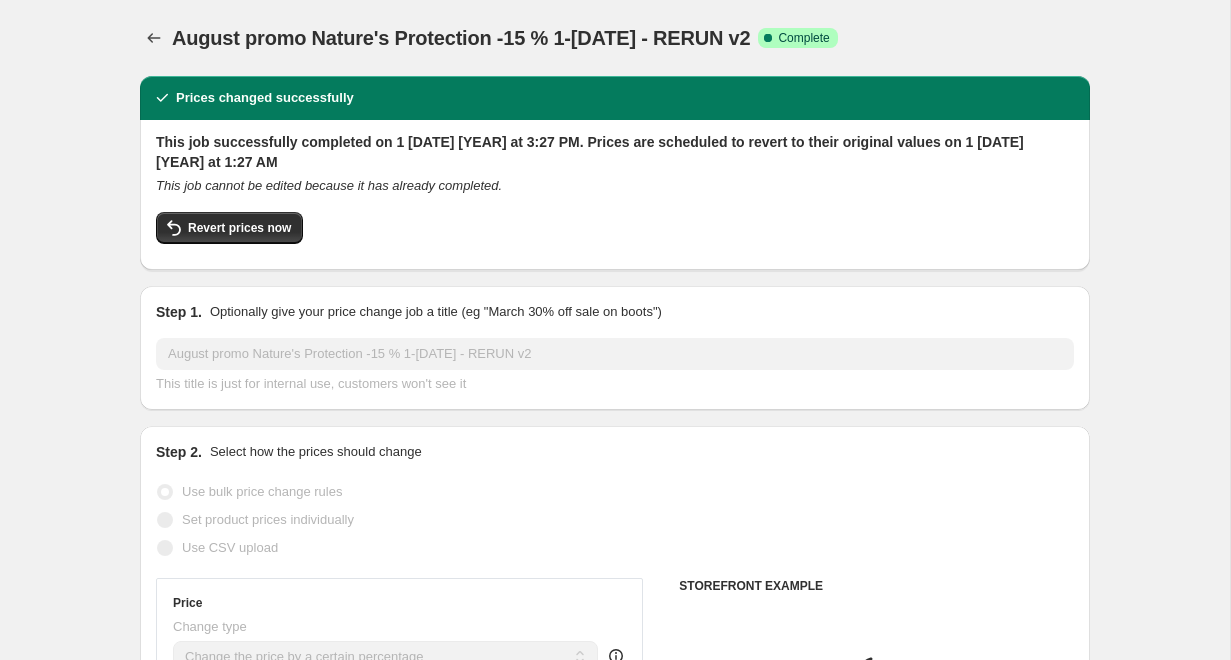 select on "collection" 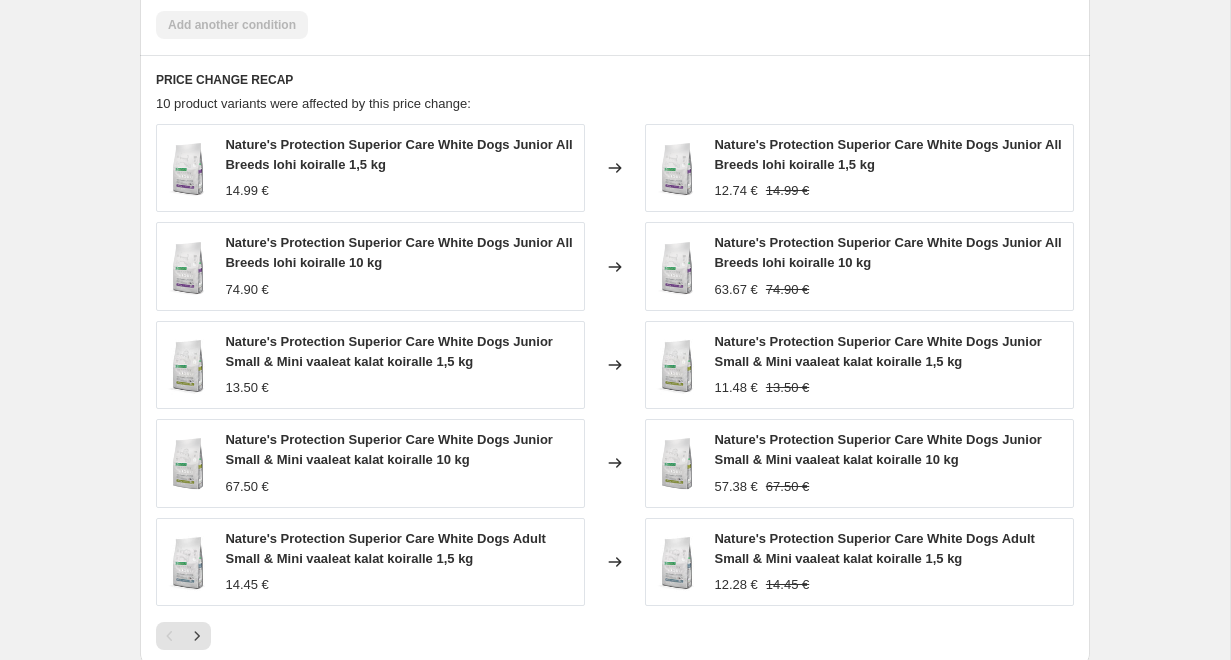 scroll, scrollTop: 1533, scrollLeft: 0, axis: vertical 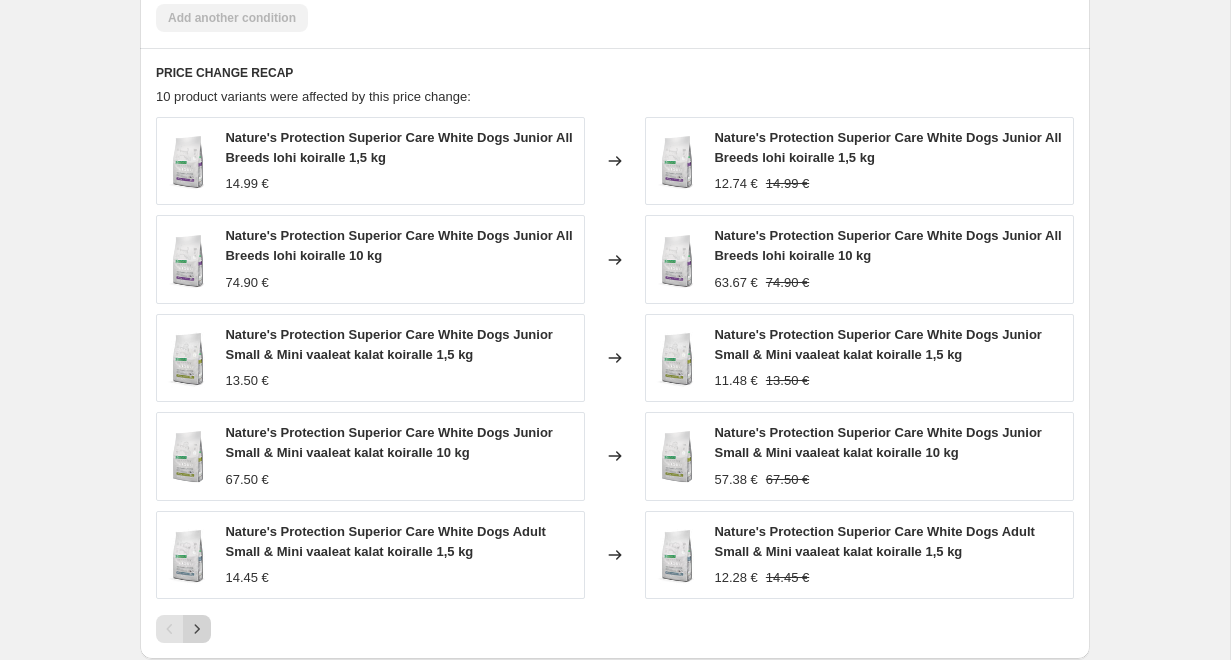 click 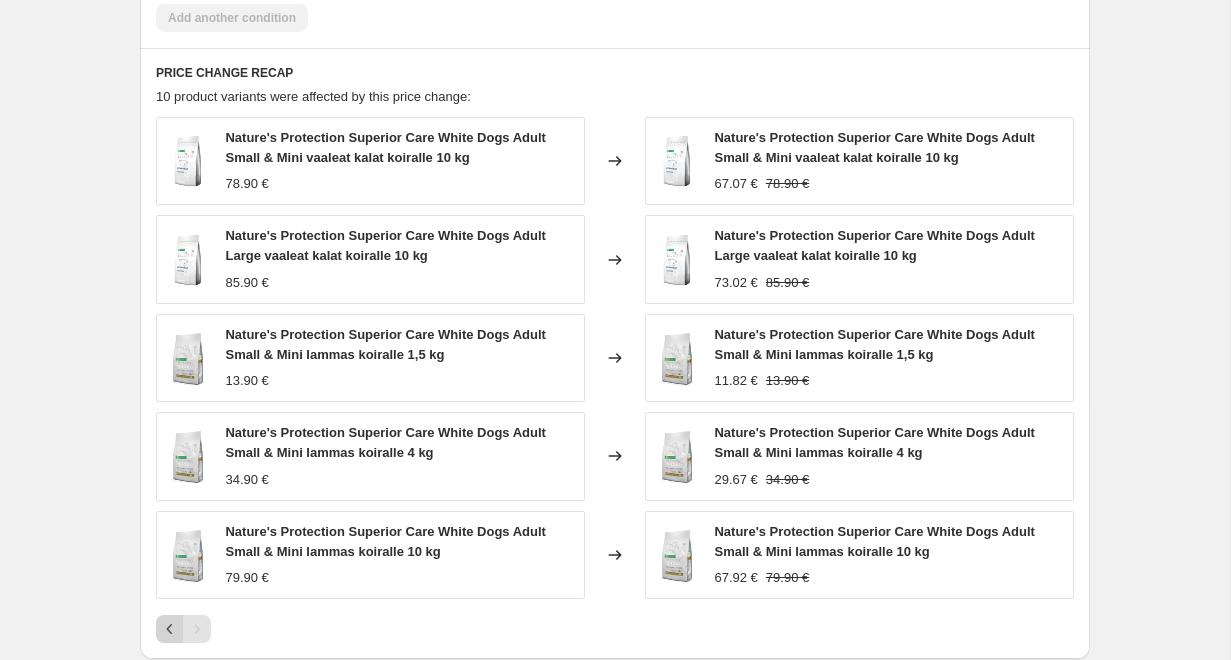 click 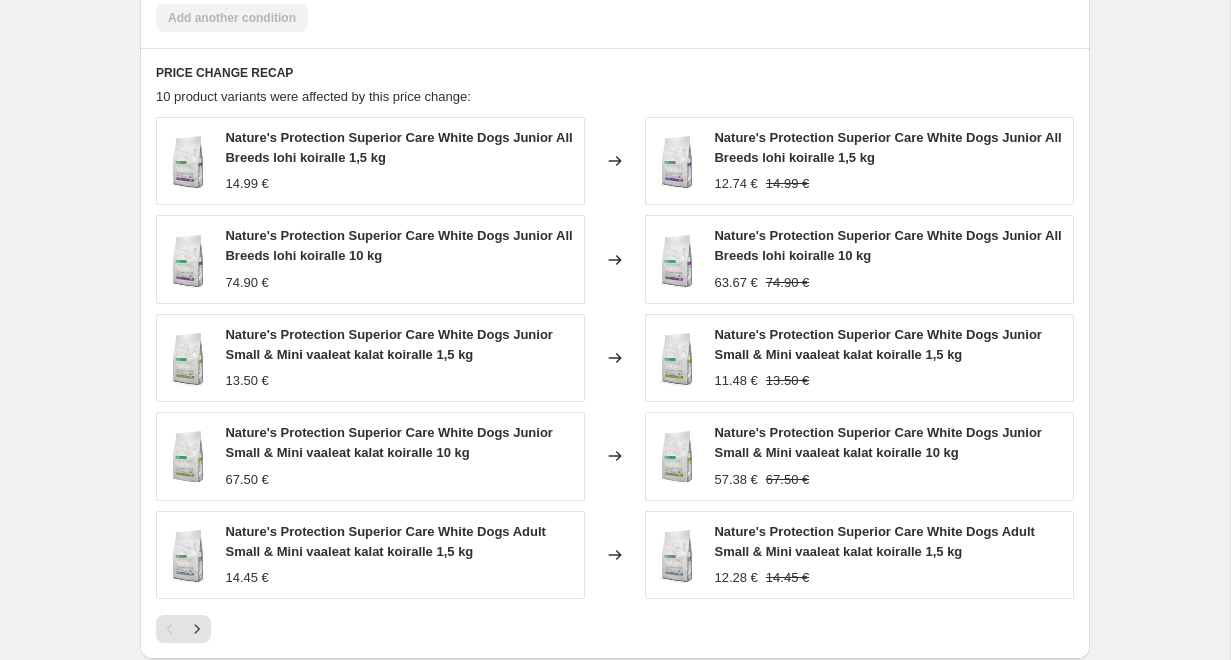 scroll, scrollTop: 1532, scrollLeft: 0, axis: vertical 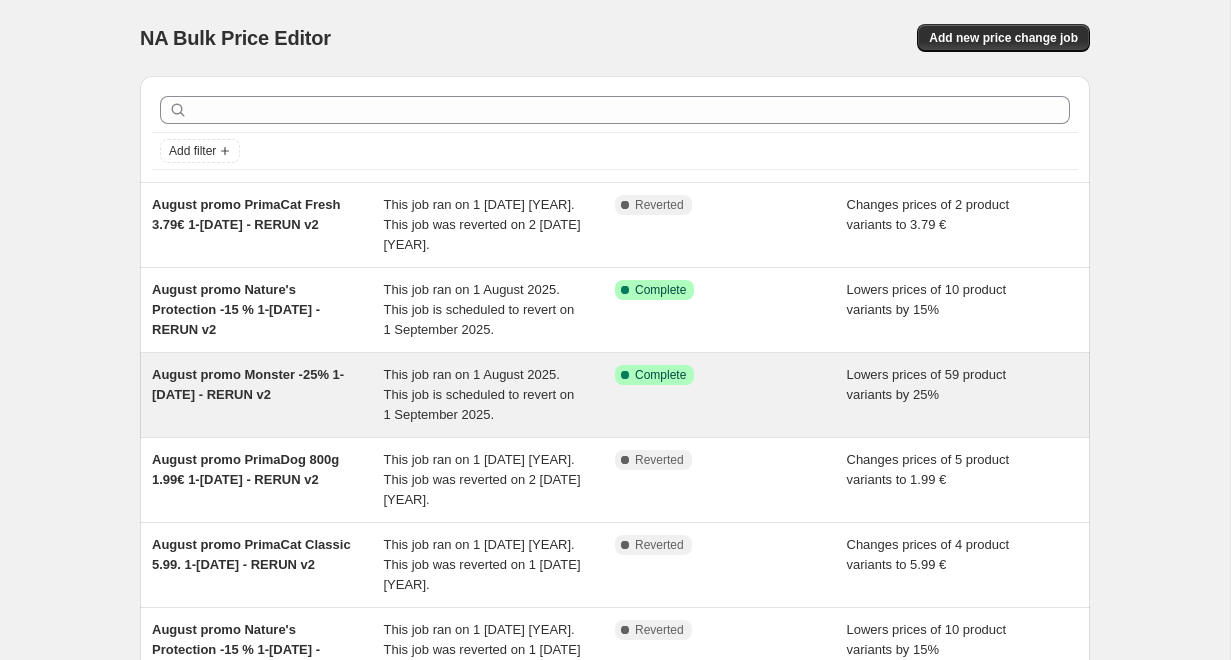 click on "August promo Monster -25% 1-[DATE] - RERUN v2" at bounding box center (268, 395) 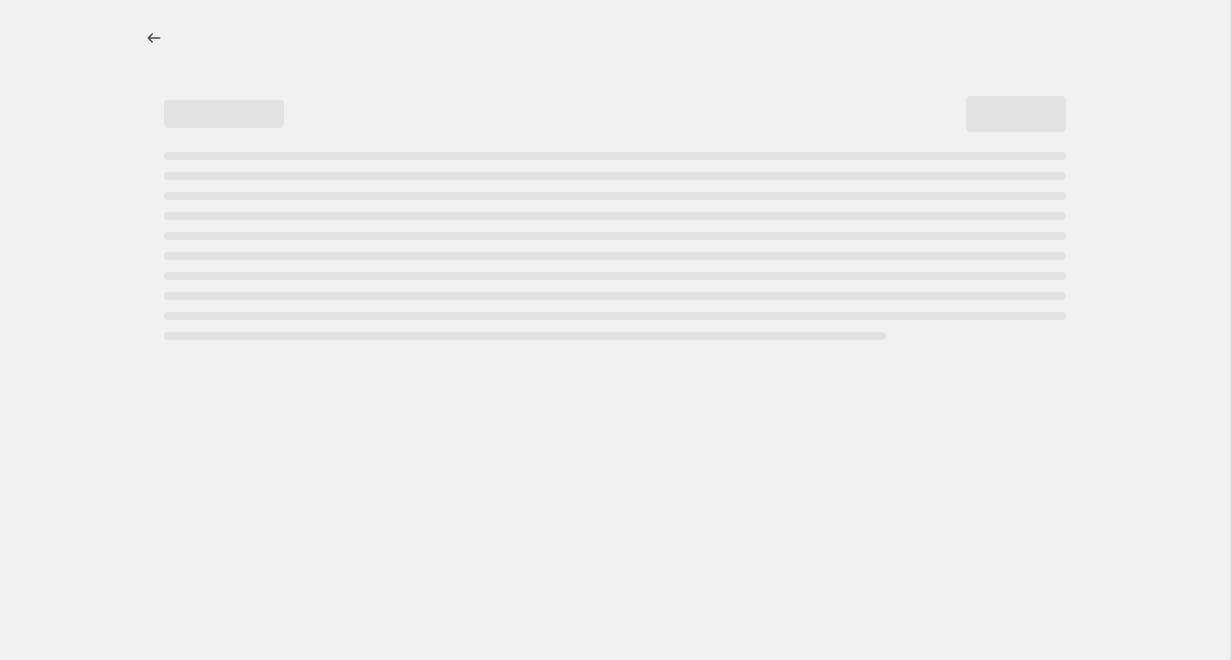select on "percentage" 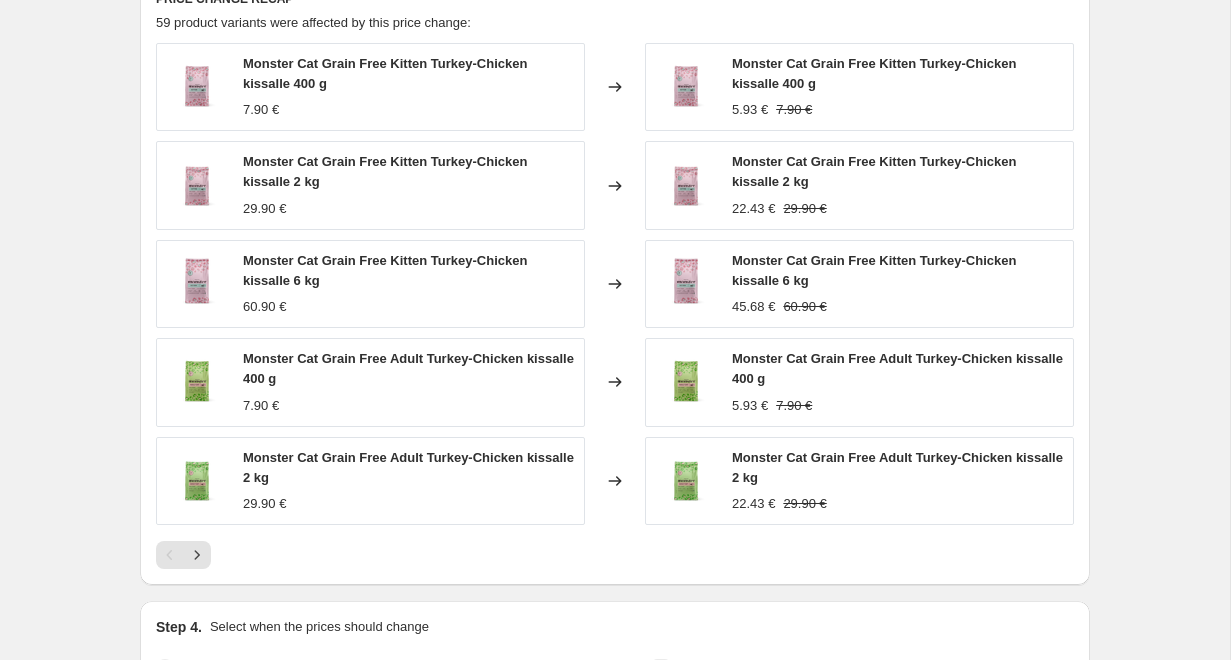 scroll, scrollTop: 1572, scrollLeft: 0, axis: vertical 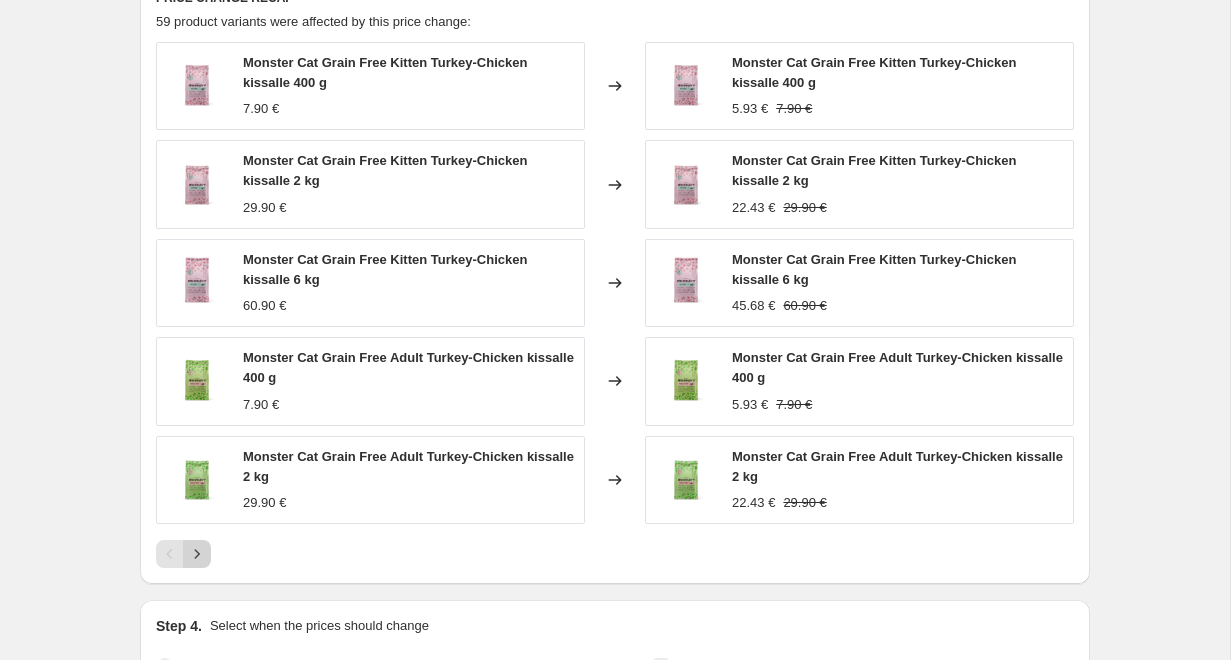 click at bounding box center (197, 554) 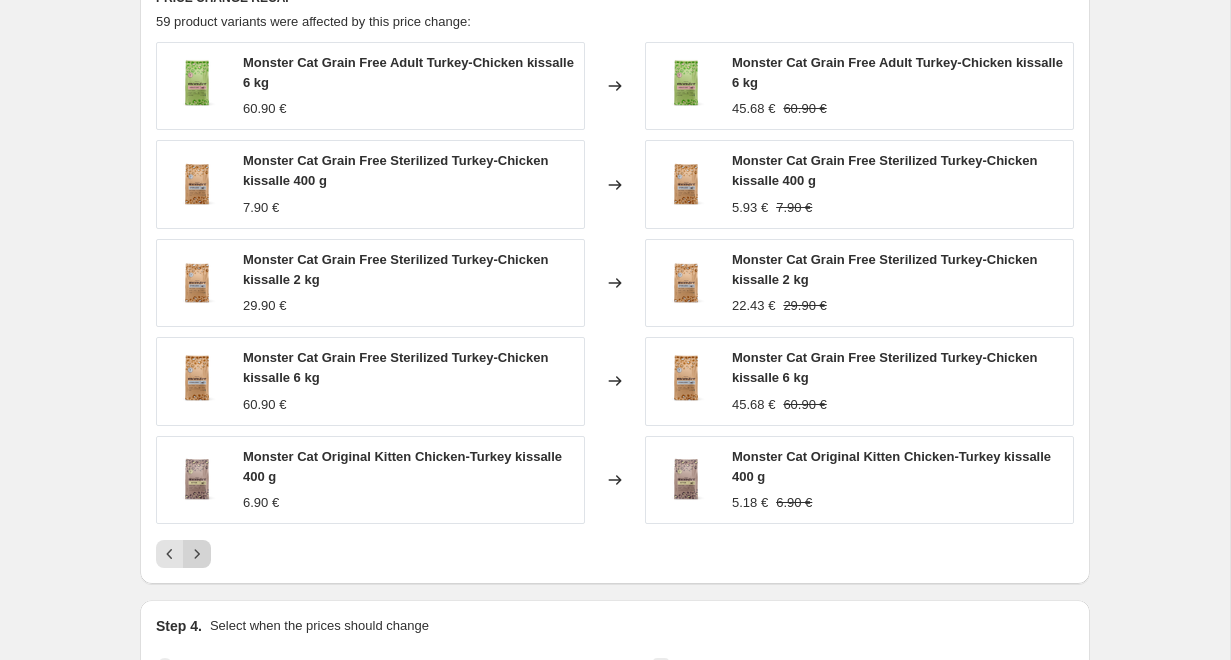 click 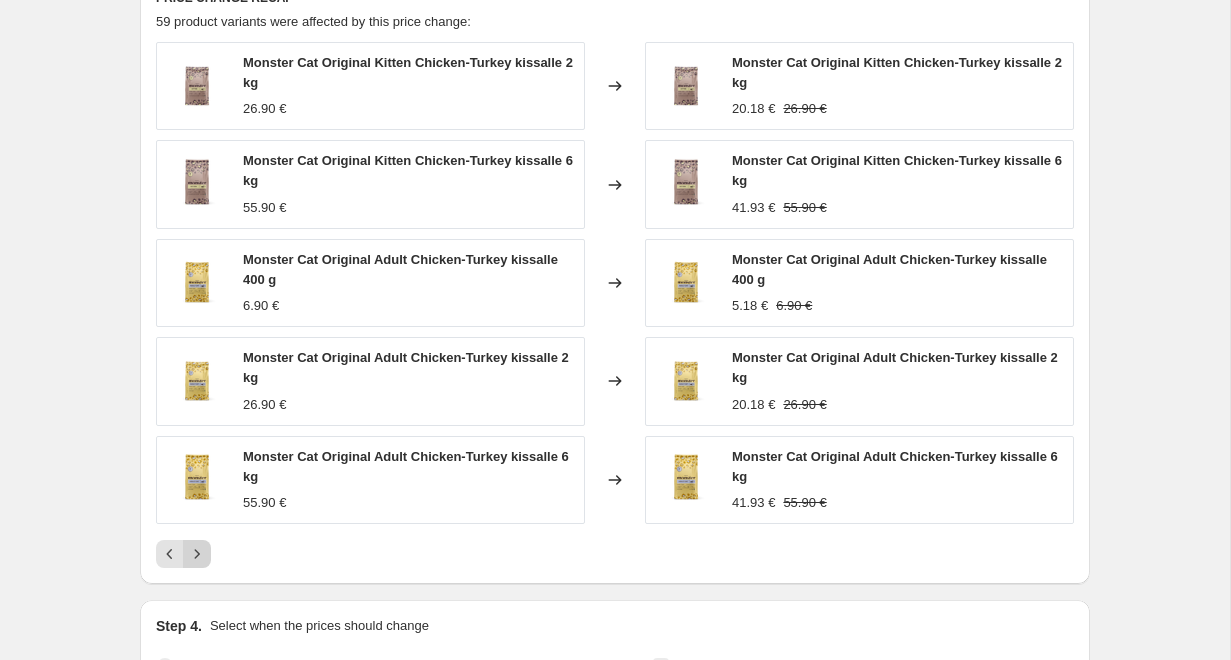 click 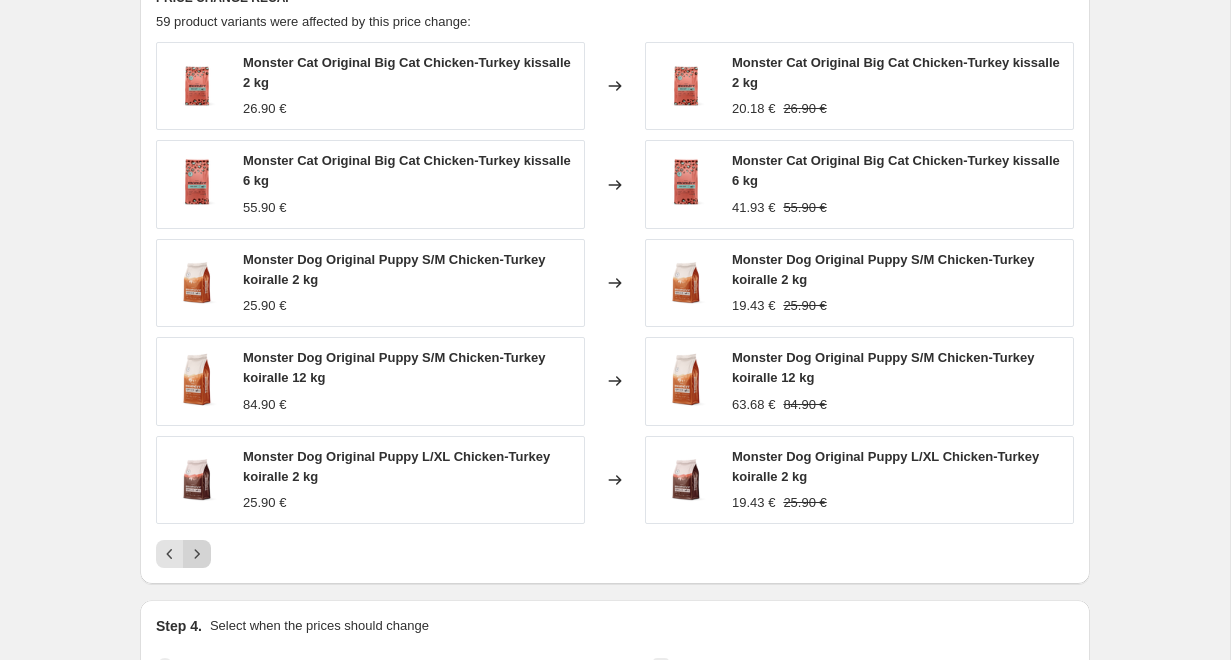 click 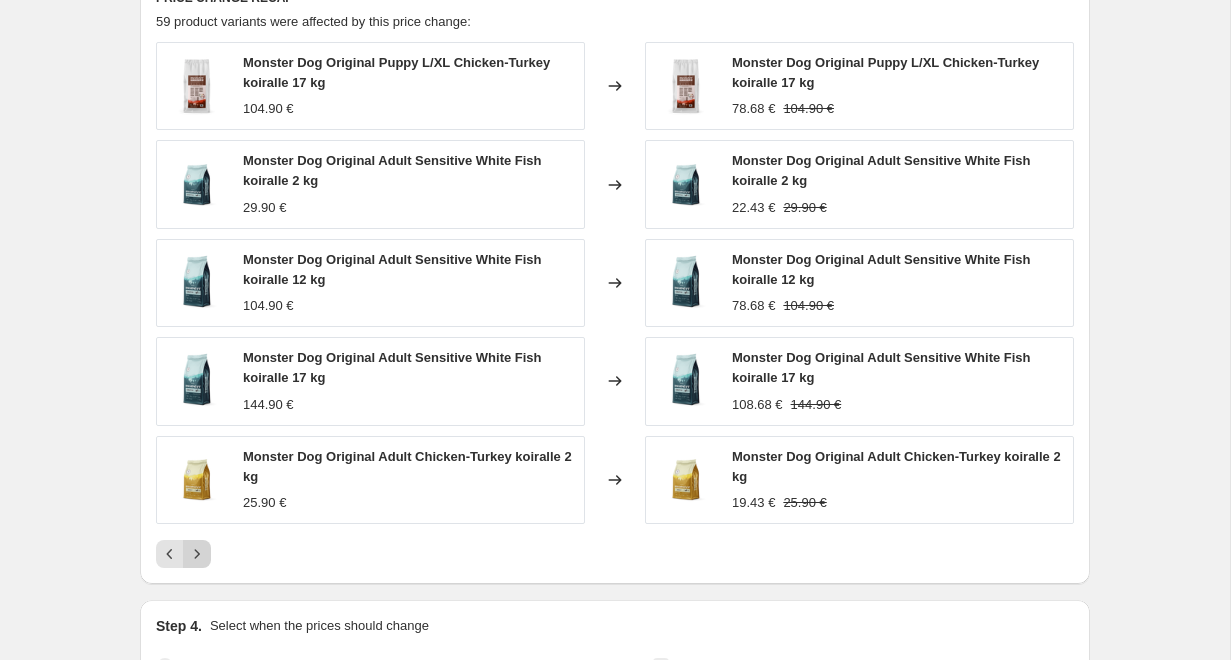 click 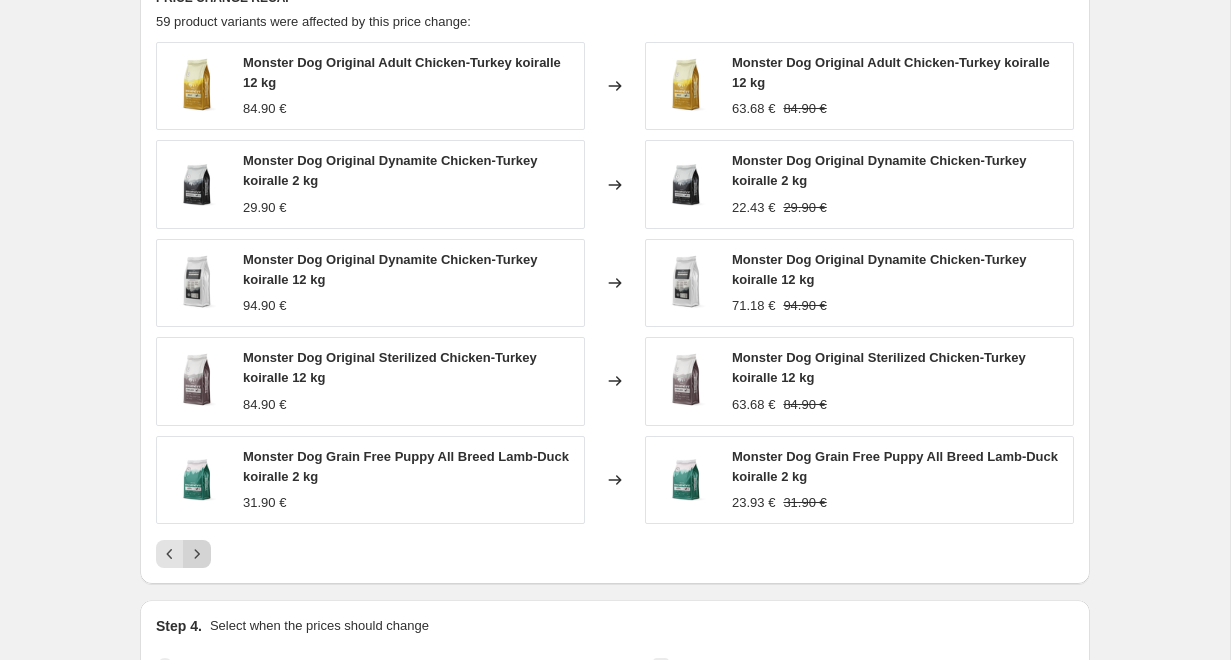 click 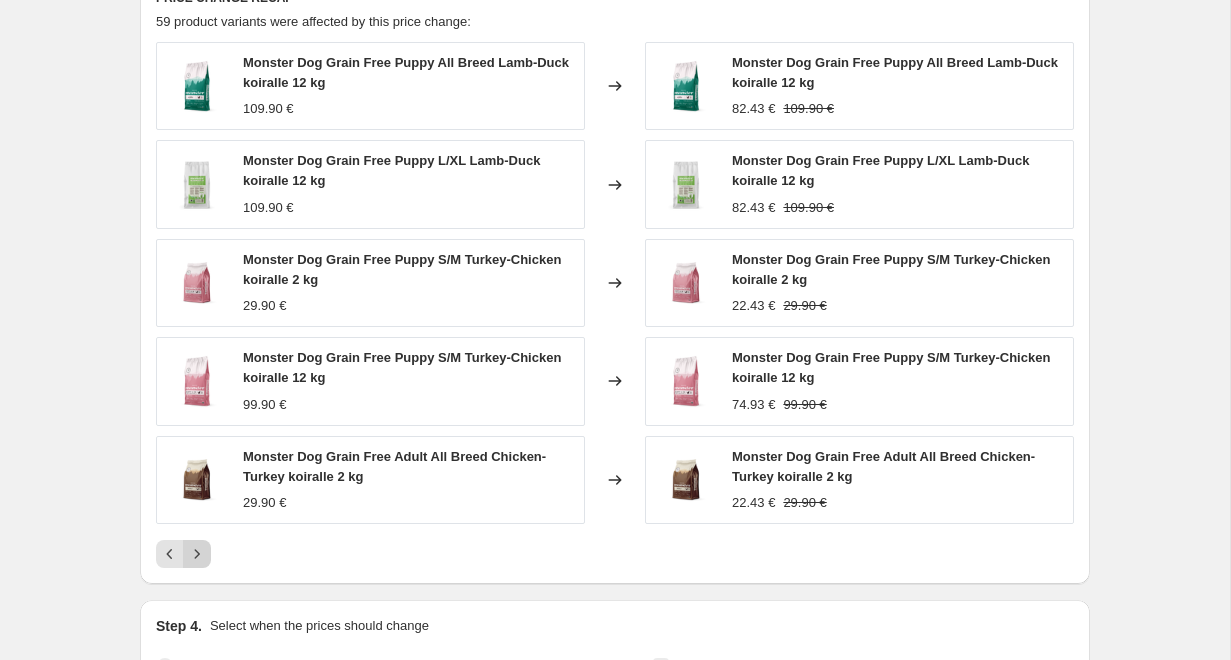 click 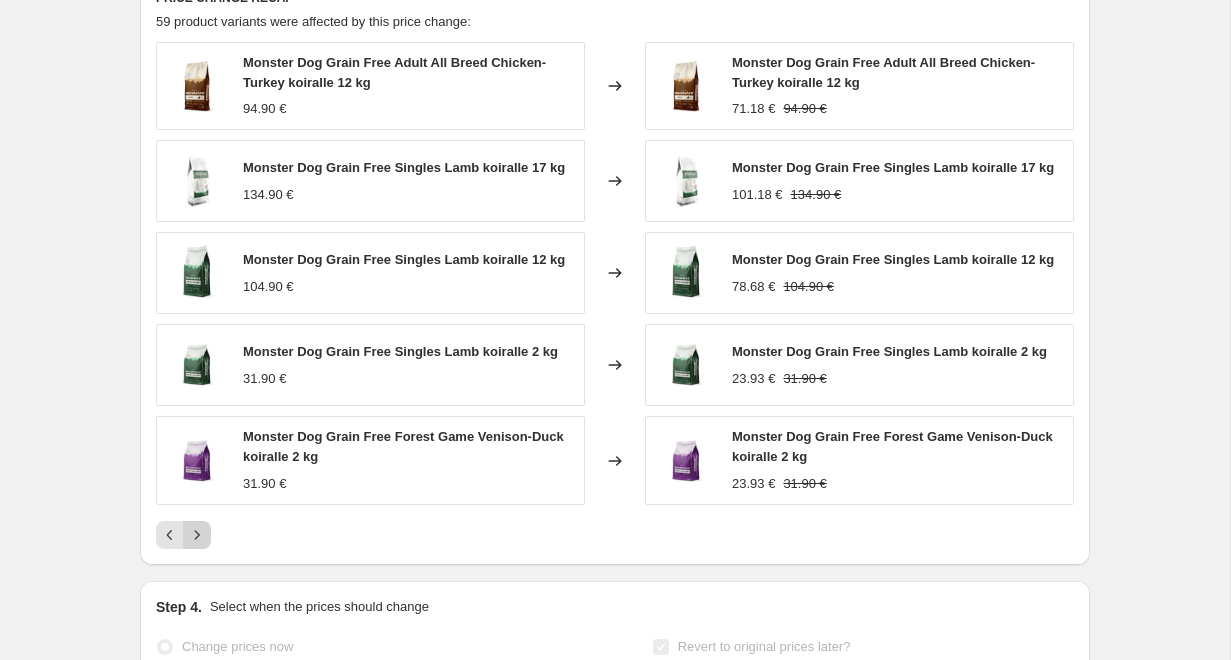 click on "PRICE CHANGE RECAP 59 product variants were affected by this price change: Monster Dog Grain Free Adult All Breed Chicken-Turkey koiralle 12 kg 94.90 € Changed to Monster Dog Grain Free Adult All Breed Chicken-Turkey koiralle 12 kg 71.18 € 94.90 € Monster Dog Grain Free Singles Lamb koiralle 17 kg 134.90 € Changed to Monster Dog Grain Free Singles Lamb koiralle 17 kg 101.18 € 134.90 € Monster Dog Grain Free Singles Lamb koiralle 12 kg 104.90 € Changed to Monster Dog Grain Free Singles Lamb koiralle 12 kg 78.68 € 104.90 € Monster Dog Grain Free Singles Lamb koiralle 2 kg 31.90 € Changed to Monster Dog Grain Free Singles Lamb koiralle 2 kg 23.93 € 31.90 € Monster Dog Grain Free Forest Game Venison-Duck koiralle 2 kg 31.90 € Changed to Monster Dog Grain Free Forest Game Venison-Duck koiralle 2 kg 23.93 € 31.90 €" at bounding box center [615, 269] 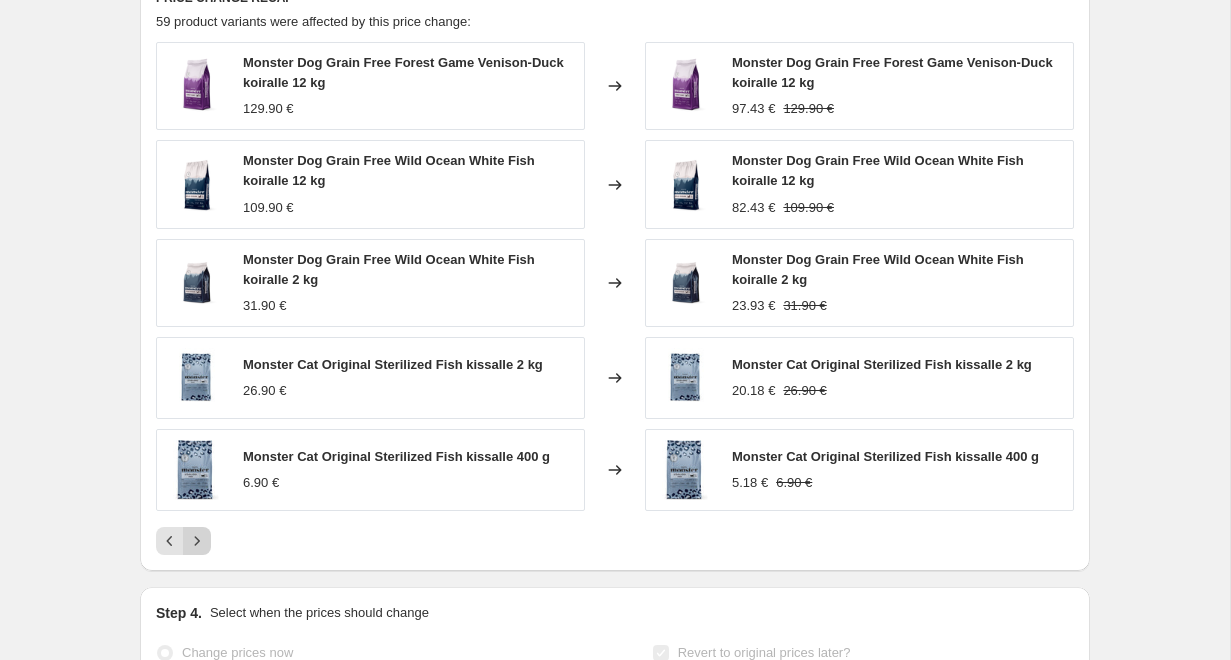 click 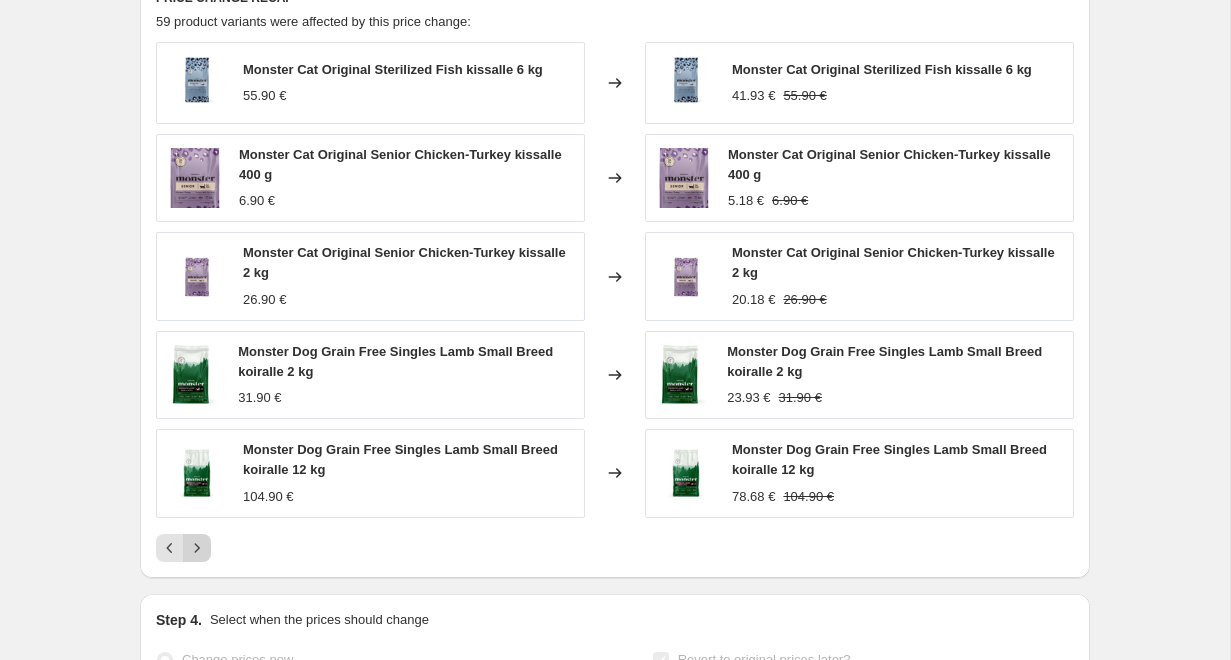 click 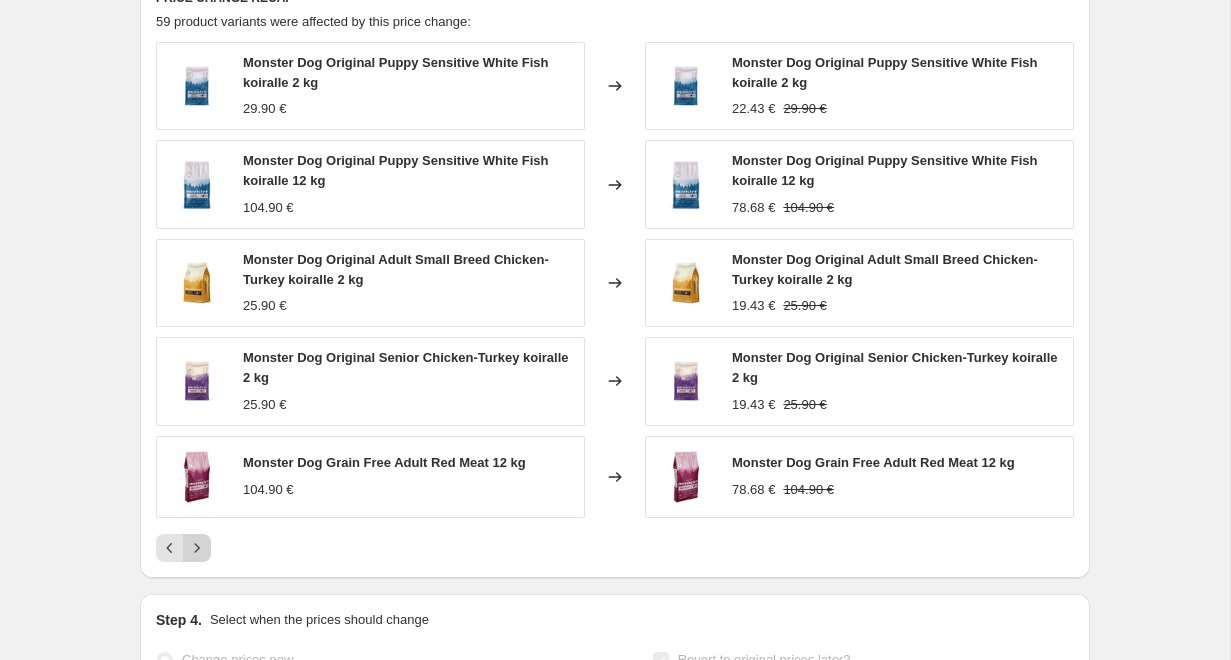 click 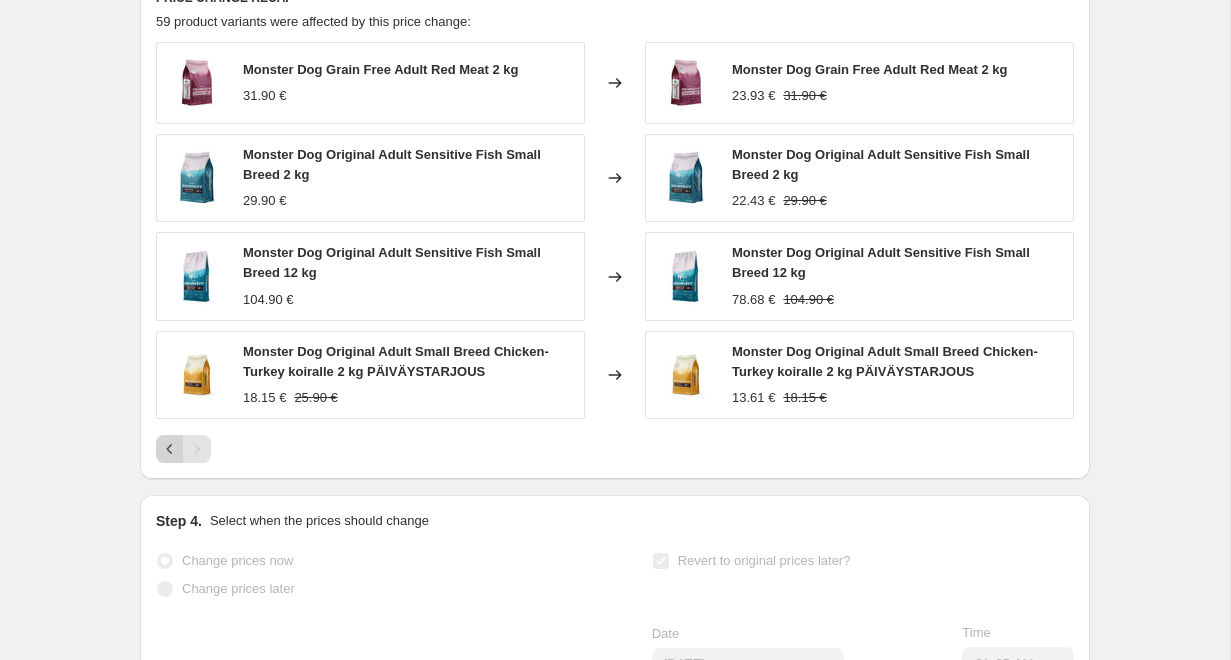 click 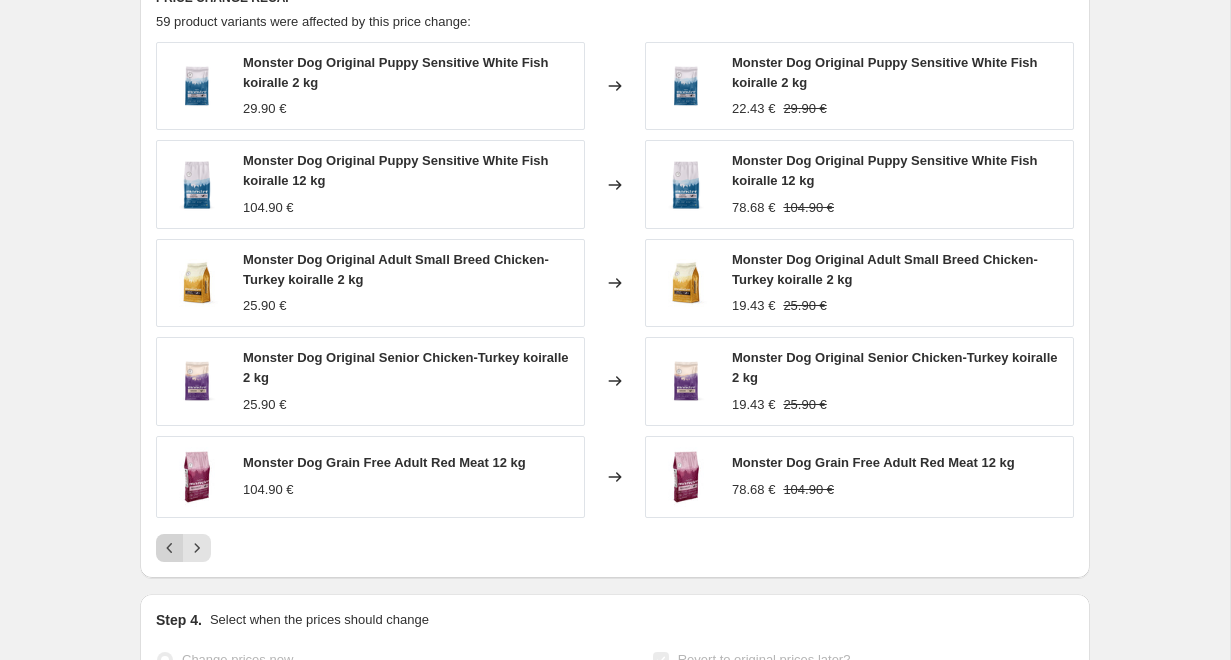 click 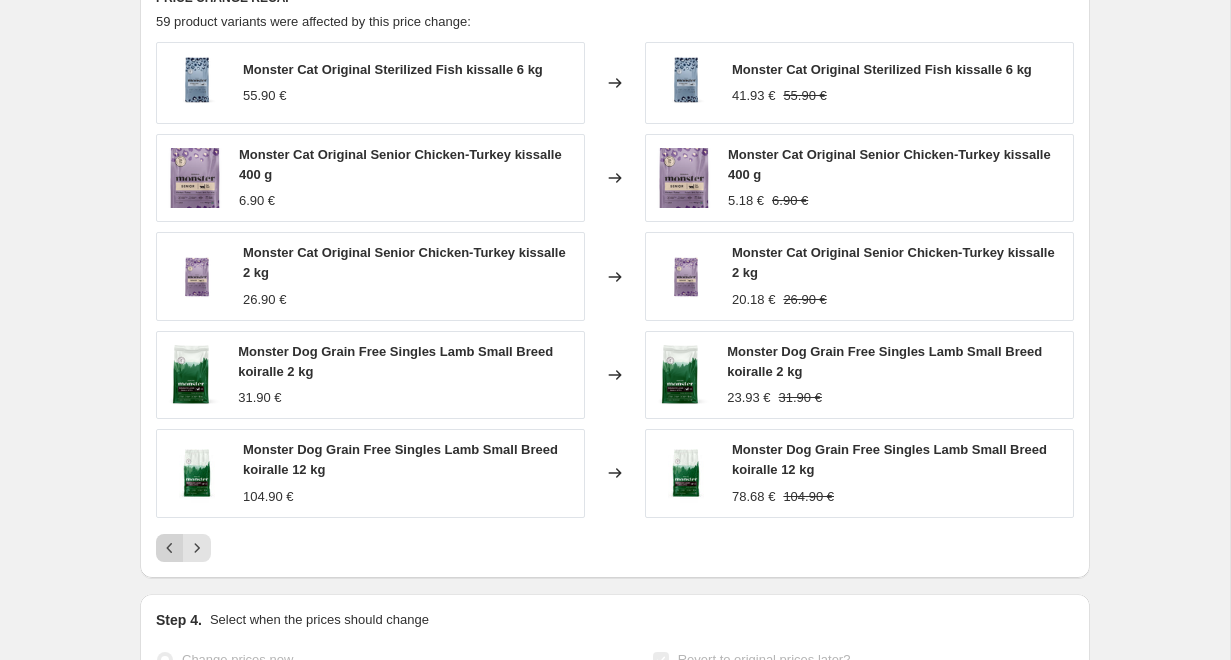 click 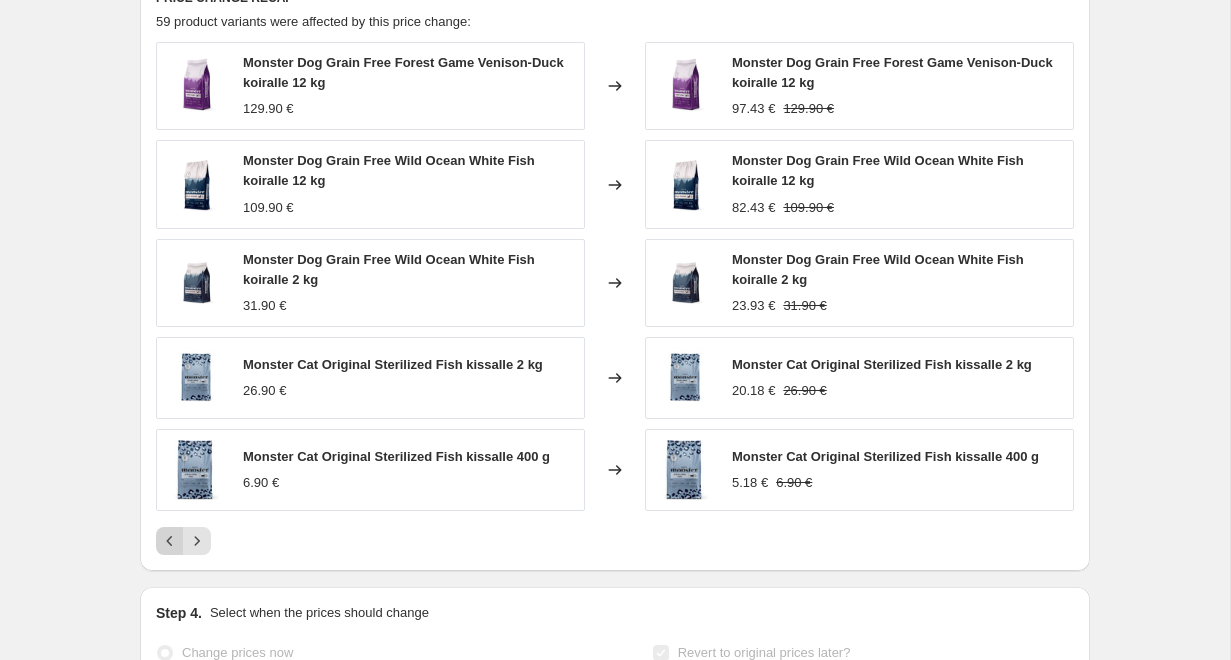 click 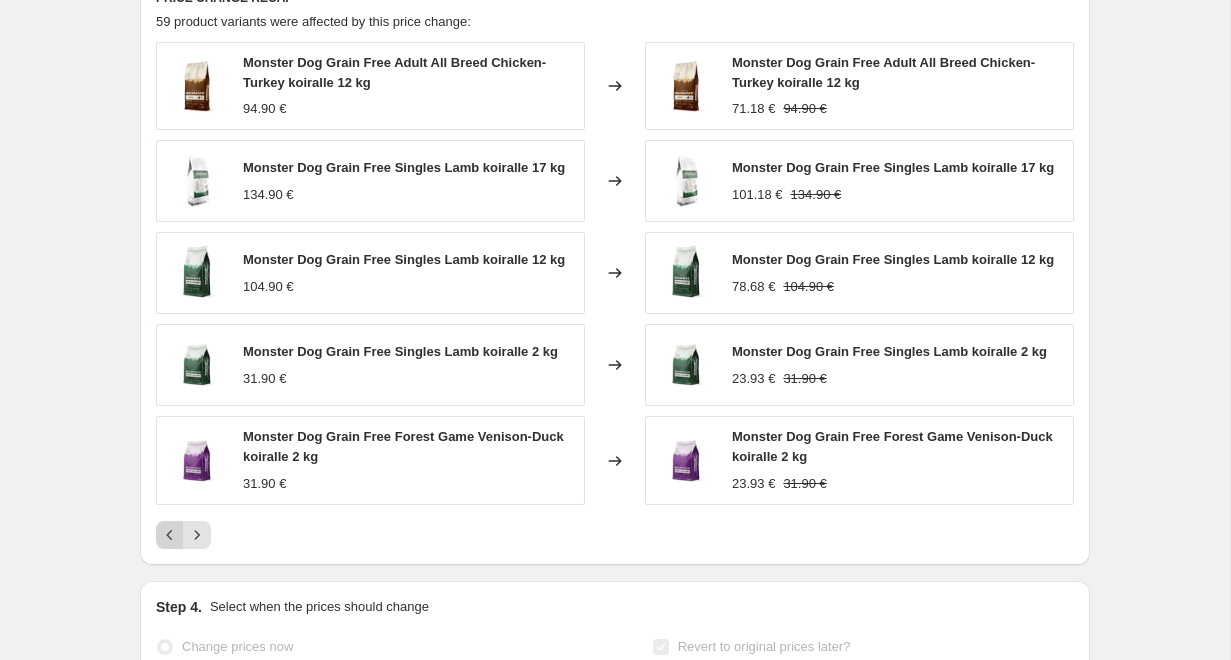 click 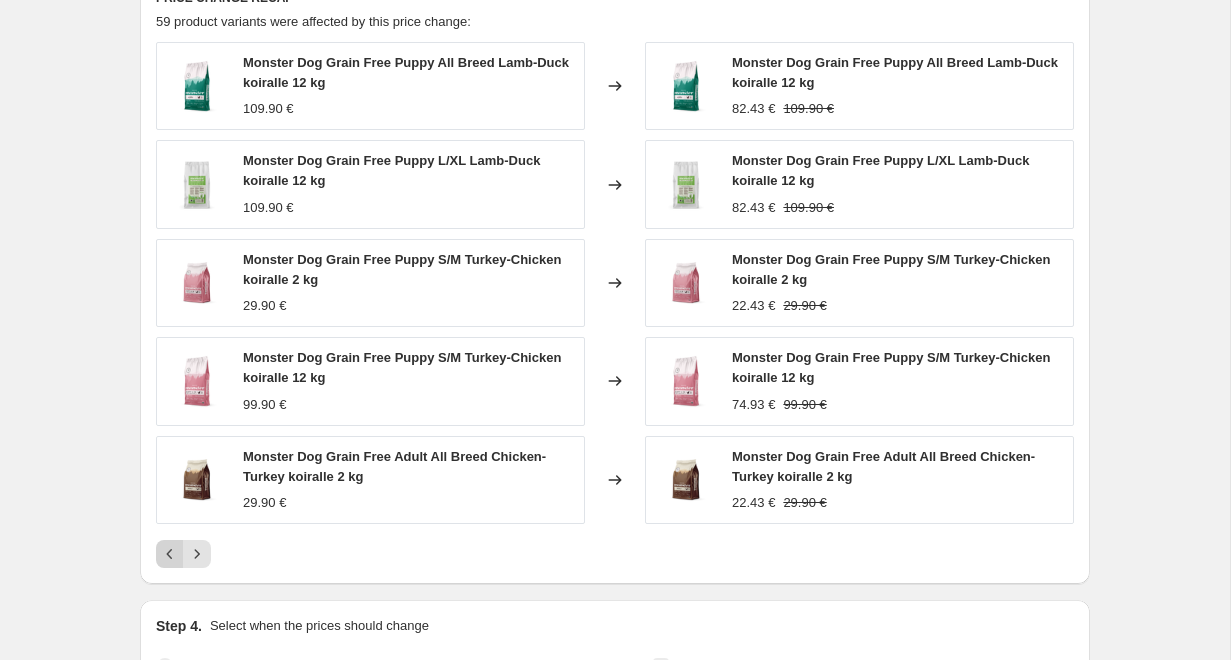 click at bounding box center [170, 554] 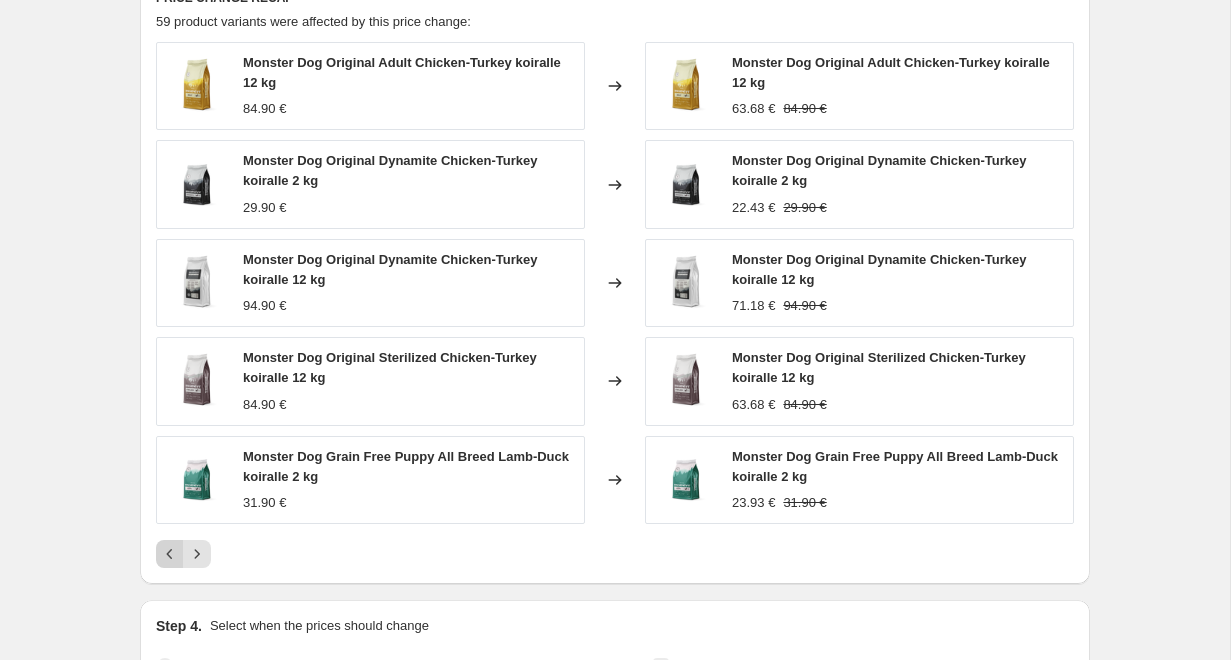 click at bounding box center (170, 554) 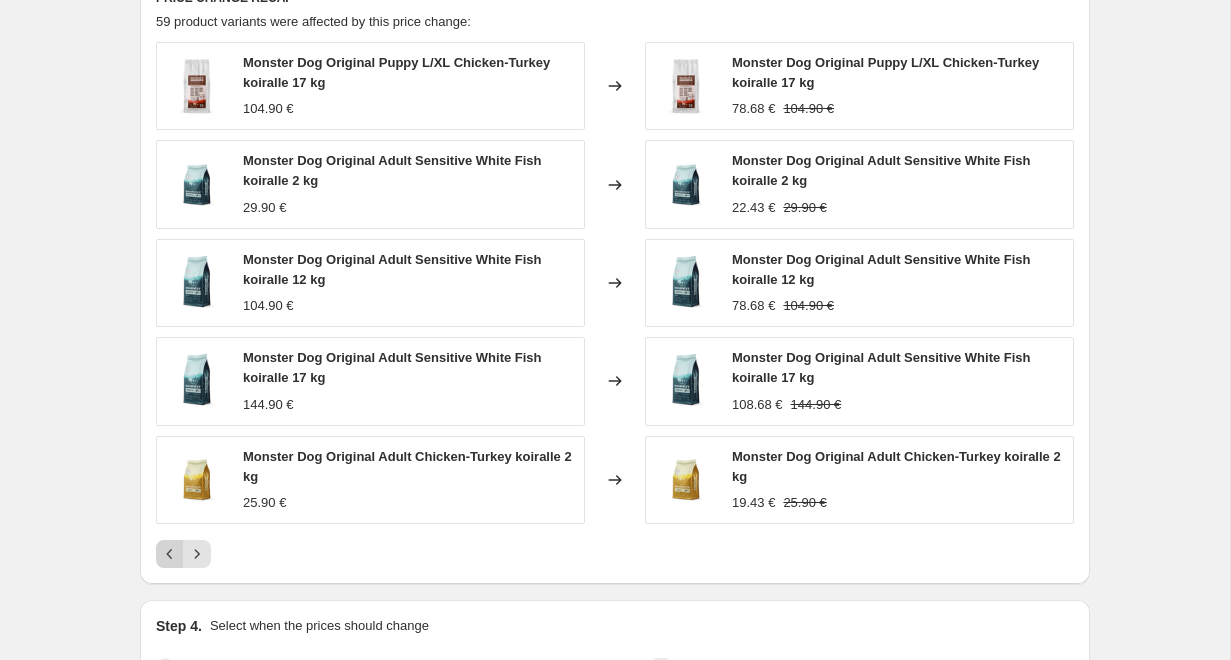 click at bounding box center (170, 554) 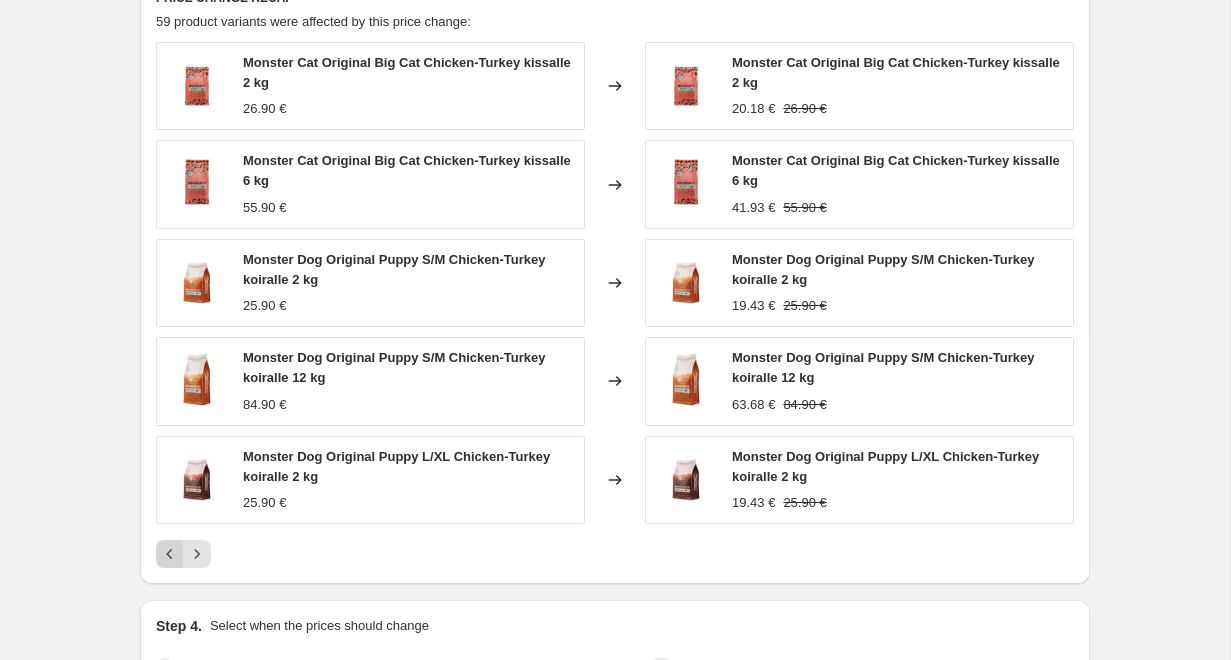 click 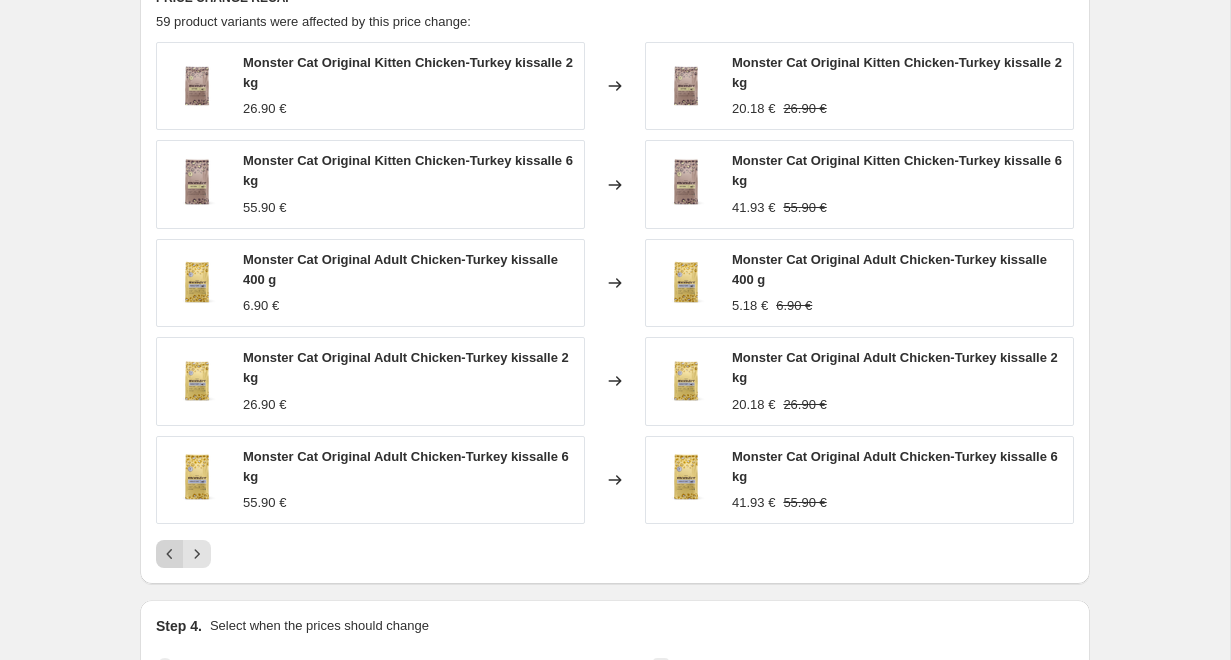 click 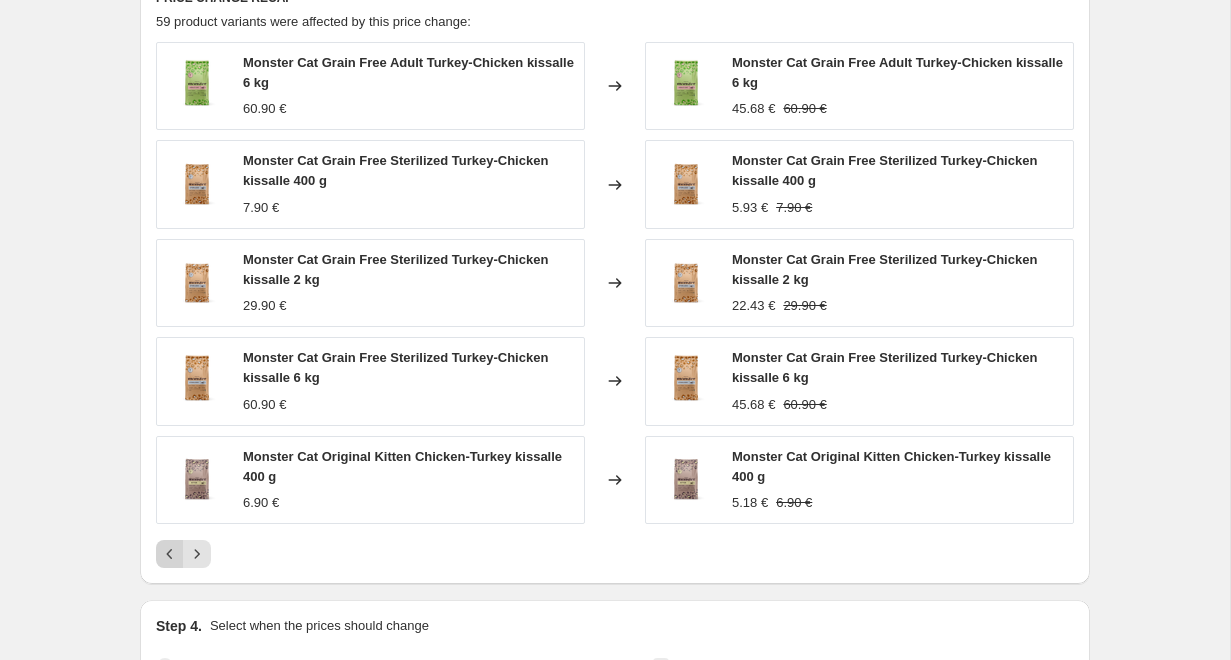 click 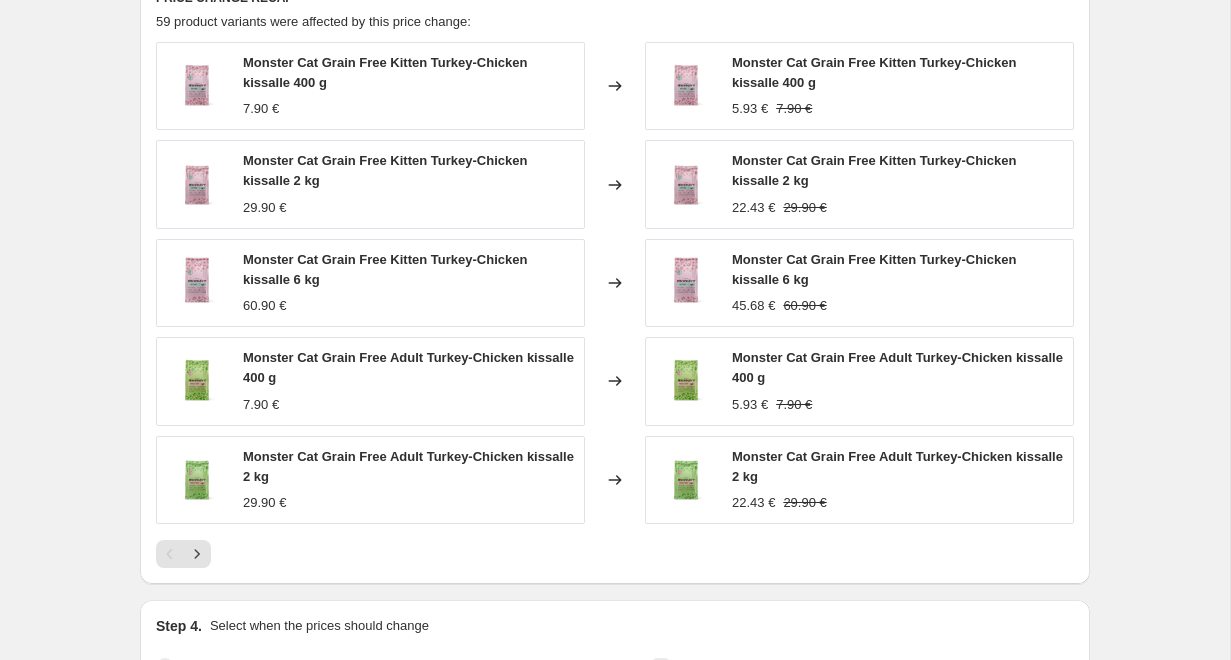 click at bounding box center [170, 554] 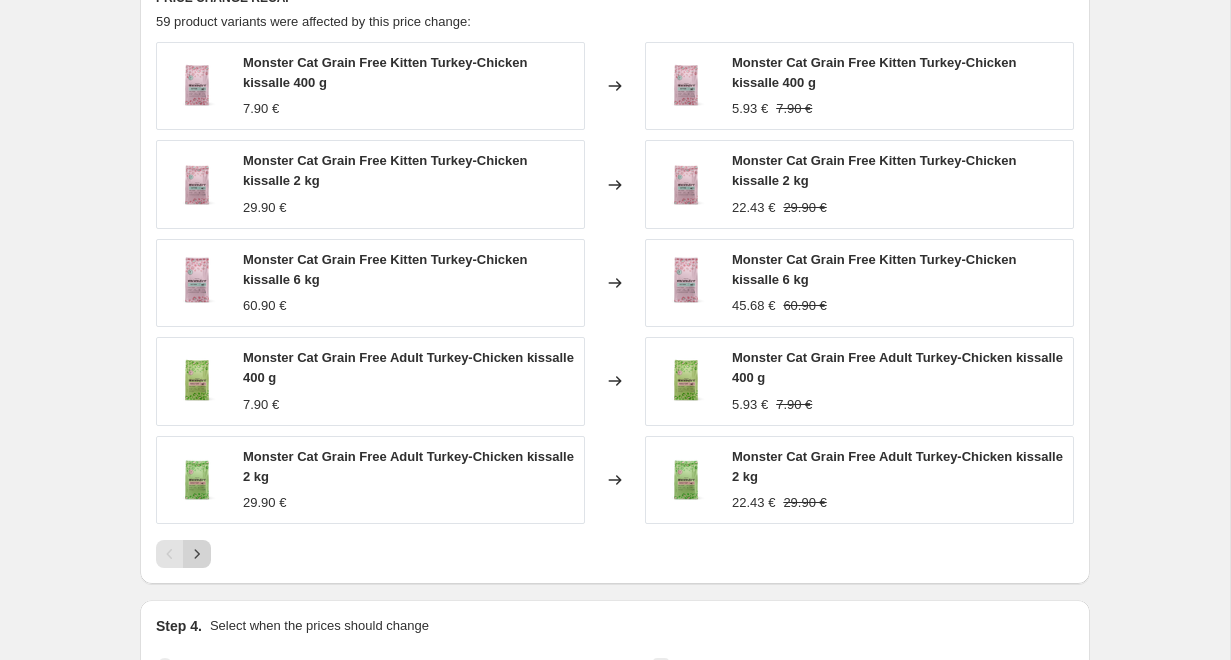 click at bounding box center (197, 554) 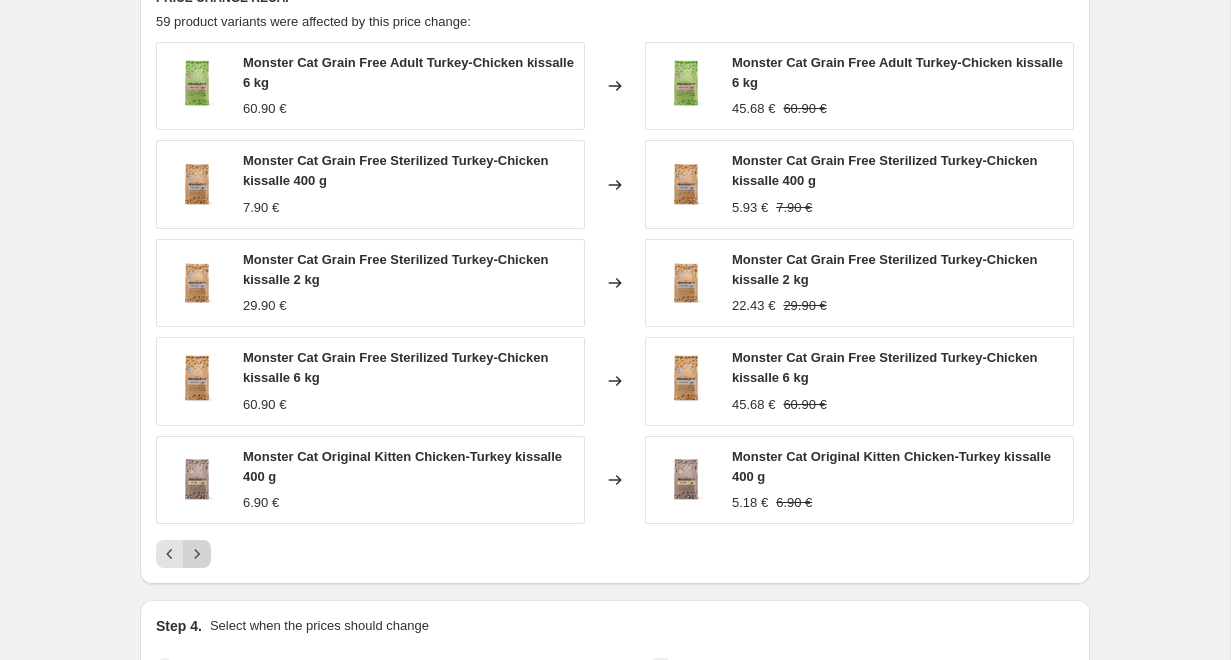 click at bounding box center [197, 554] 